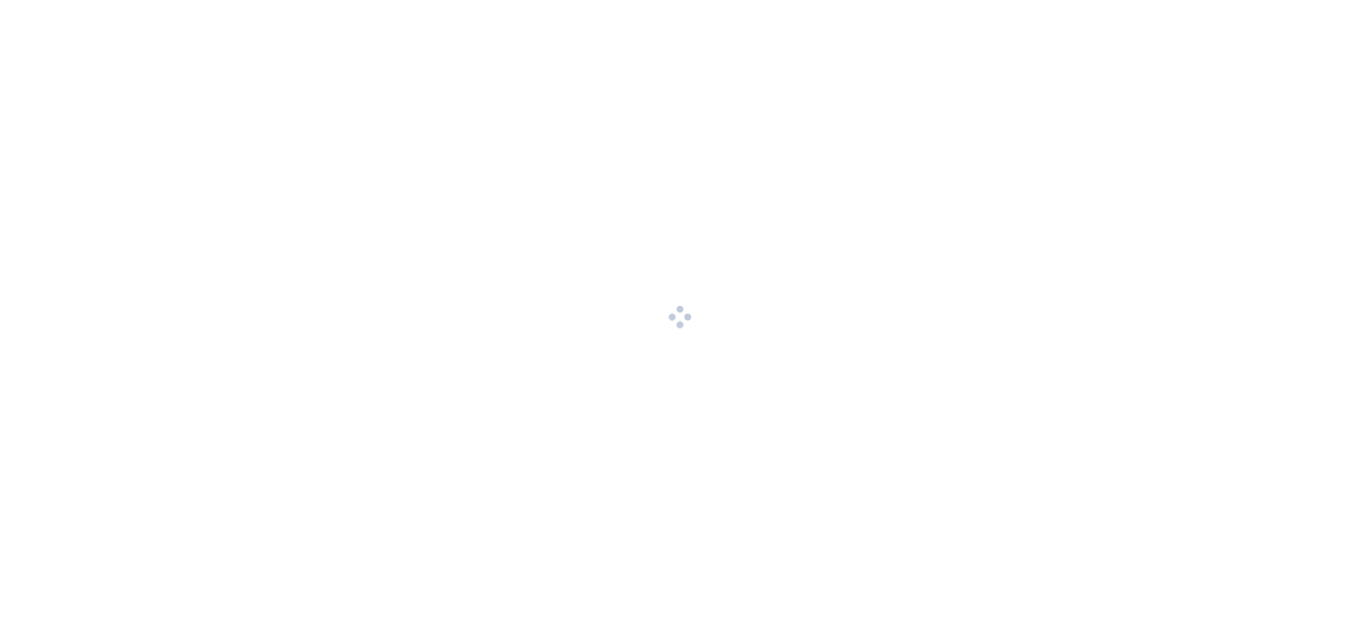 scroll, scrollTop: 0, scrollLeft: 0, axis: both 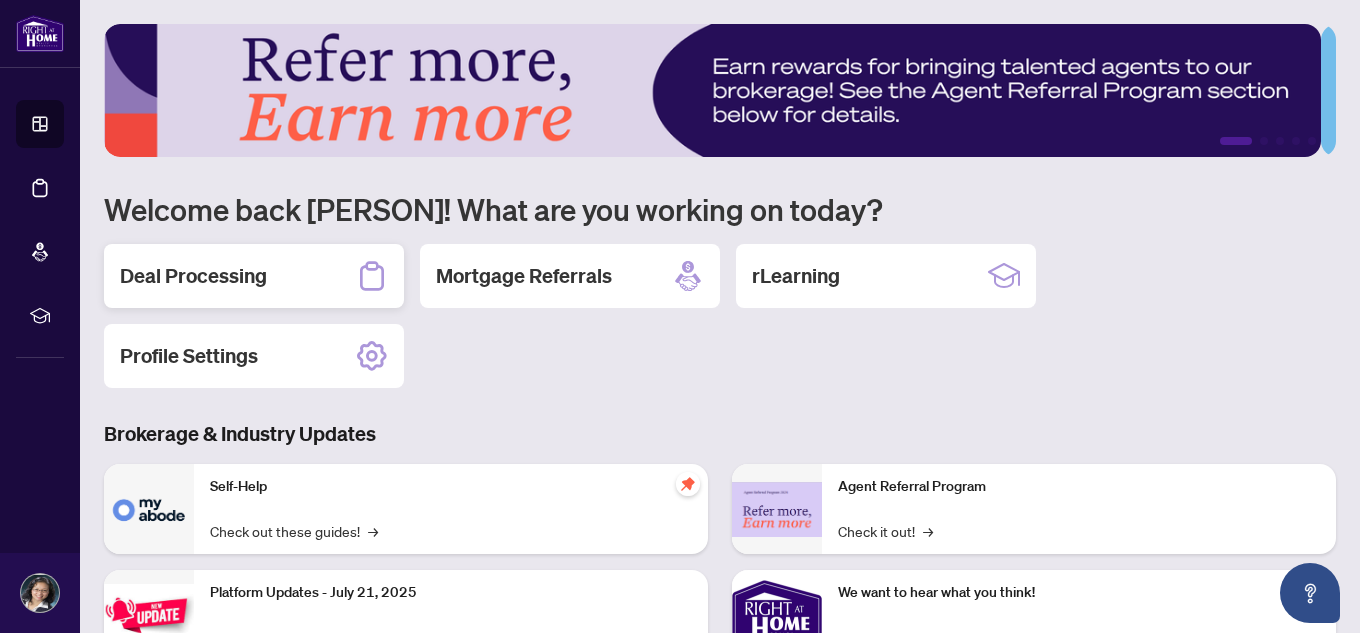 click on "Deal Processing" at bounding box center [193, 276] 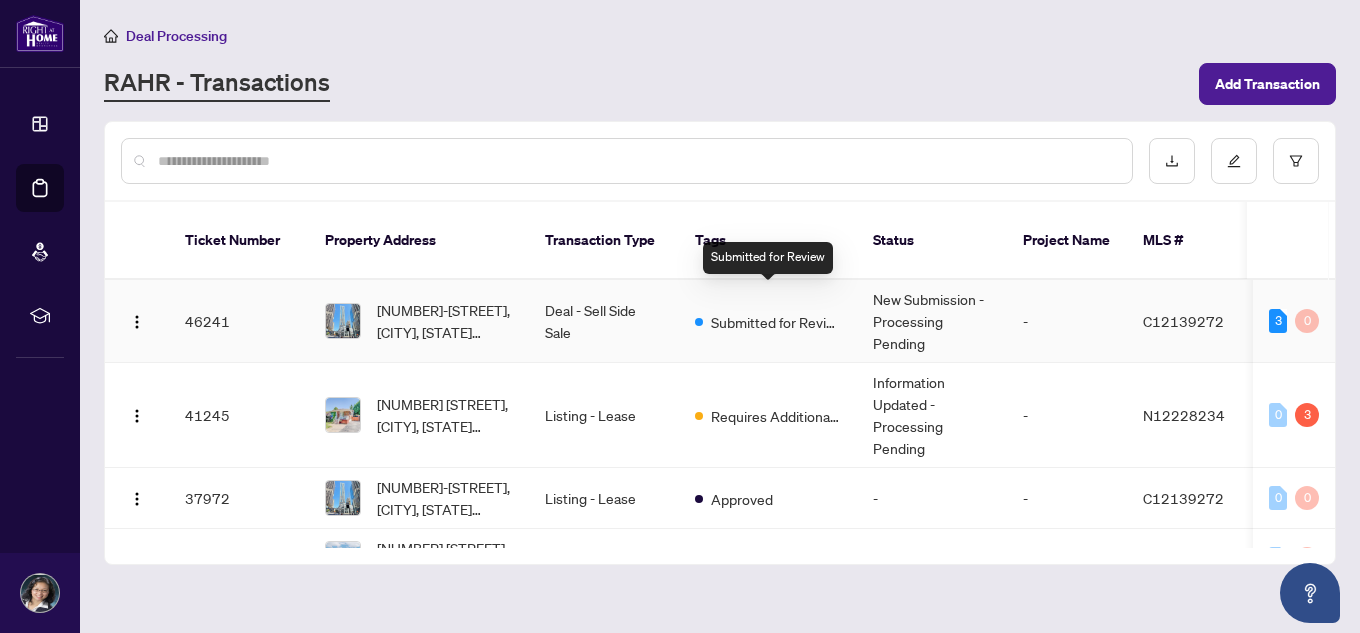 click on "Submitted for Review" at bounding box center (776, 322) 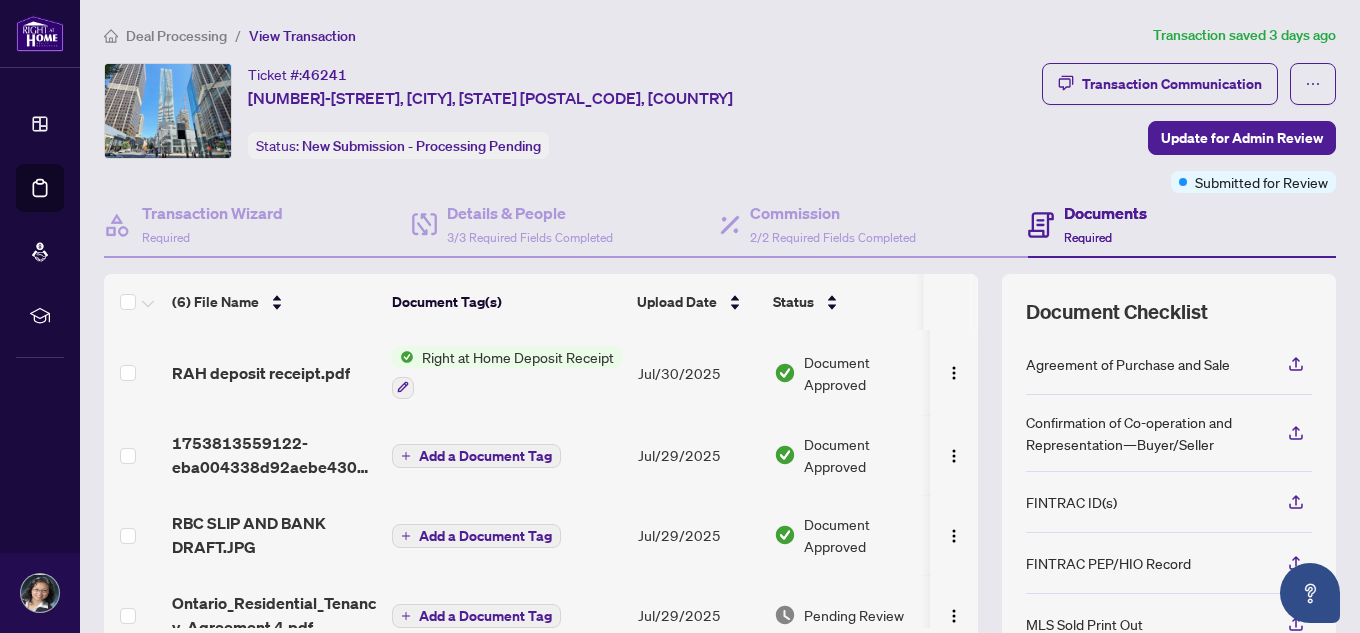 scroll, scrollTop: 194, scrollLeft: 0, axis: vertical 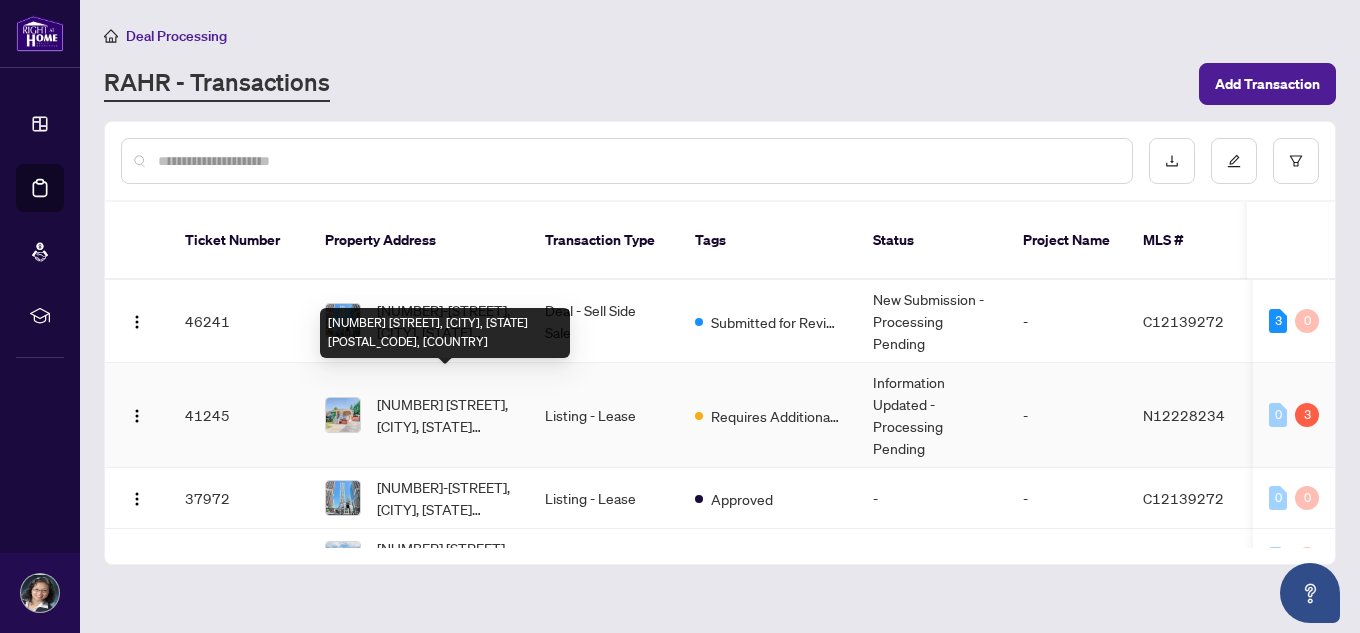click on "[NUMBER] [STREET], [CITY], [STATE] [POSTAL_CODE], [COUNTRY]" at bounding box center (445, 415) 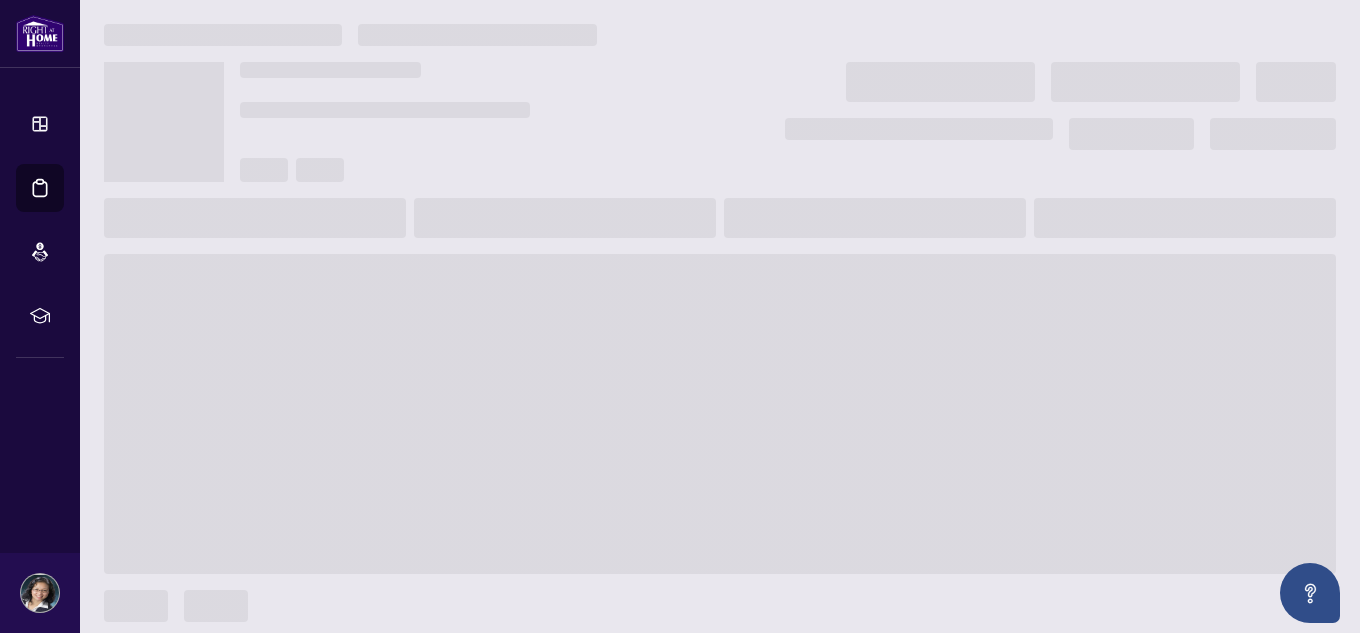 click at bounding box center (720, 414) 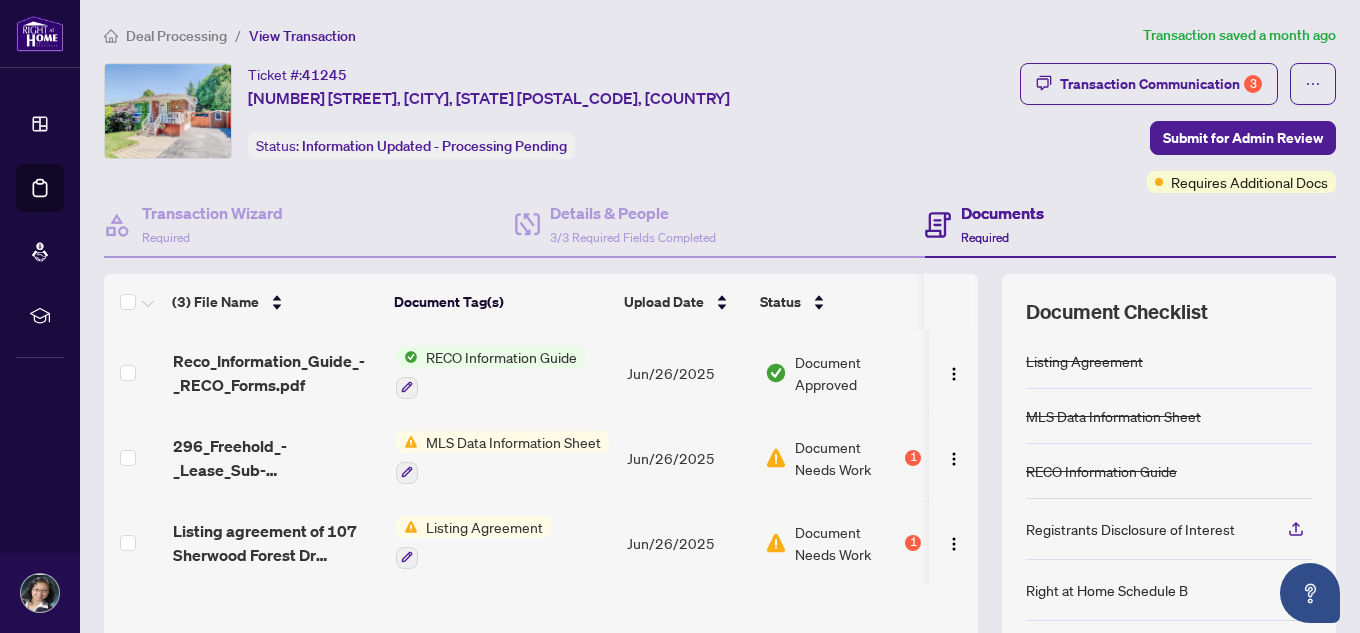 scroll, scrollTop: 1, scrollLeft: 0, axis: vertical 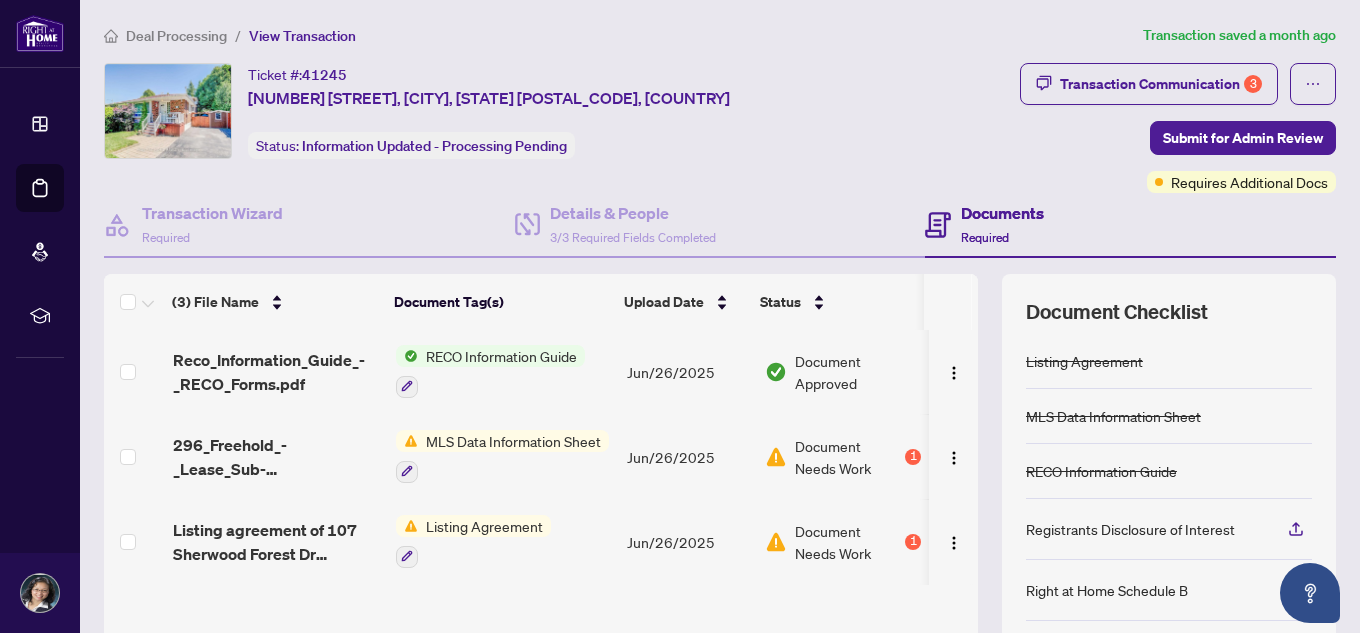 drag, startPoint x: 75, startPoint y: 354, endPoint x: 707, endPoint y: 173, distance: 657.4078 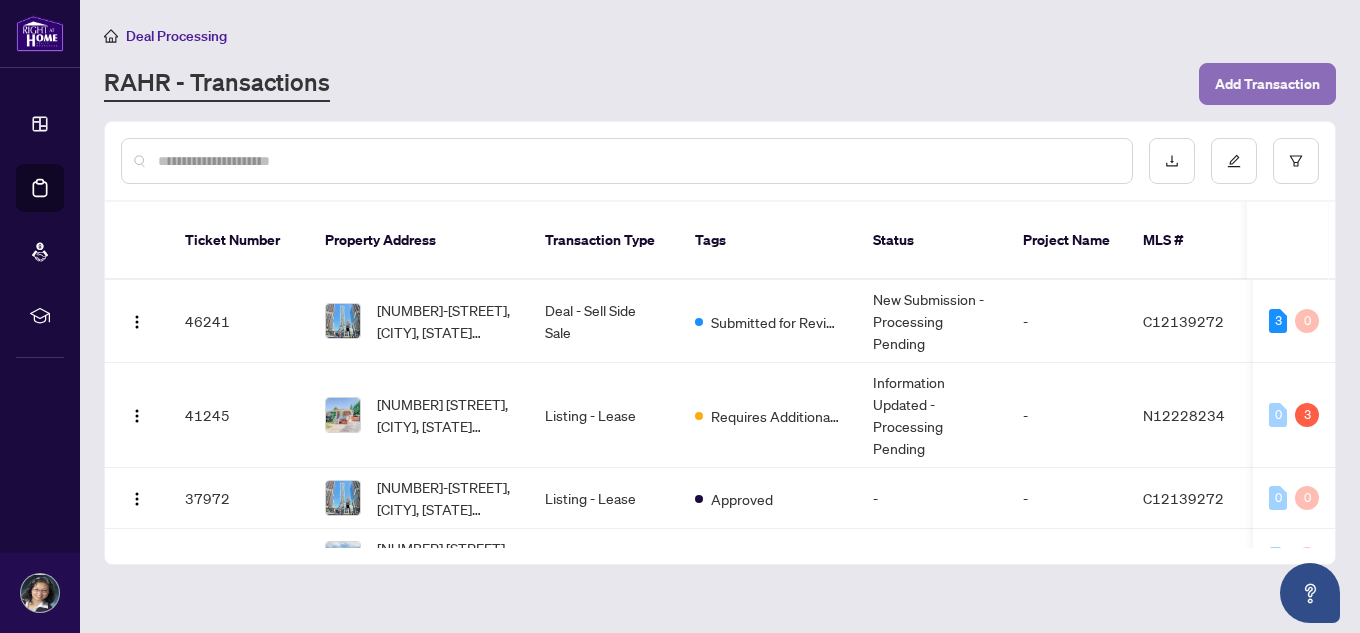click on "Add Transaction" at bounding box center (1267, 84) 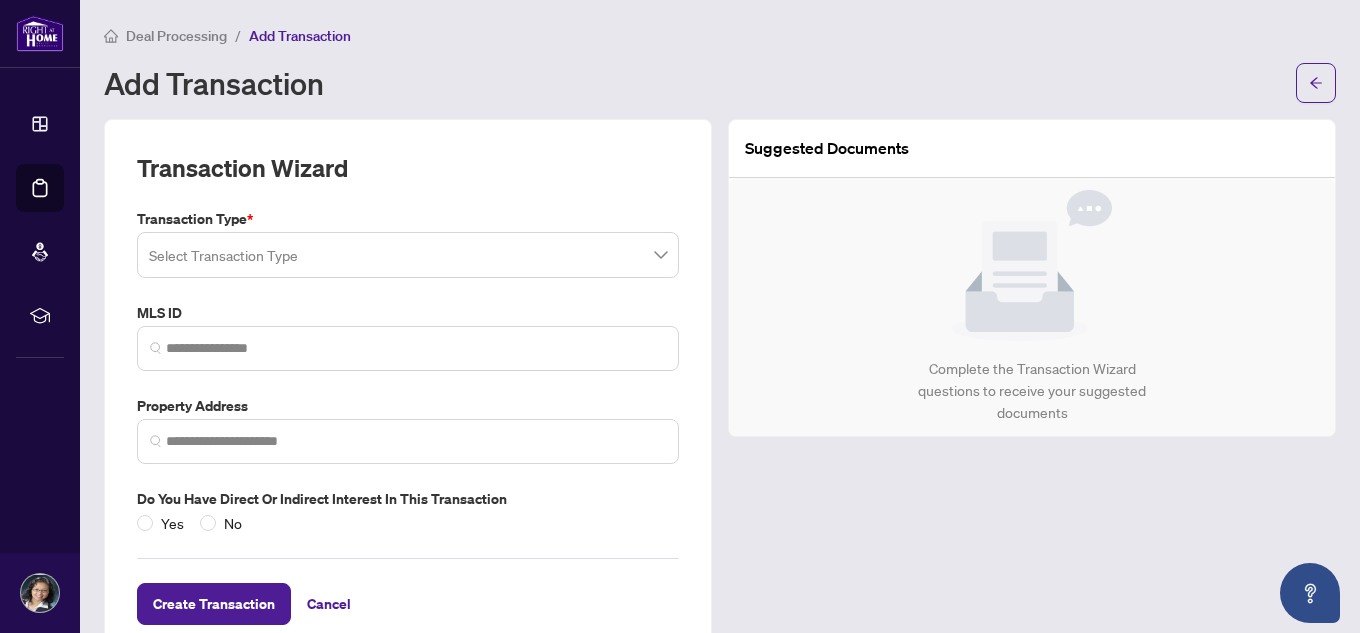 click at bounding box center [408, 255] 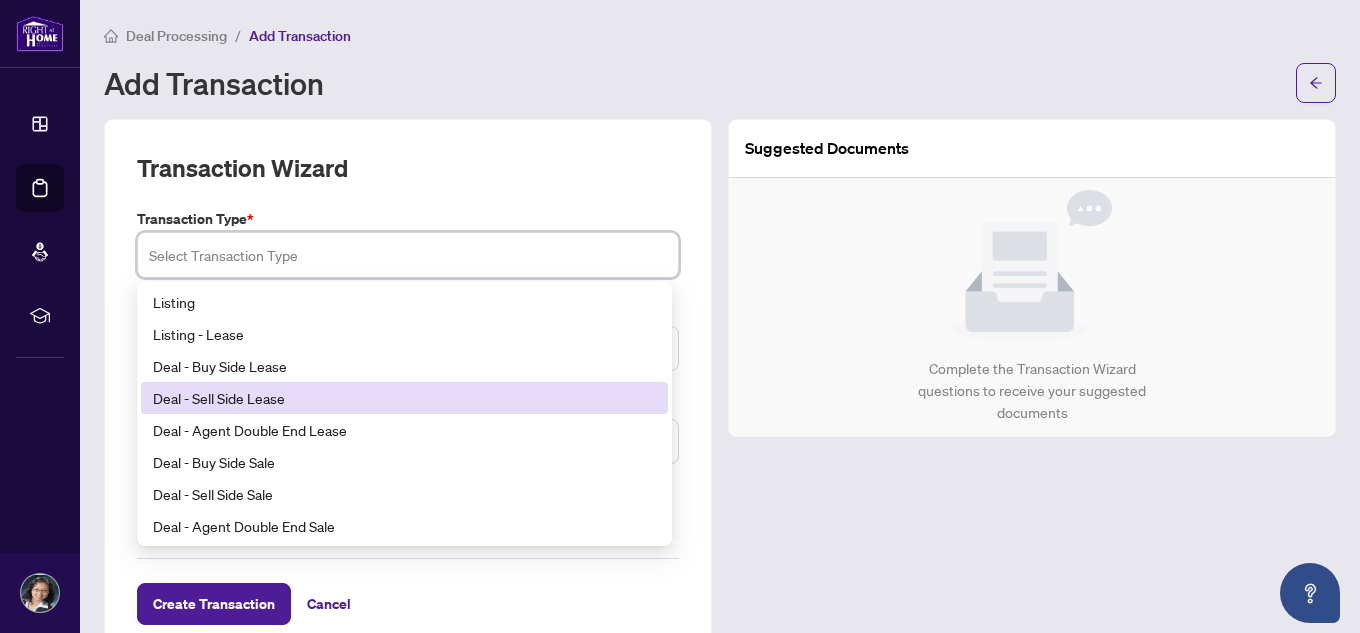 click on "Deal - Sell Side Lease" at bounding box center [404, 398] 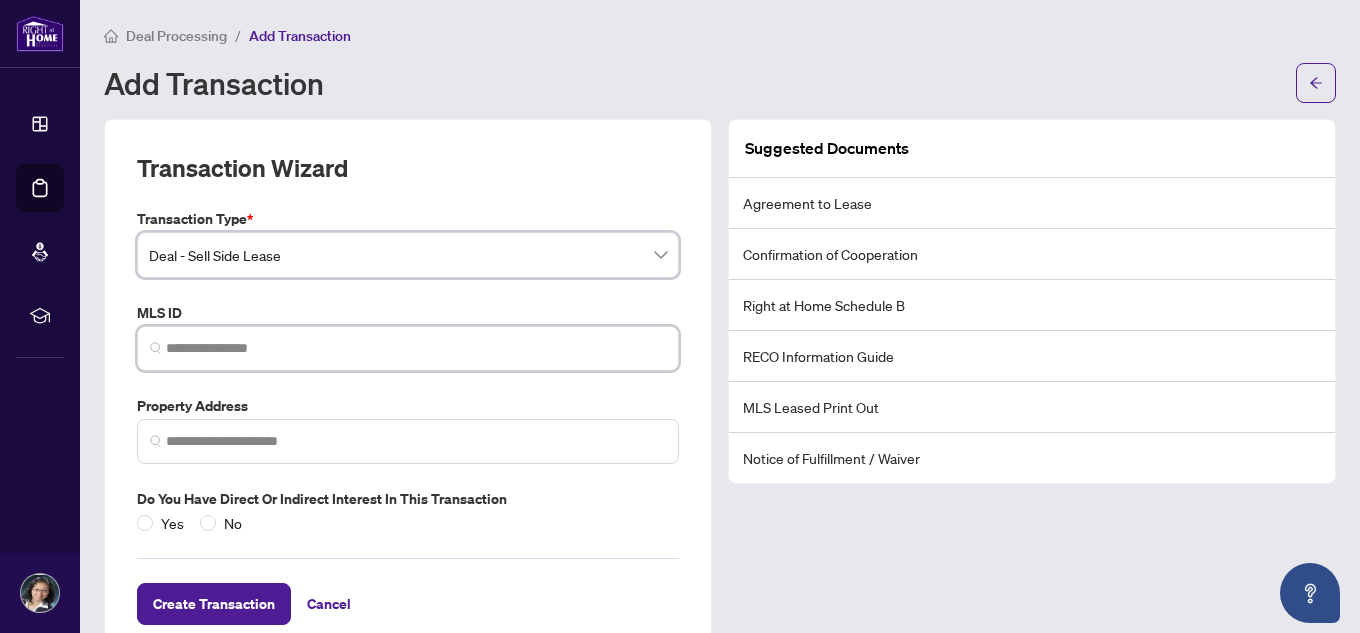 click at bounding box center (416, 348) 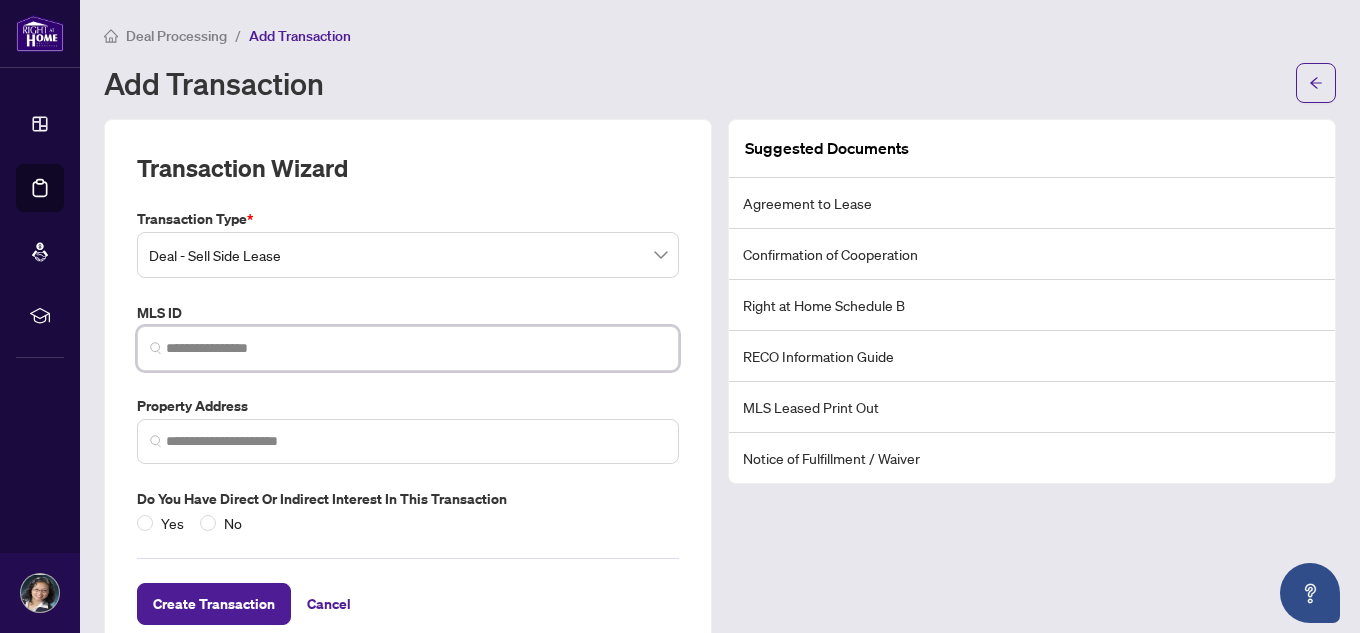 paste on "*********" 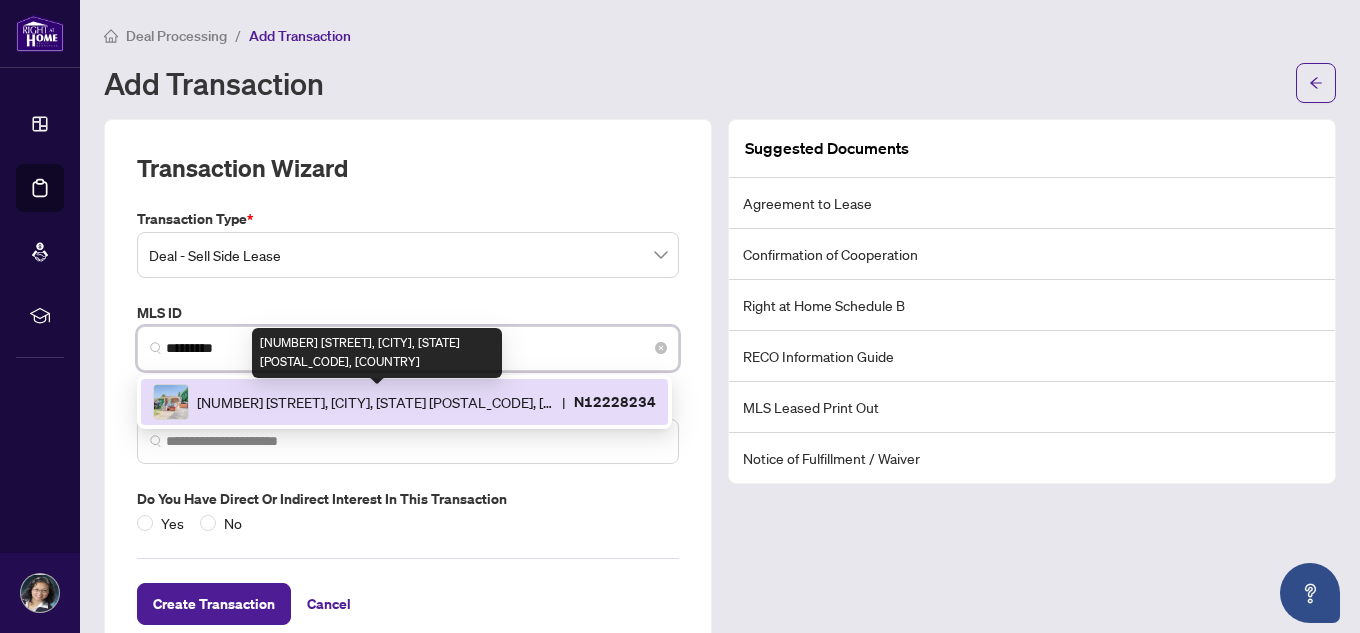 click on "[NUMBER] [STREET], [CITY], [STATE] [POSTAL_CODE], [COUNTRY]" at bounding box center (375, 402) 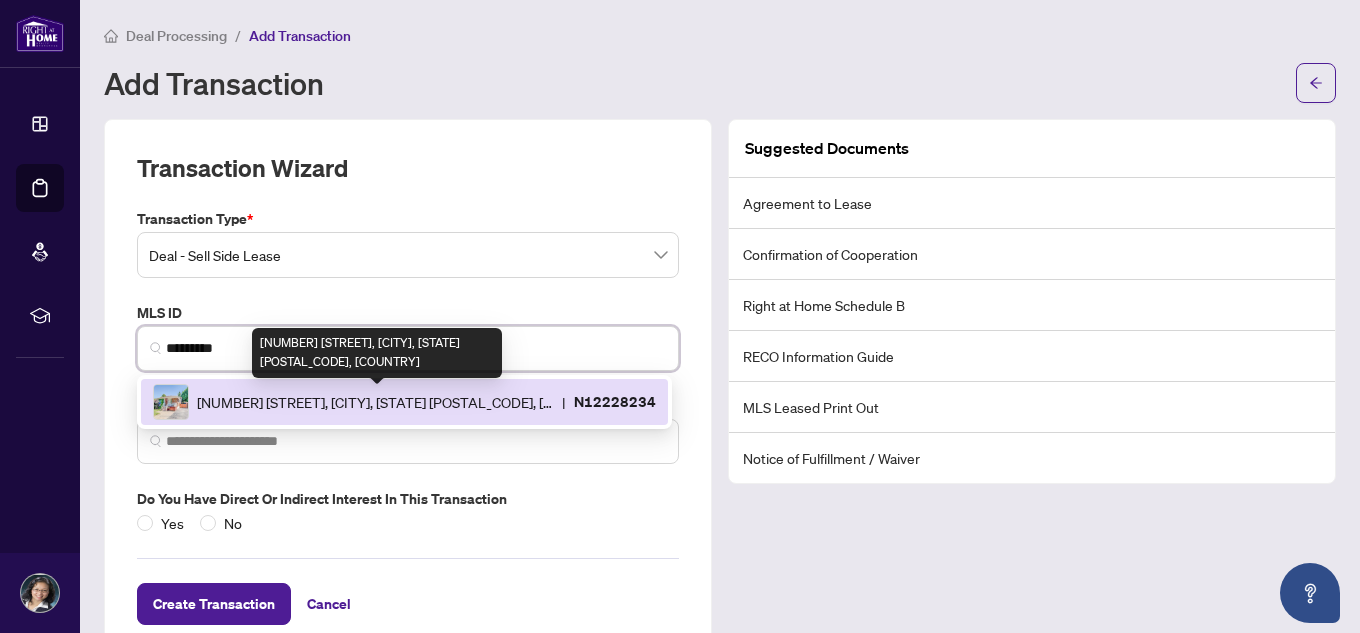 type on "**********" 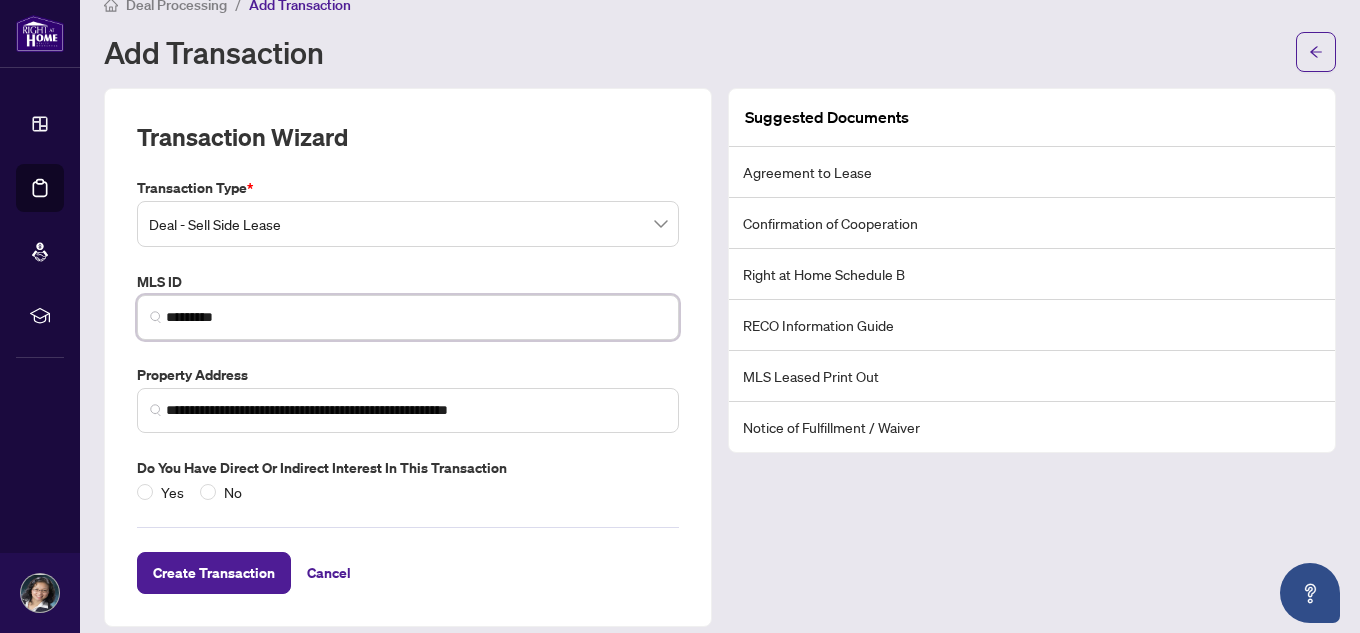 scroll, scrollTop: 48, scrollLeft: 0, axis: vertical 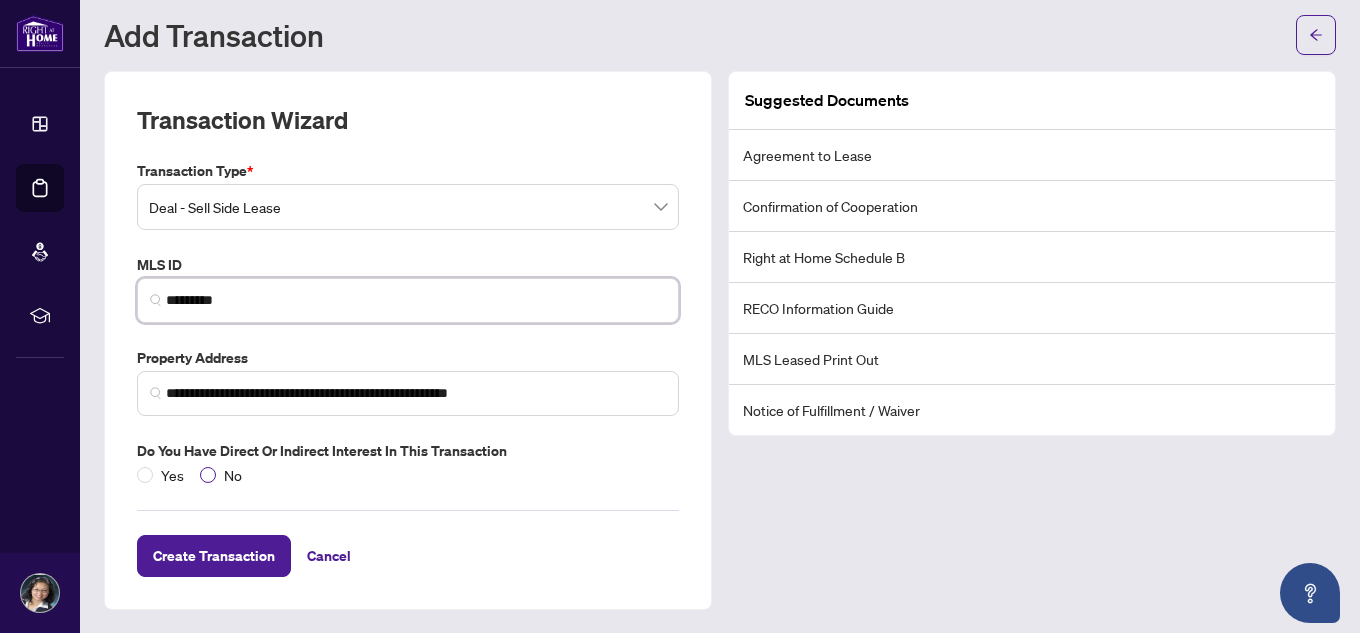 type on "*********" 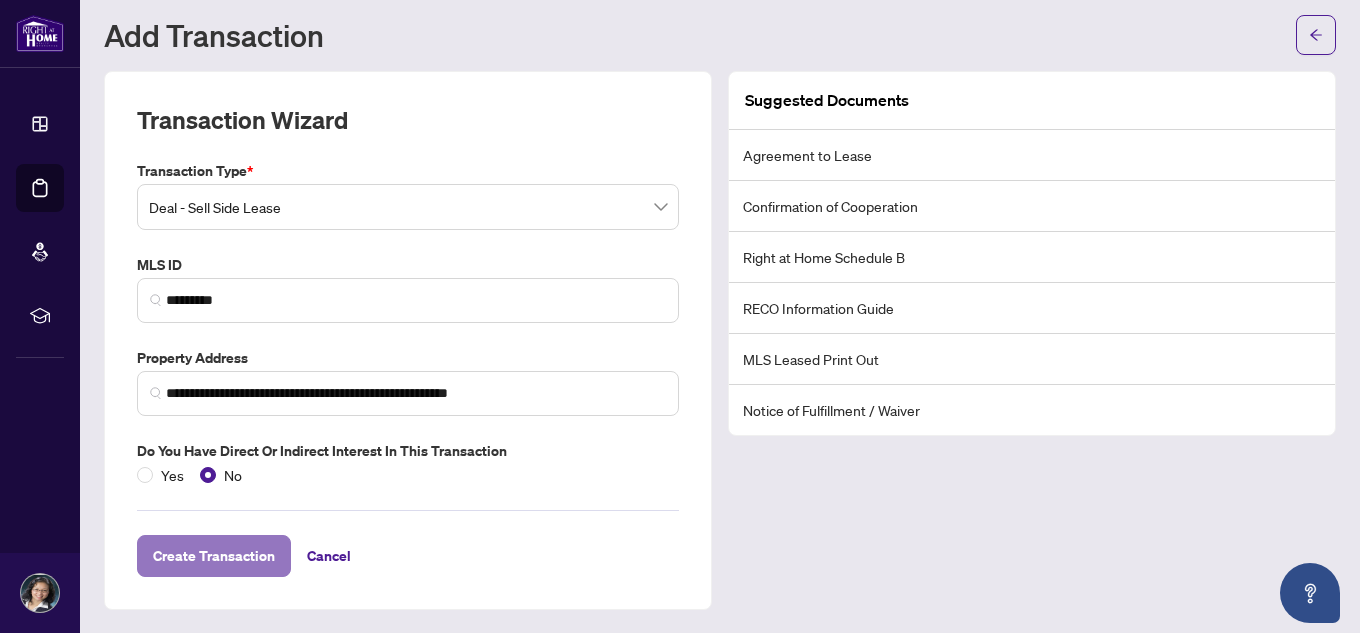 click on "Create Transaction" at bounding box center [214, 556] 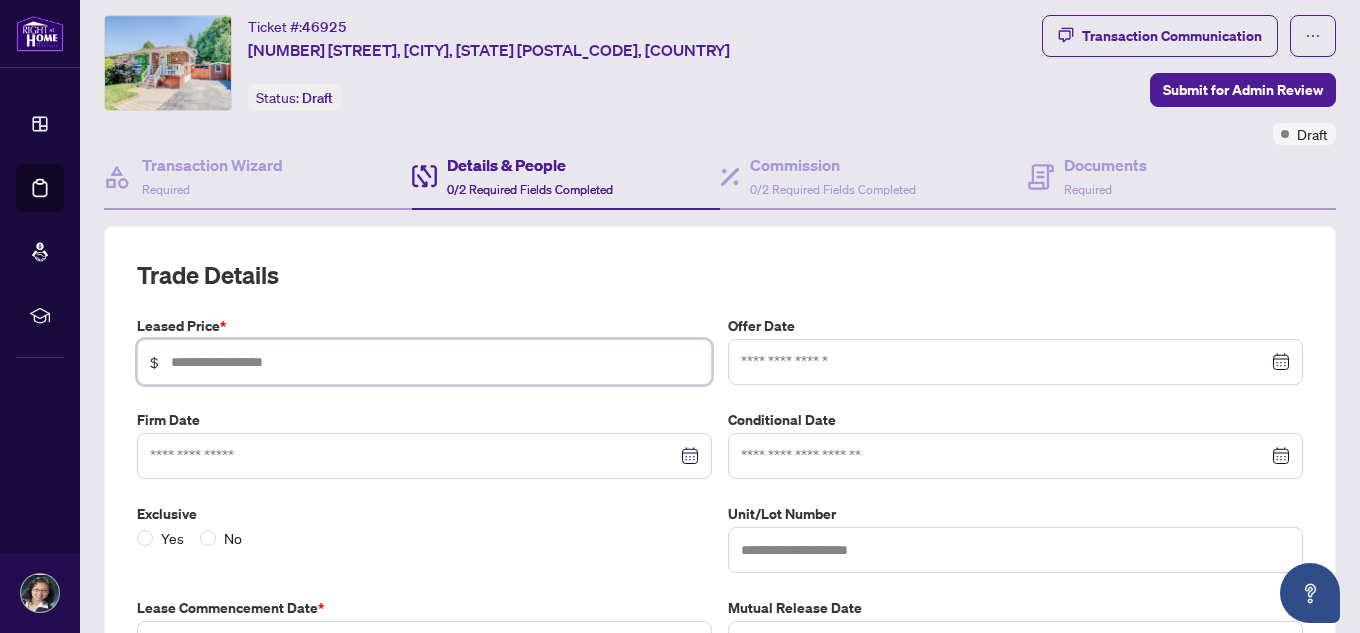 click at bounding box center [435, 362] 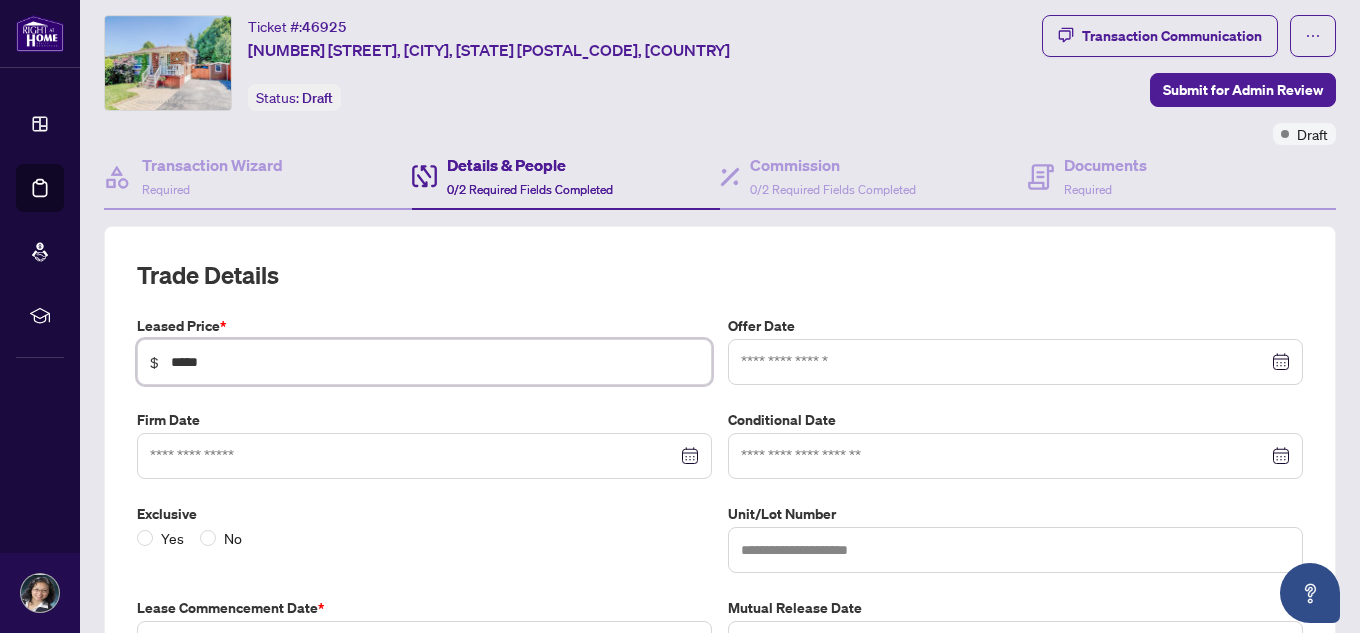 type on "*****" 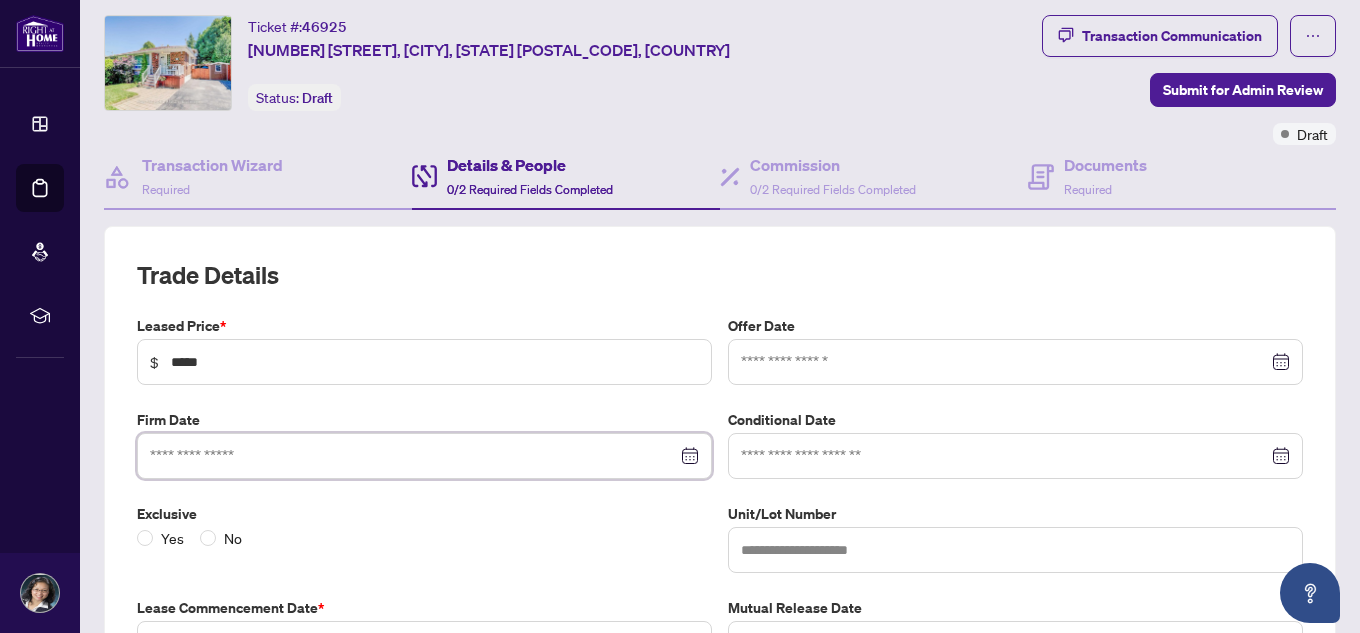 click at bounding box center (413, 456) 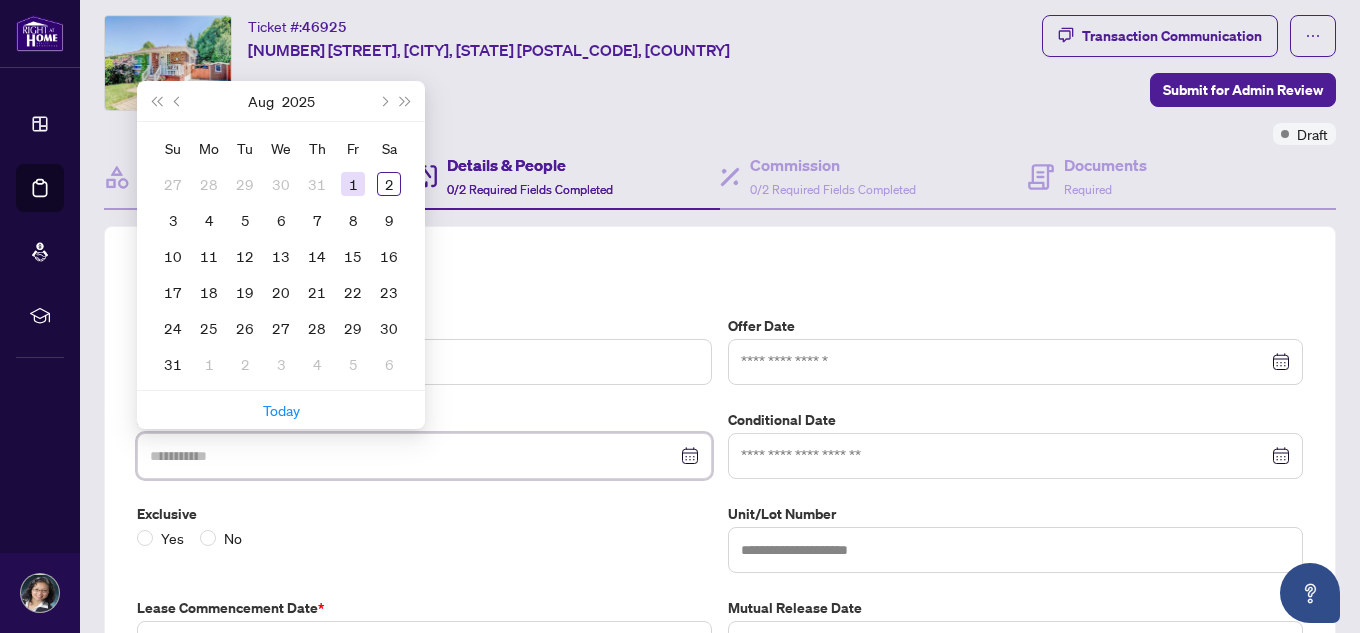 type on "**********" 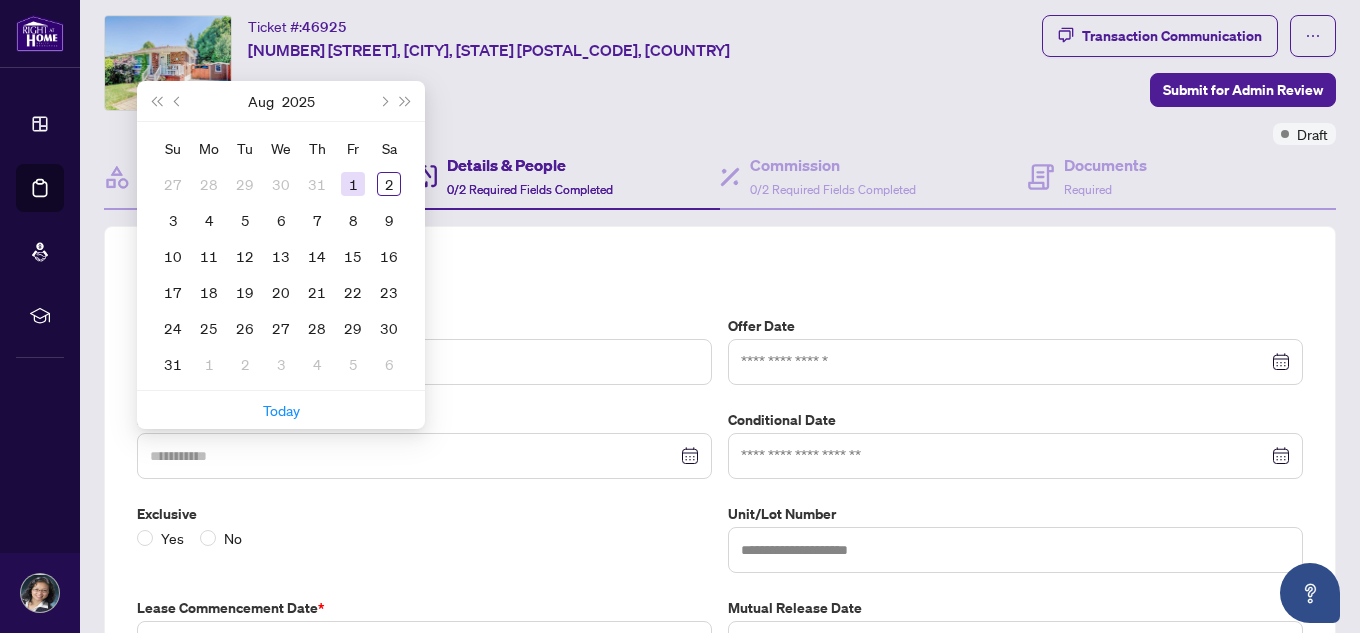 click on "1" at bounding box center (353, 184) 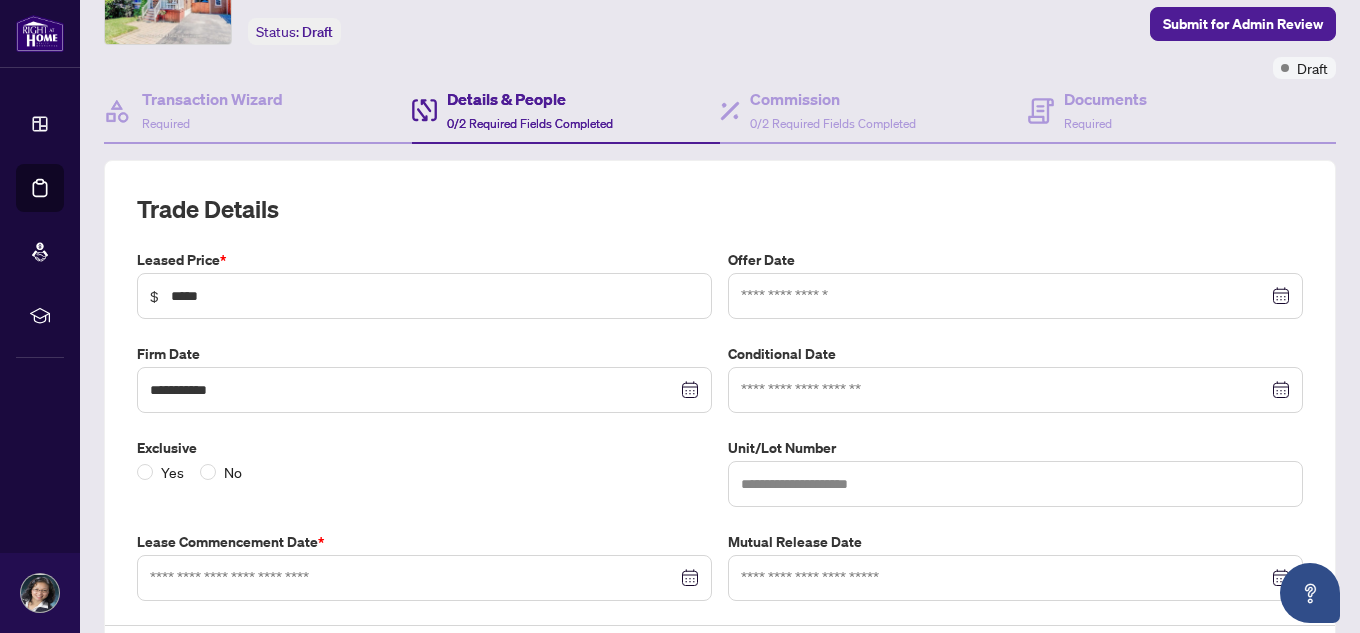 scroll, scrollTop: 148, scrollLeft: 0, axis: vertical 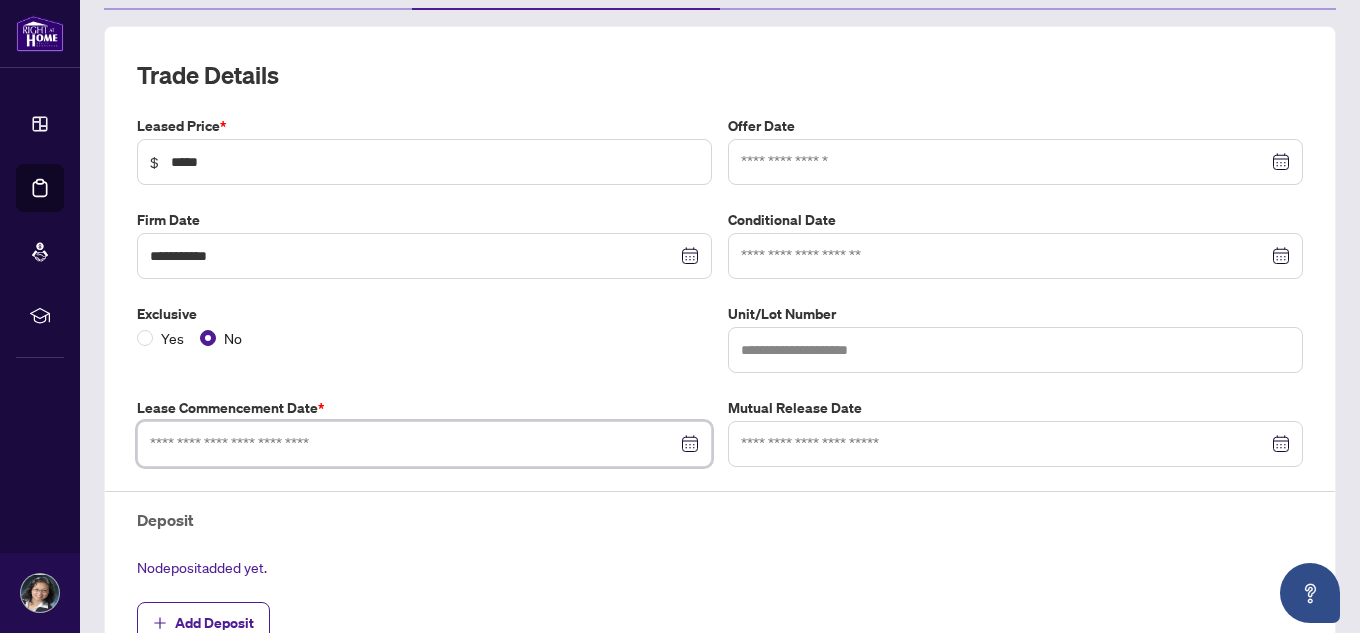 click at bounding box center [413, 444] 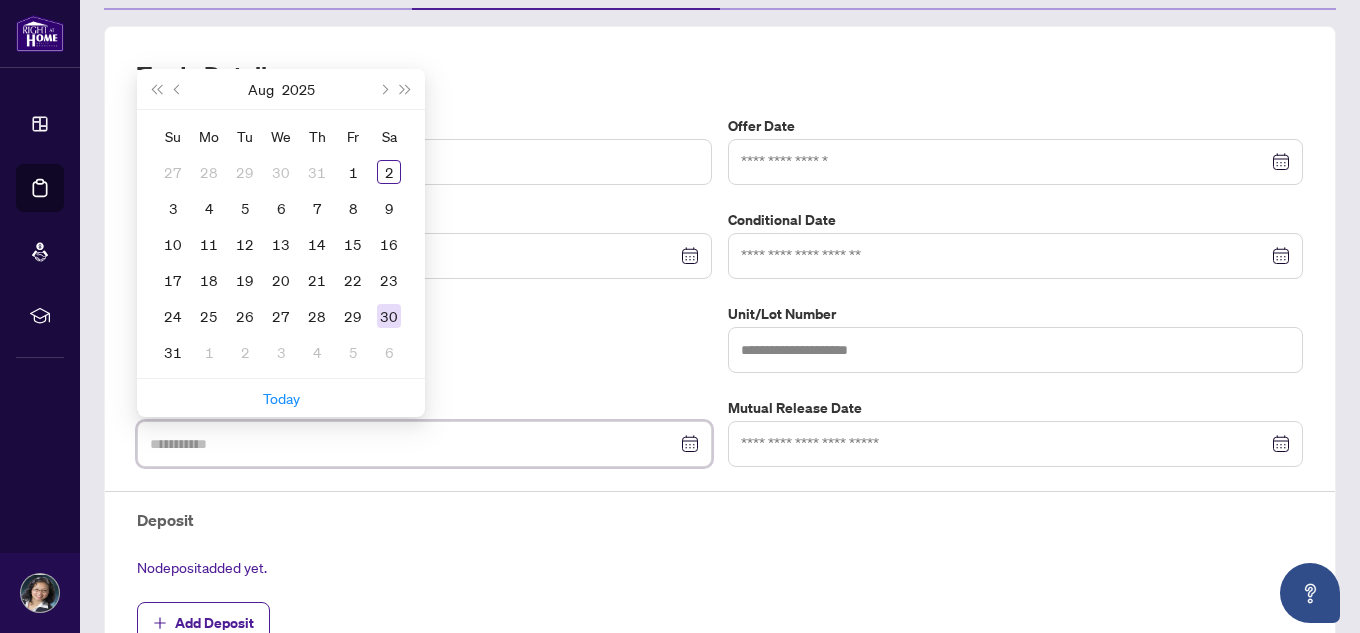 type on "**********" 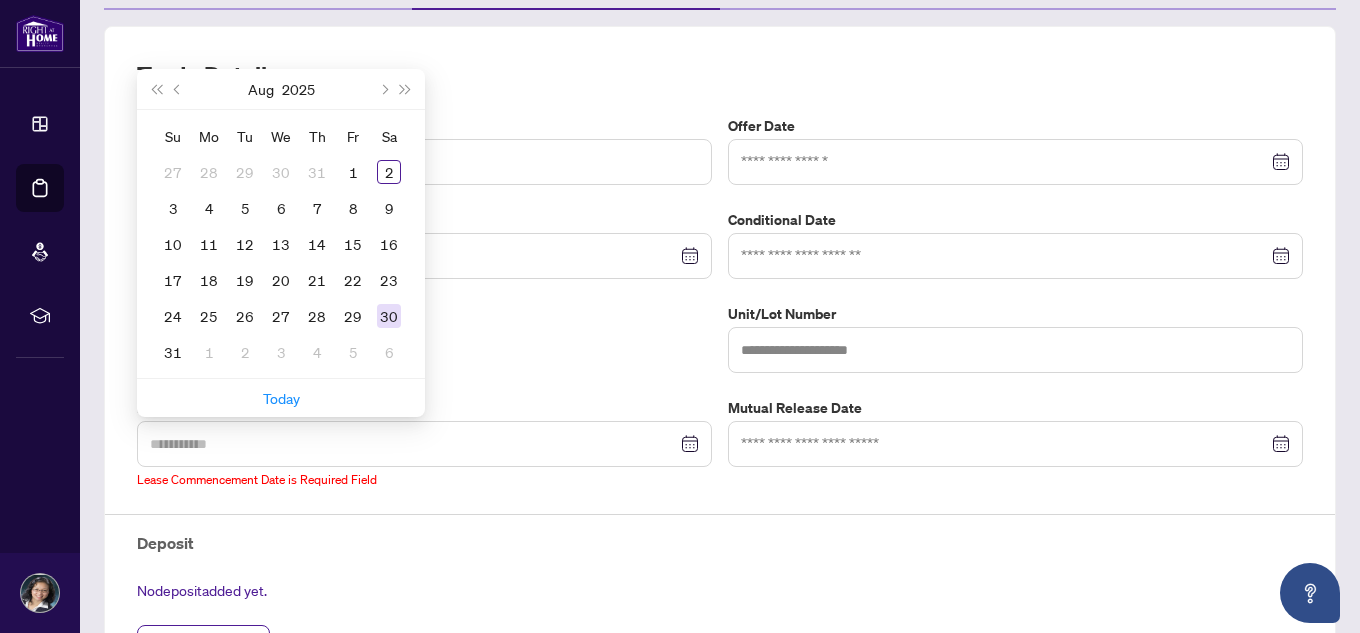 click on "30" at bounding box center (389, 316) 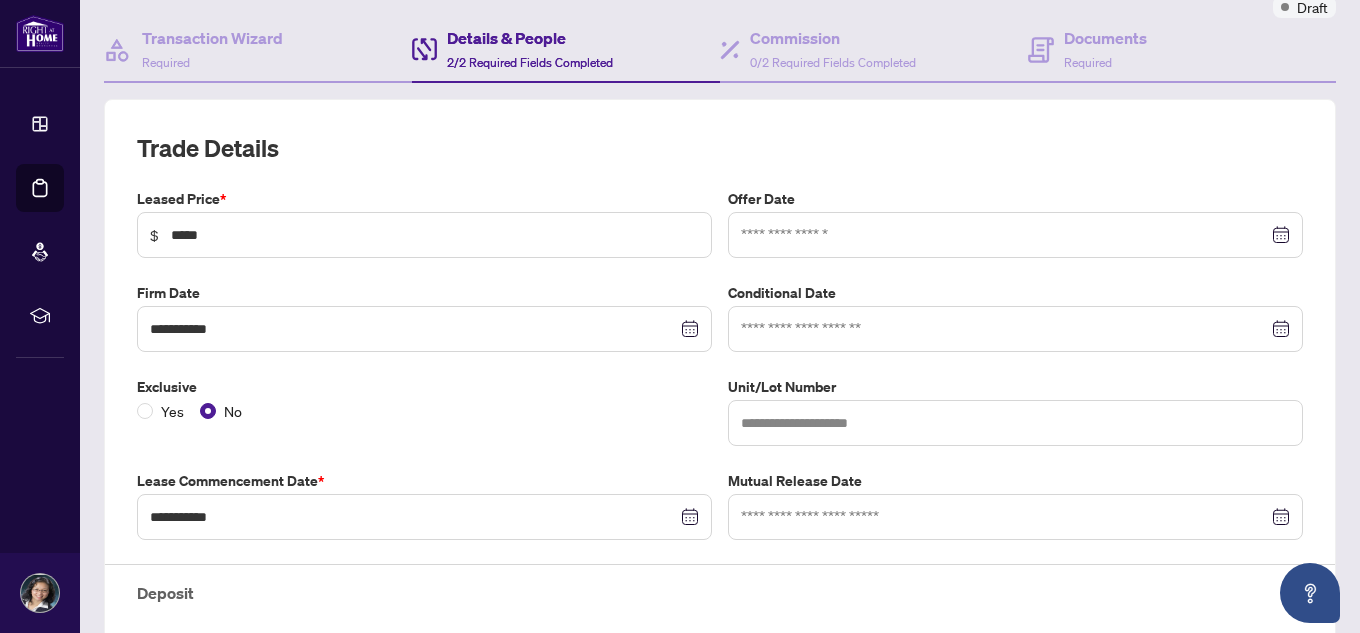 scroll, scrollTop: 148, scrollLeft: 0, axis: vertical 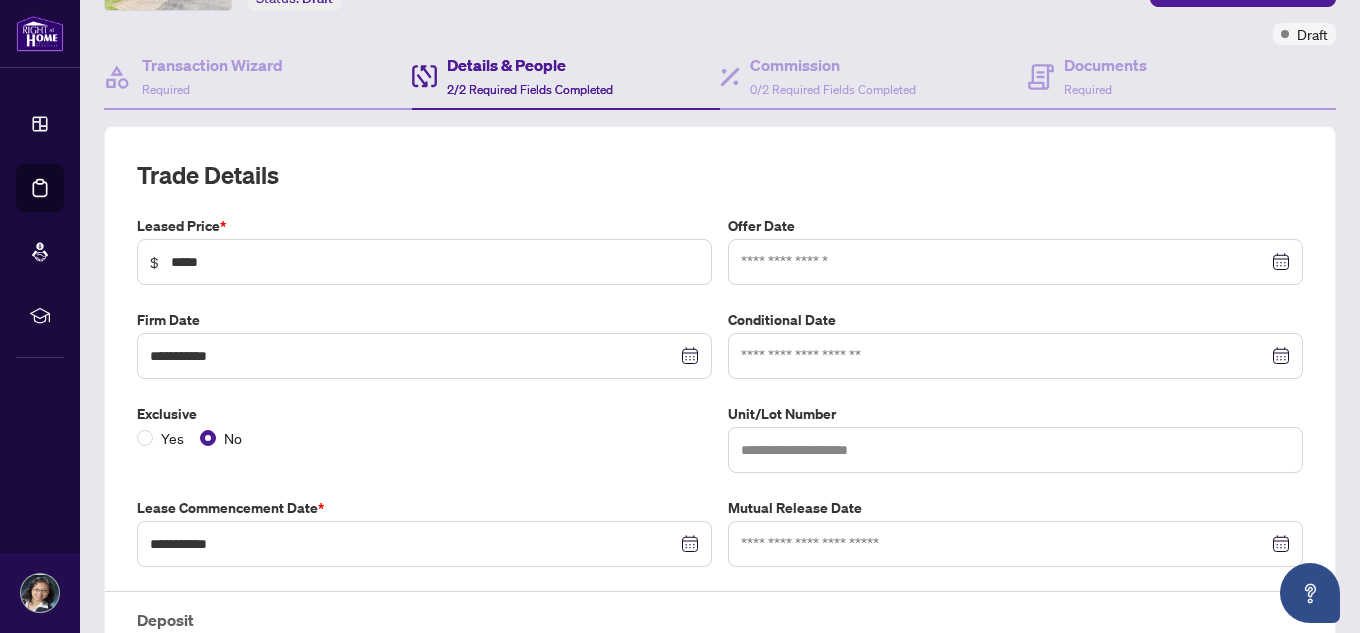 click at bounding box center [1015, 262] 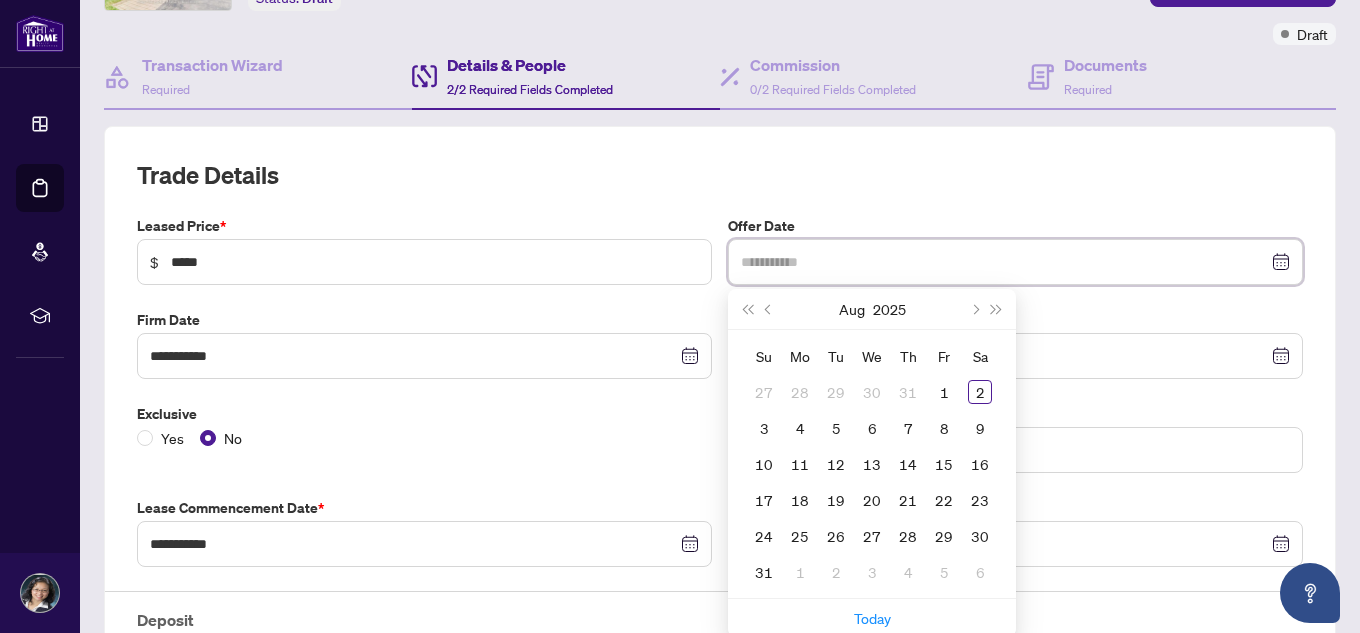 type on "**********" 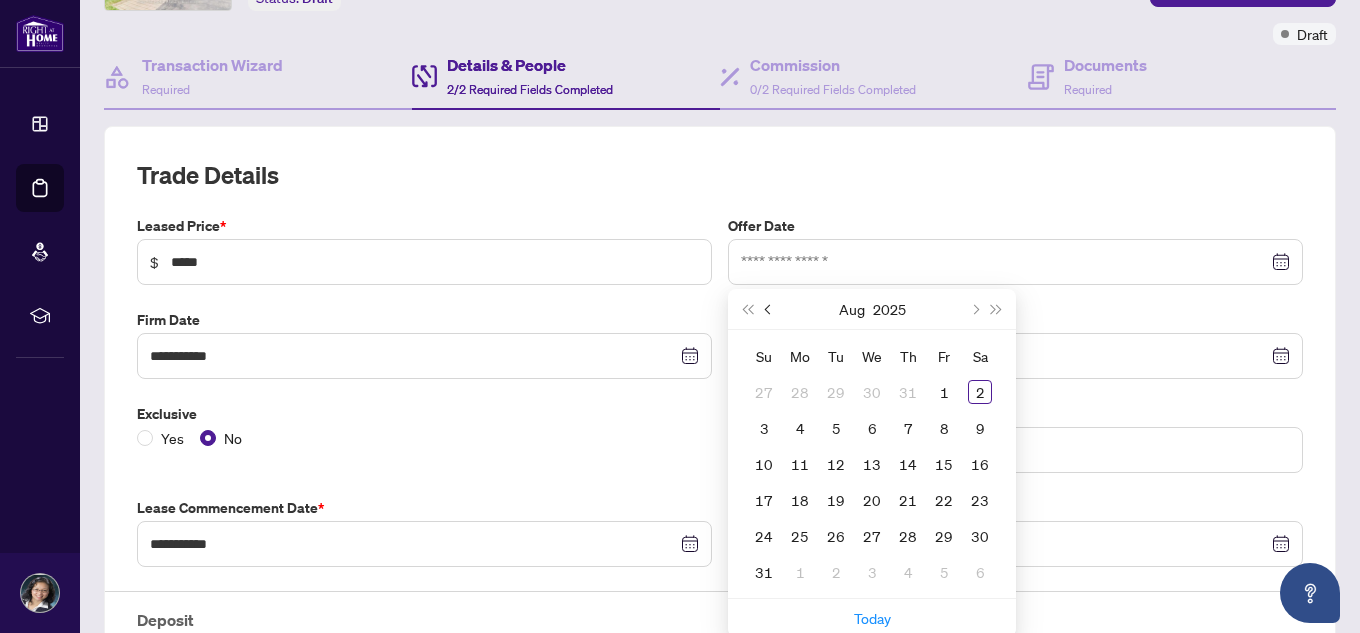 click at bounding box center [769, 309] 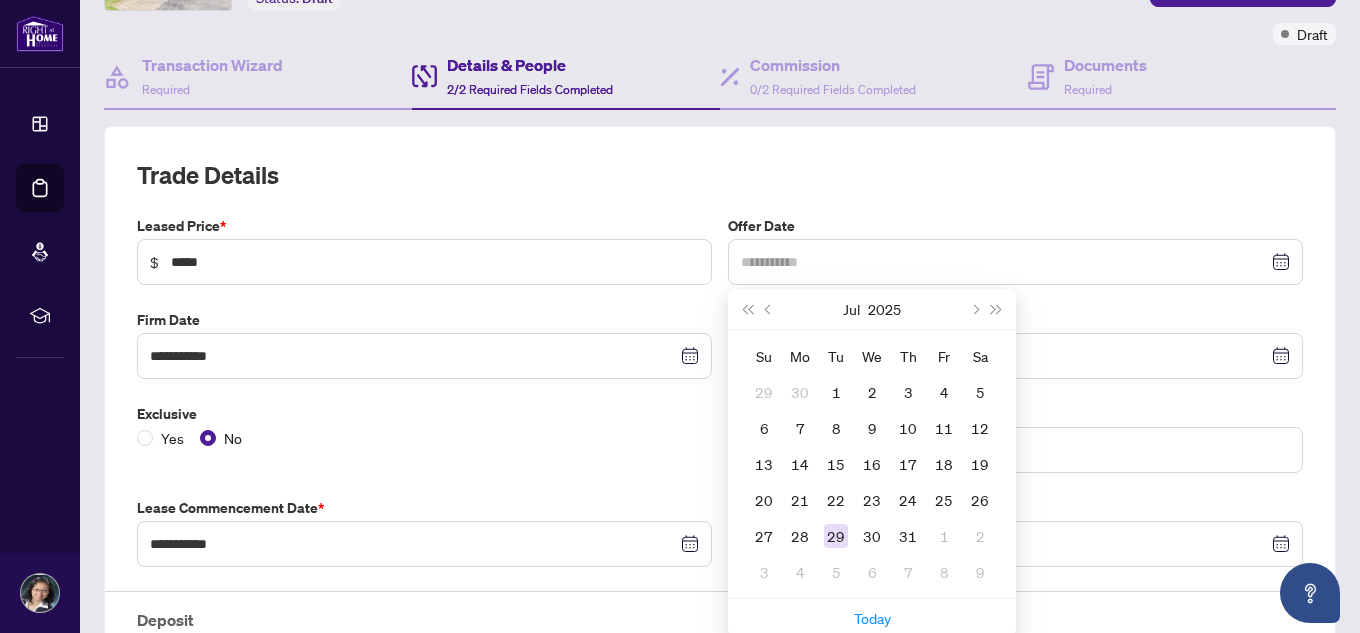 type on "**********" 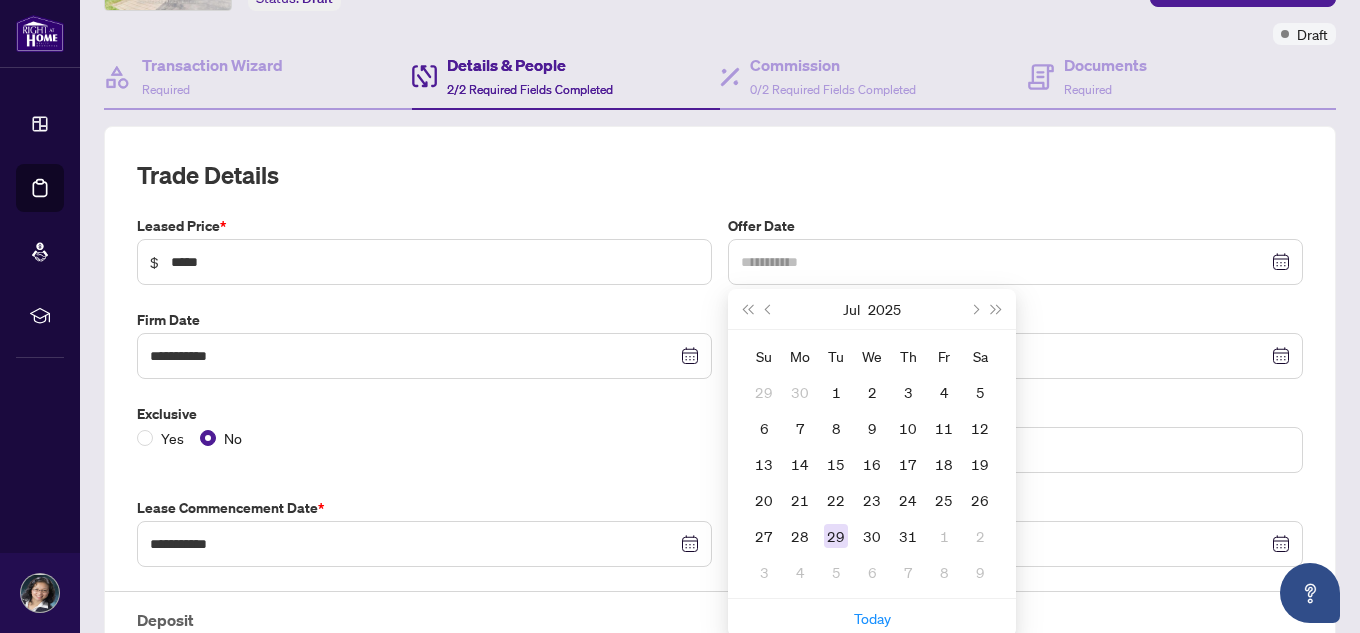 click on "29" at bounding box center (836, 536) 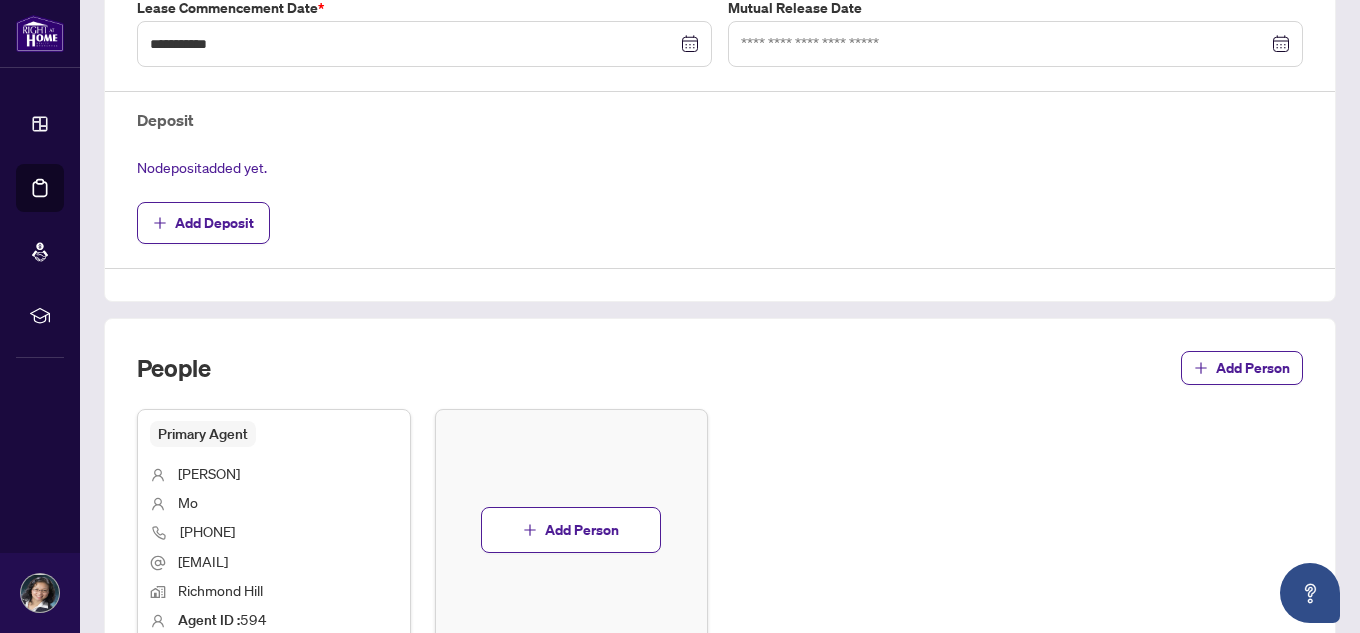 scroll, scrollTop: 748, scrollLeft: 0, axis: vertical 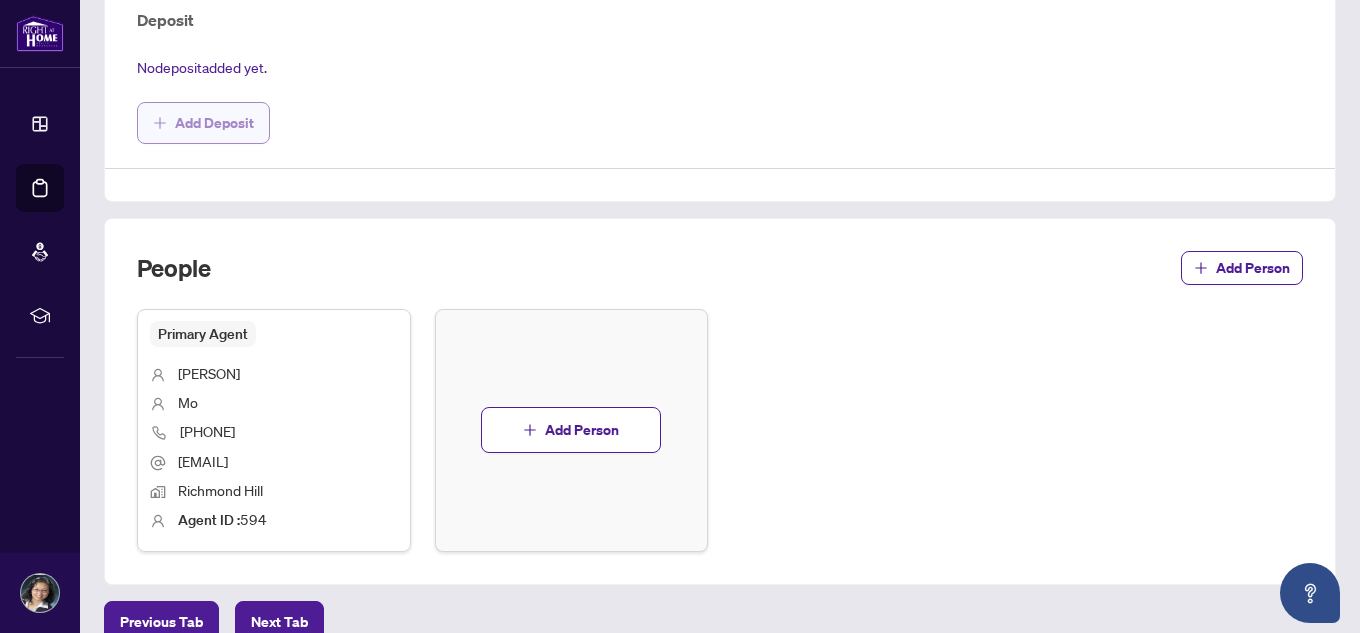 click on "Add Deposit" at bounding box center (214, 123) 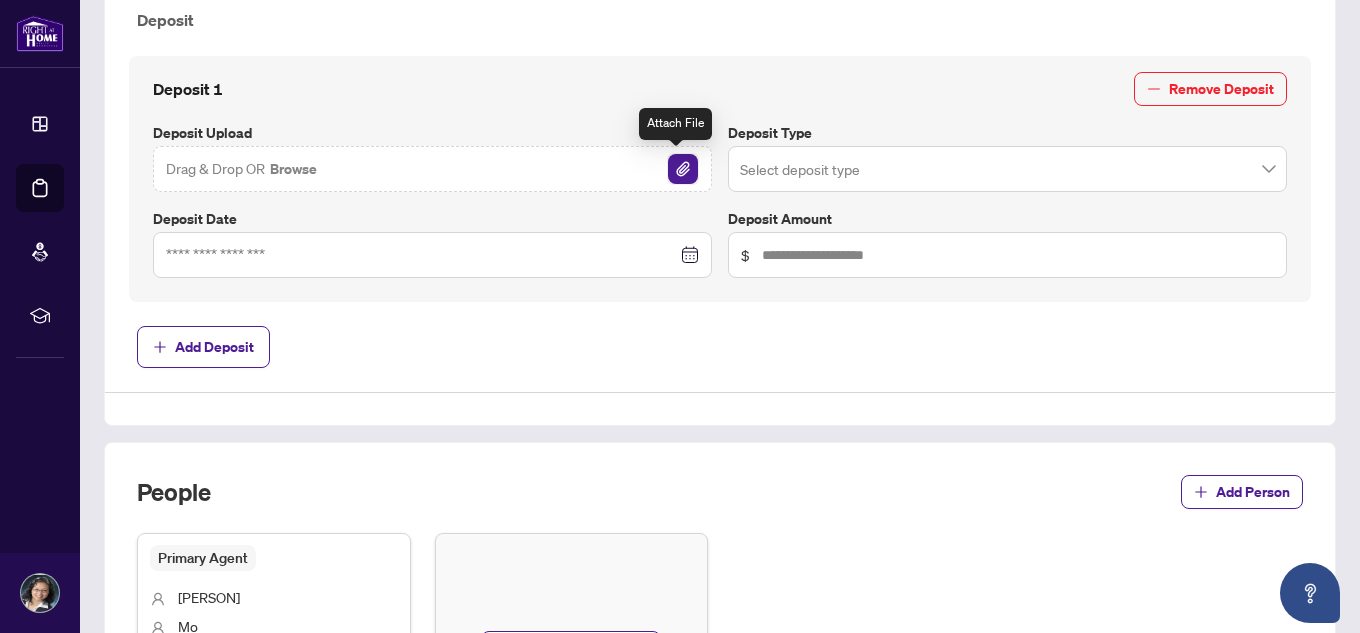 click at bounding box center (683, 169) 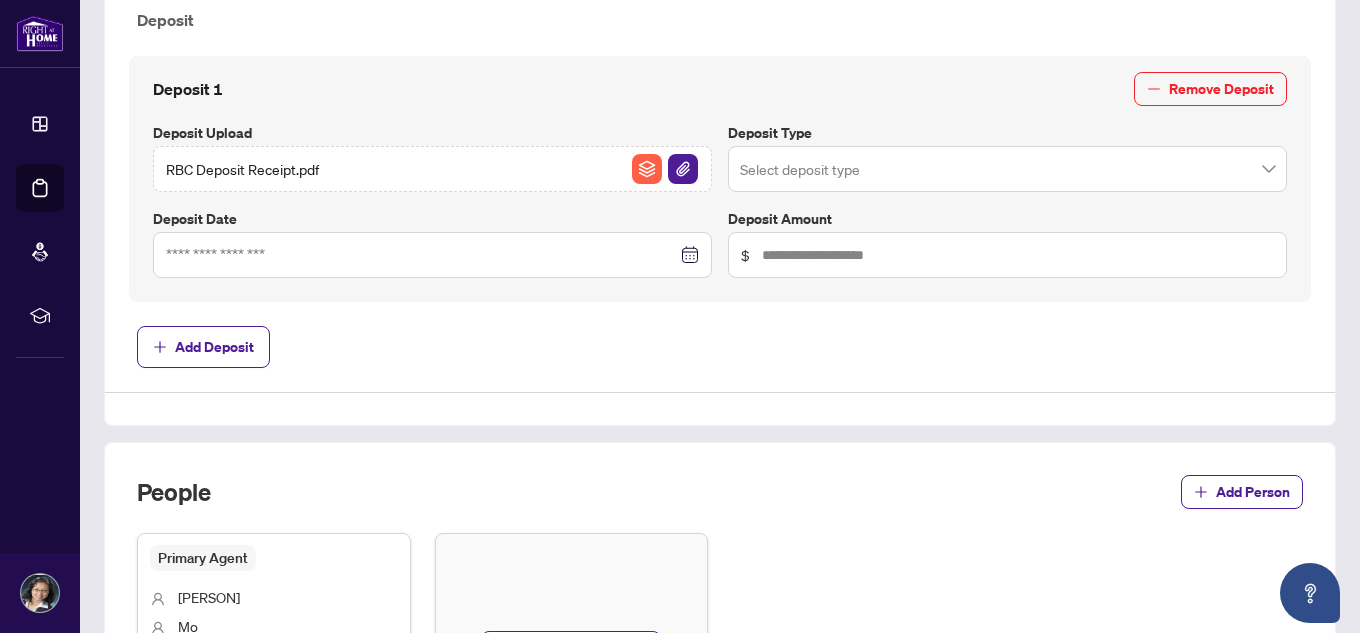 click at bounding box center (432, 255) 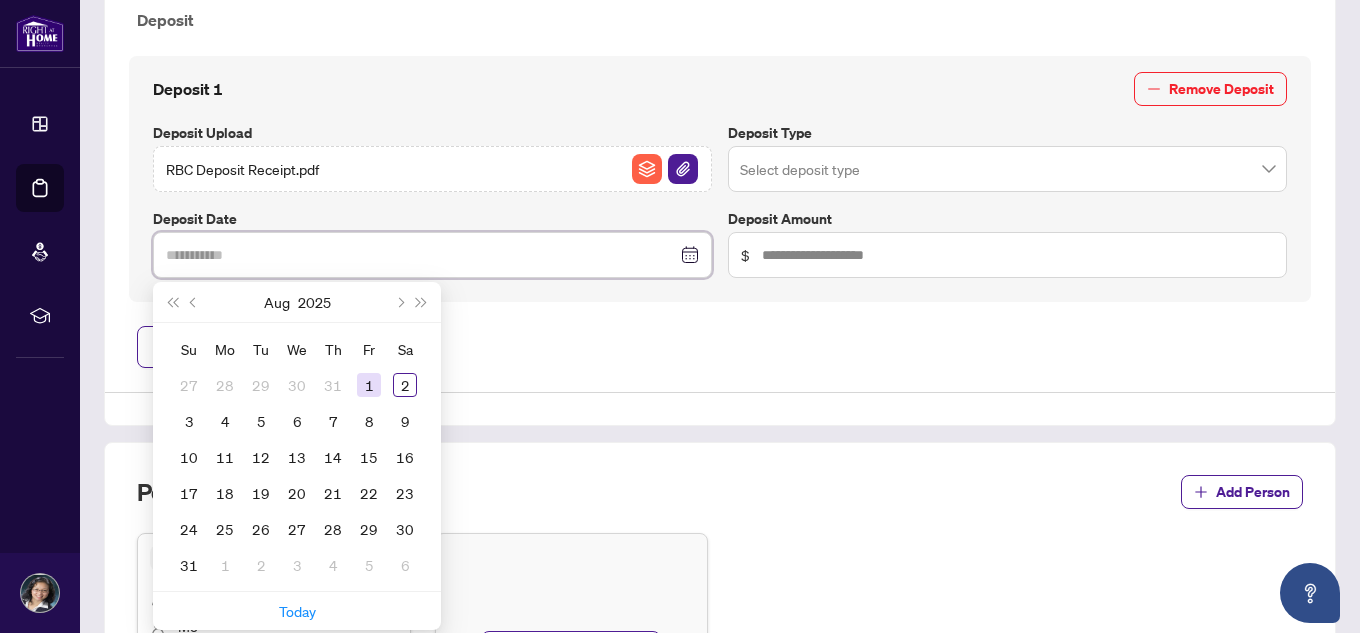 type on "**********" 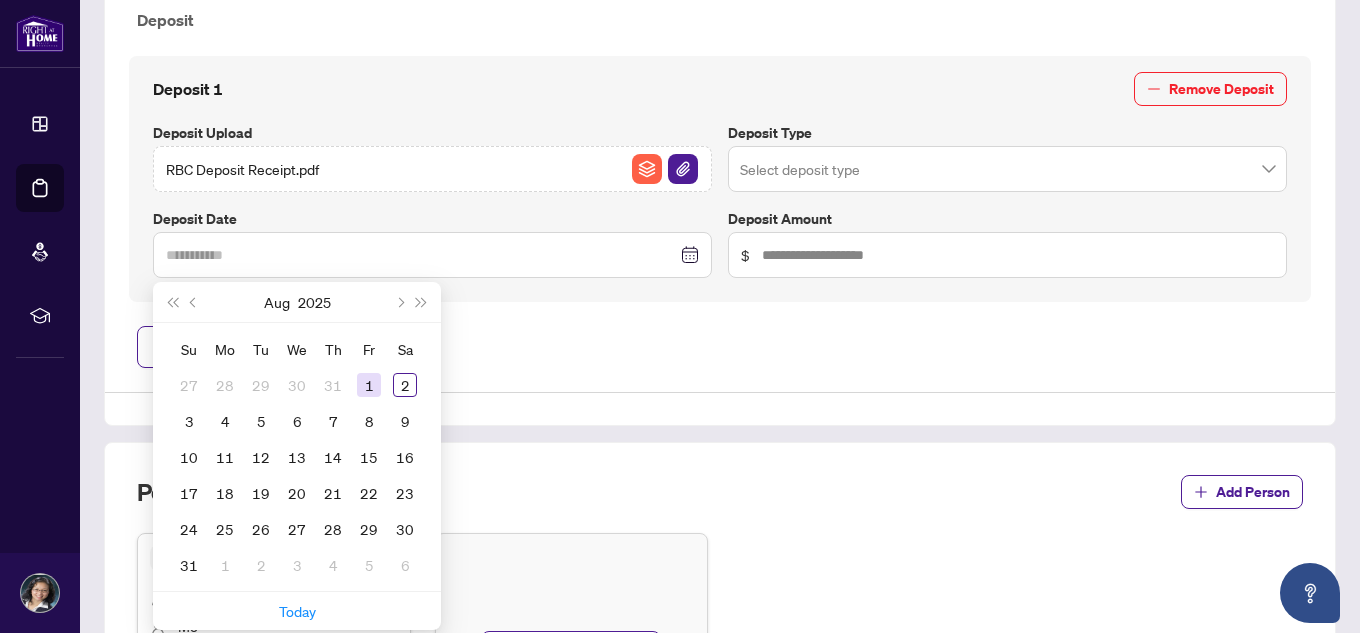 click on "1" at bounding box center [369, 385] 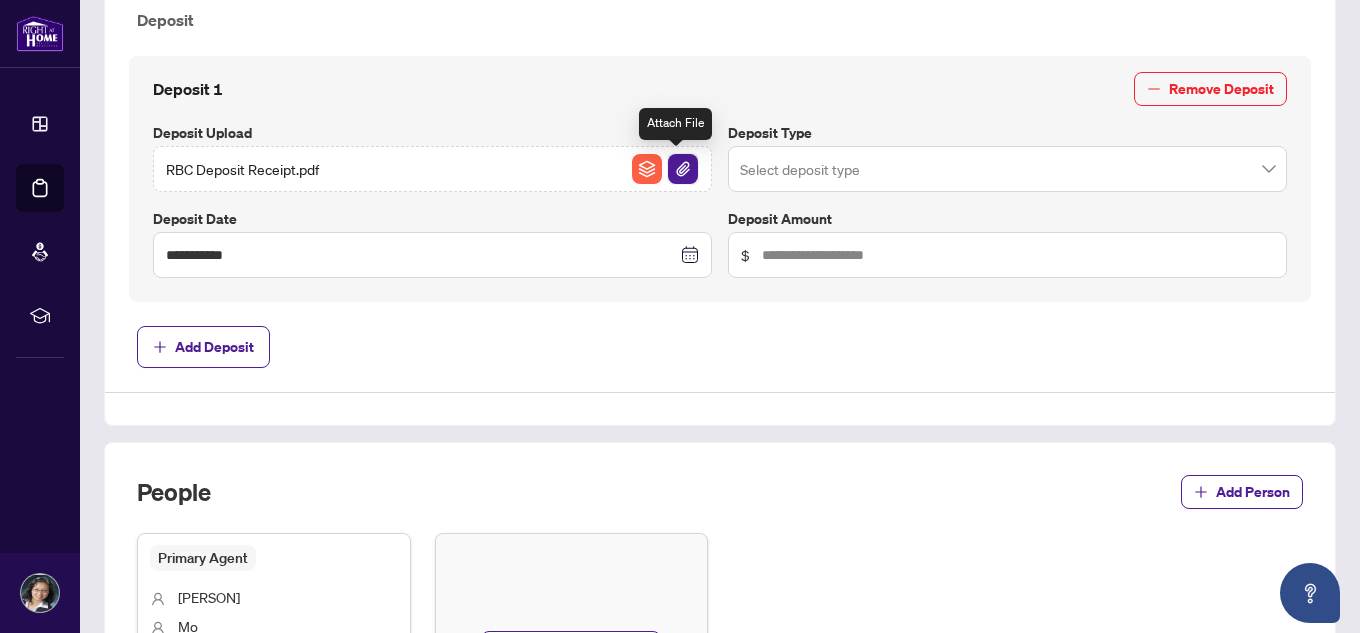 click at bounding box center (683, 169) 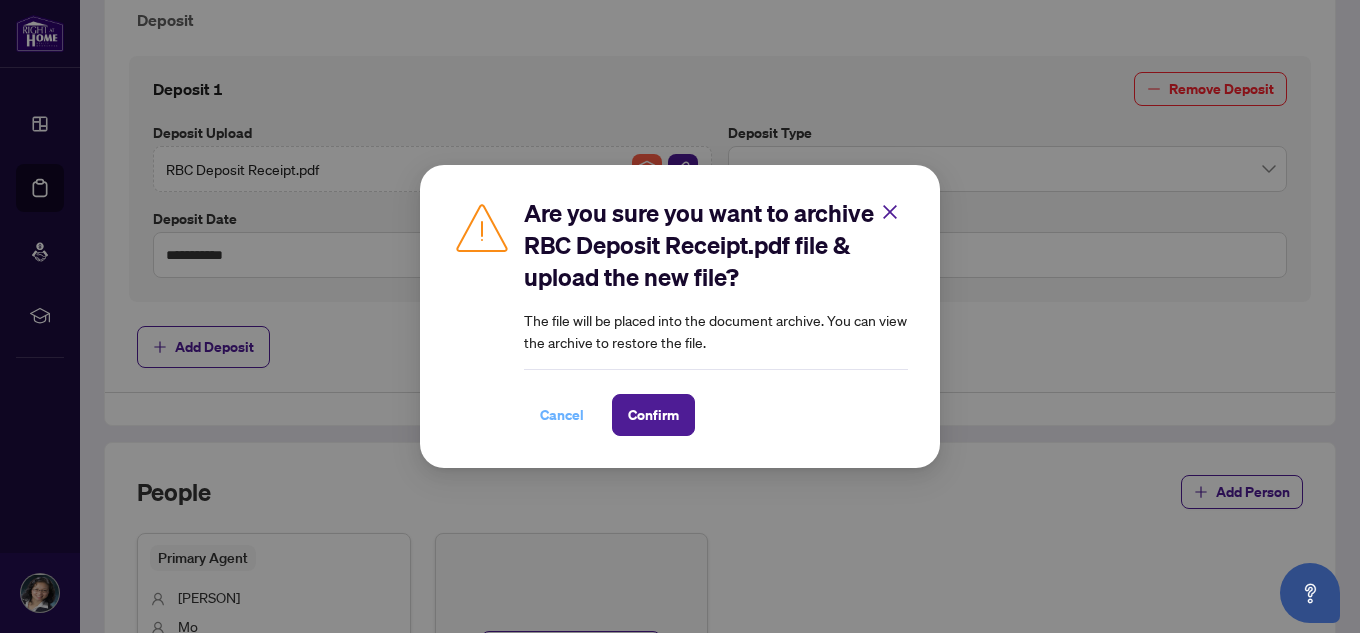 click on "Cancel" at bounding box center [562, 415] 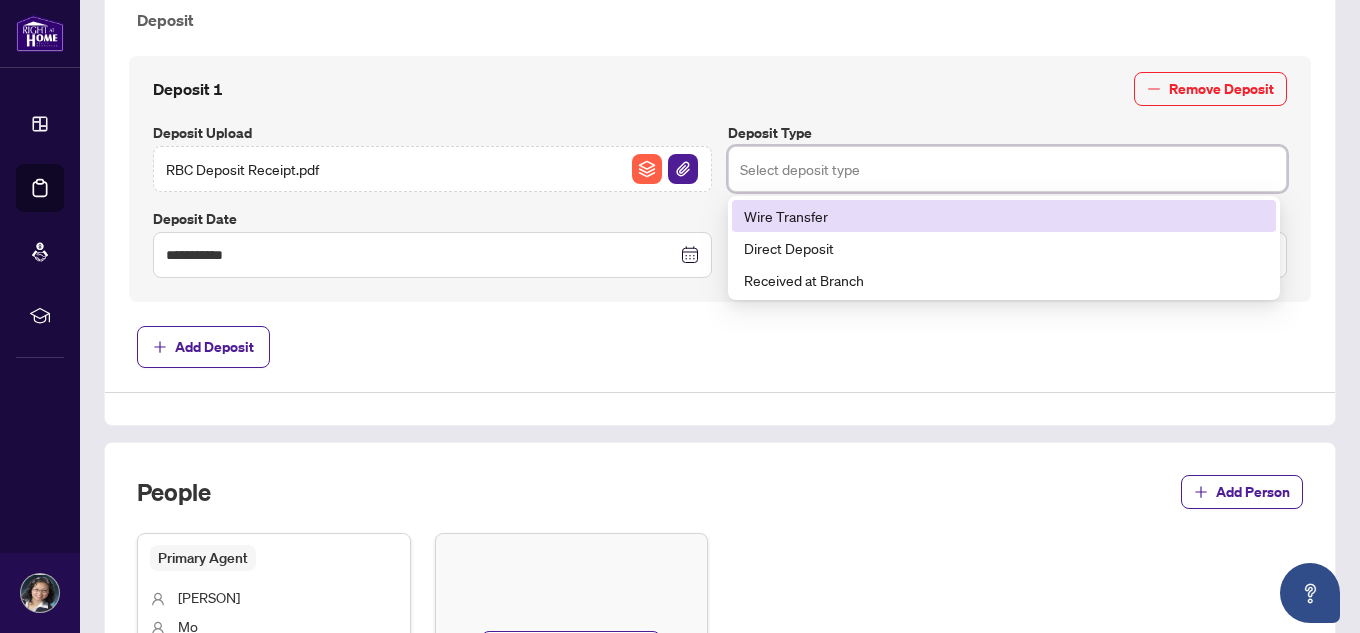 click at bounding box center (1007, 169) 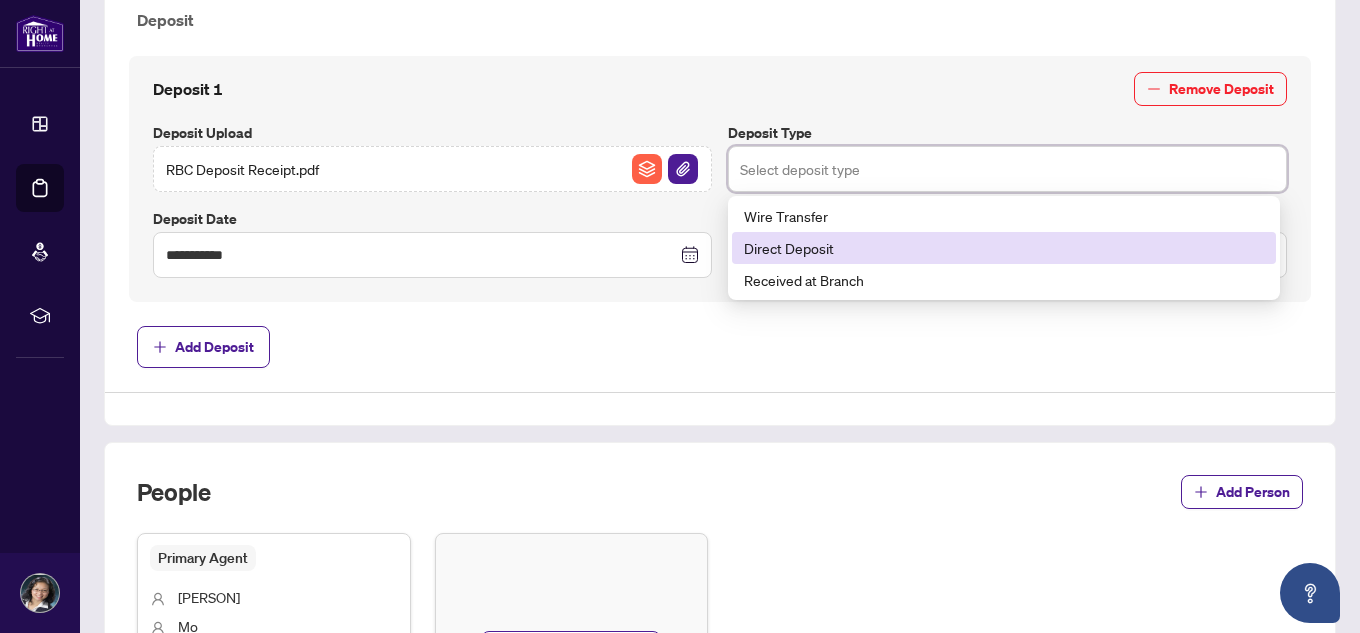 click on "Direct Deposit" at bounding box center (1004, 248) 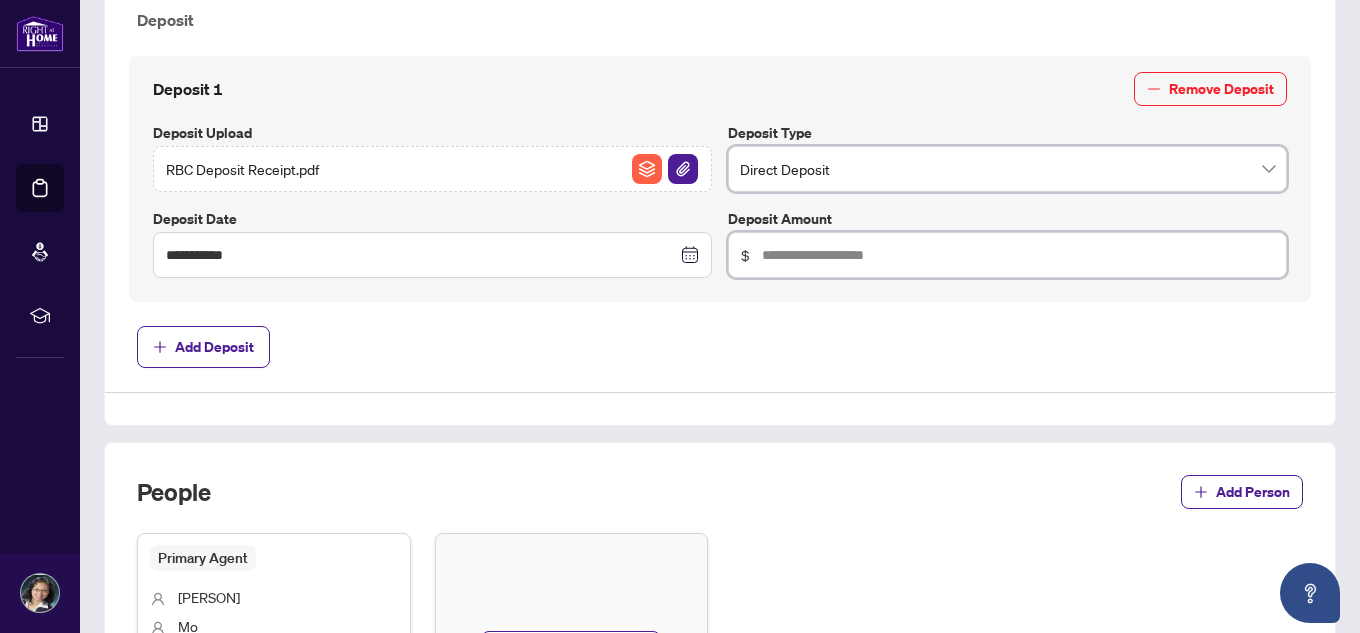 click at bounding box center (1018, 255) 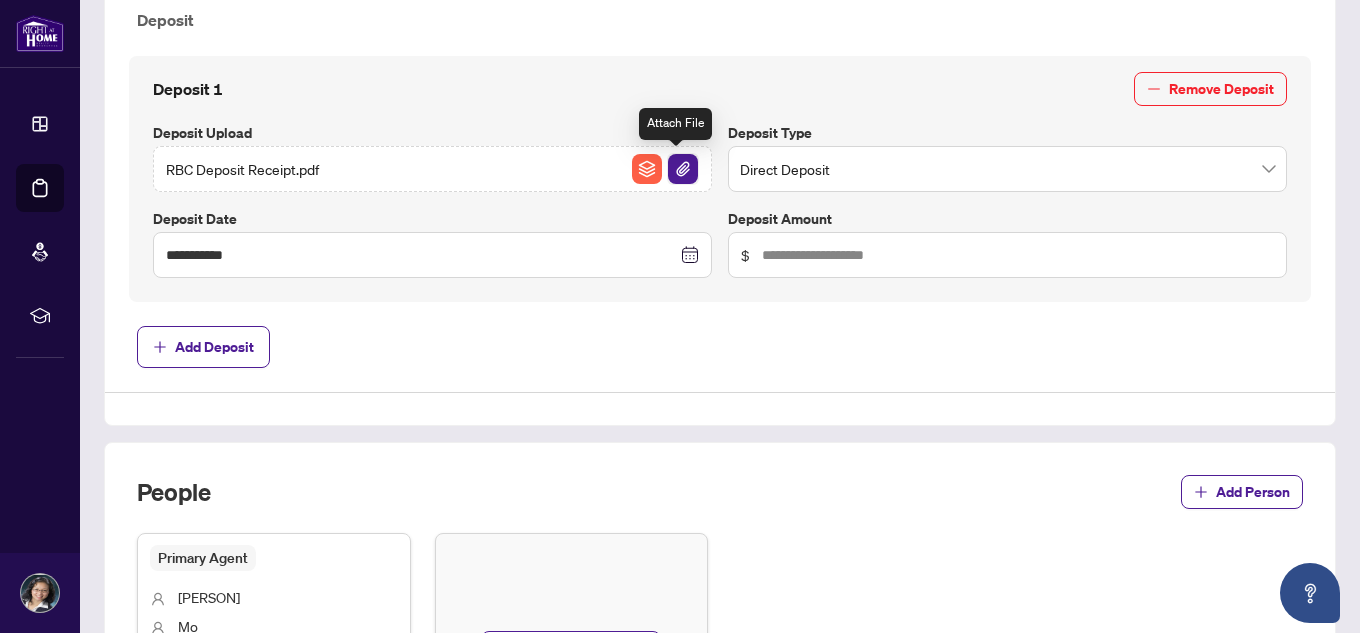 click at bounding box center (683, 169) 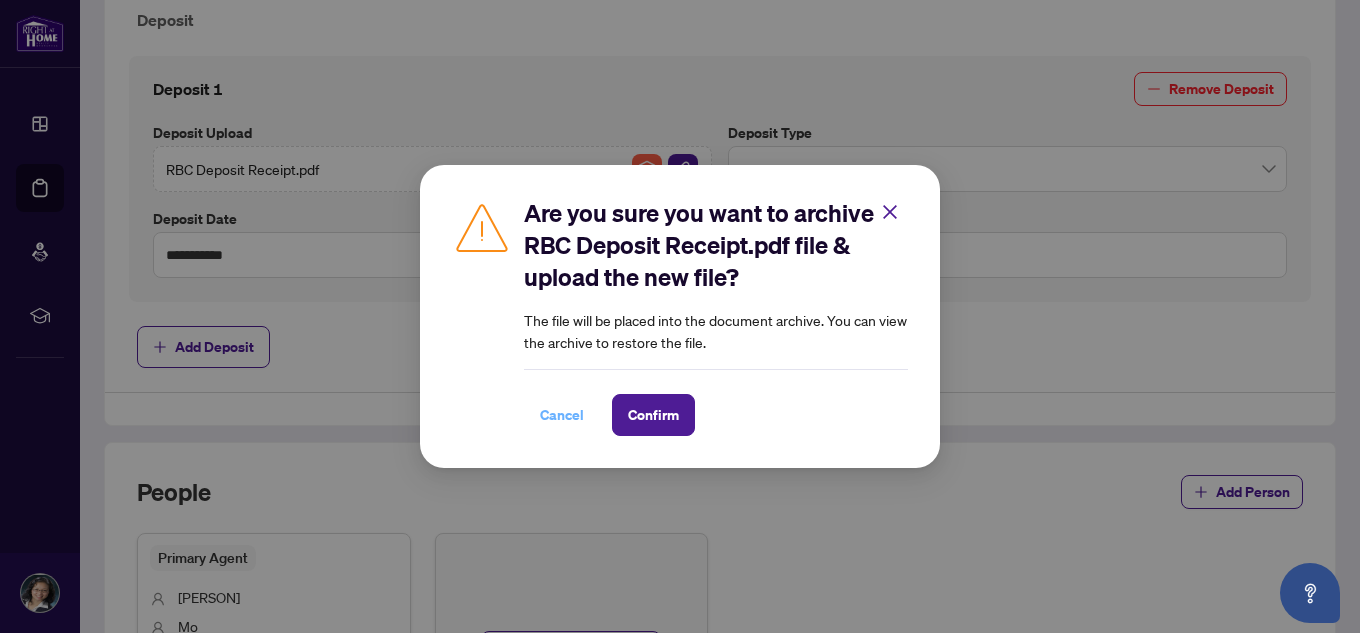 click on "Cancel" at bounding box center (562, 415) 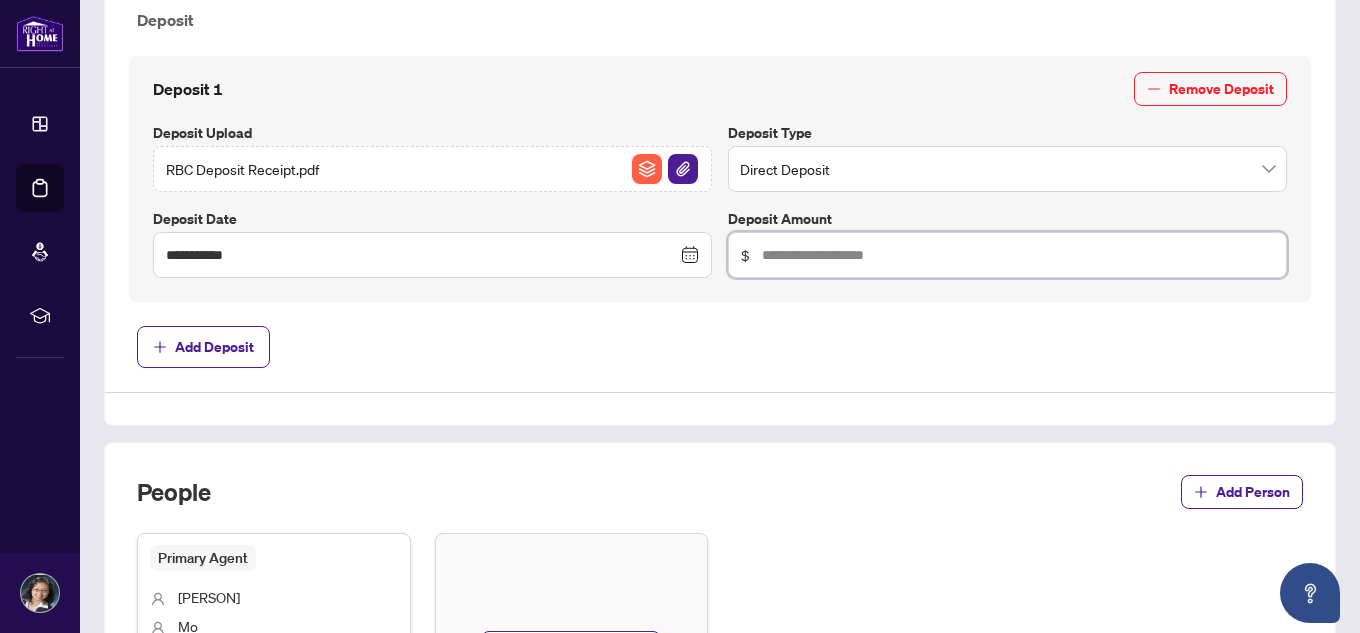 click at bounding box center [1018, 255] 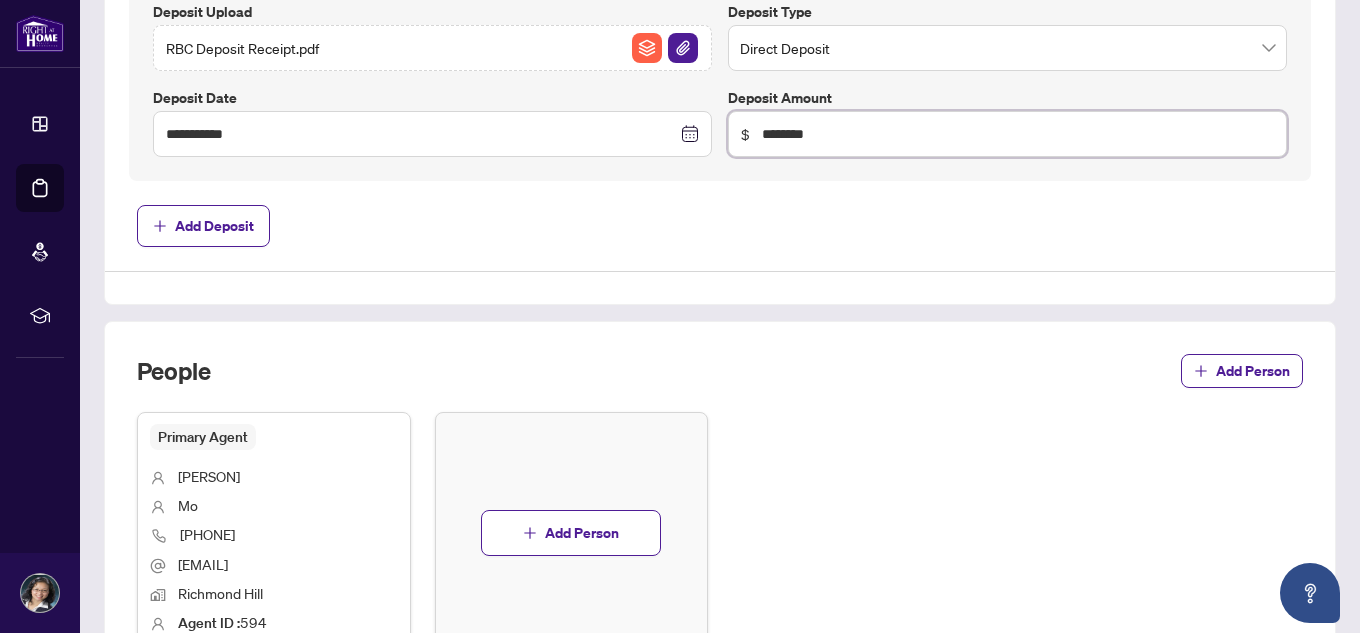 scroll, scrollTop: 1074, scrollLeft: 0, axis: vertical 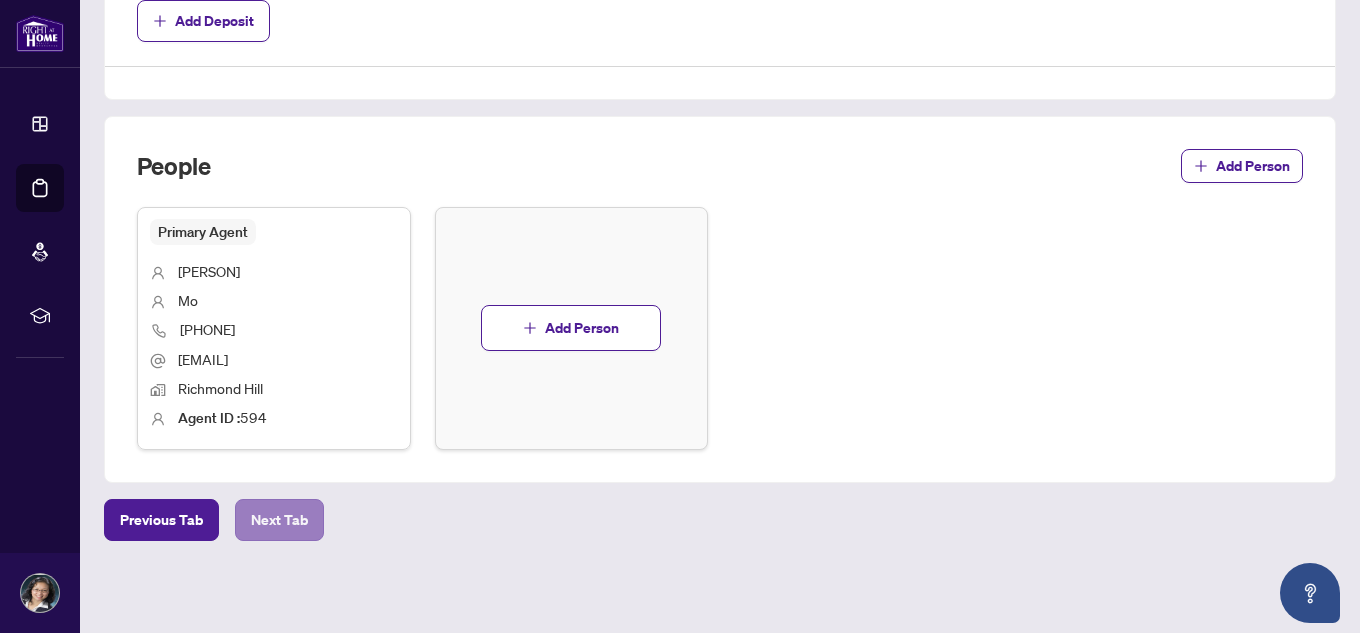 type on "********" 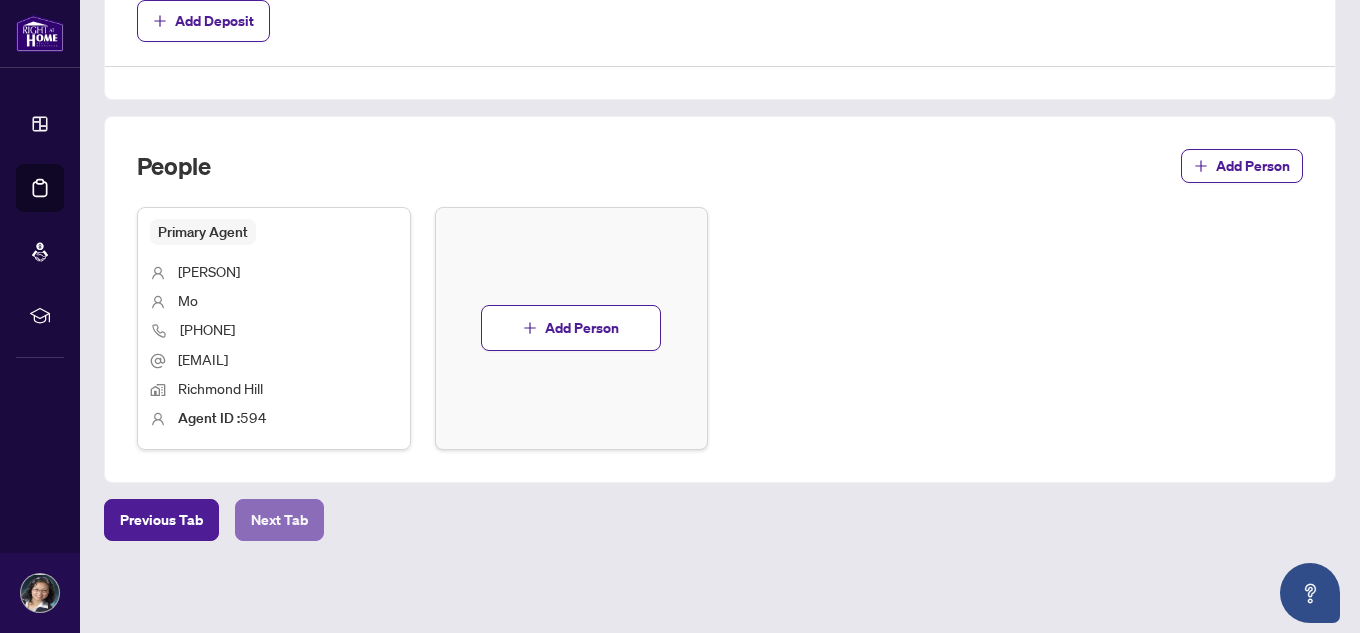 click on "Next Tab" at bounding box center [279, 520] 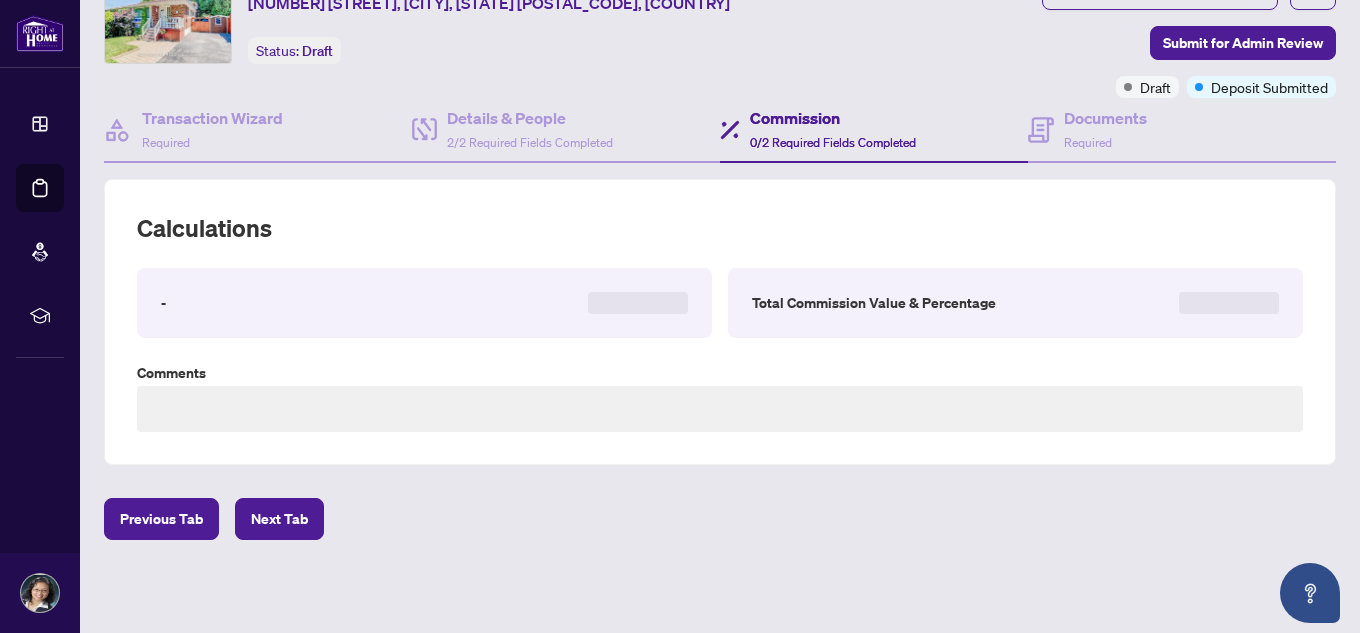 scroll, scrollTop: 557, scrollLeft: 0, axis: vertical 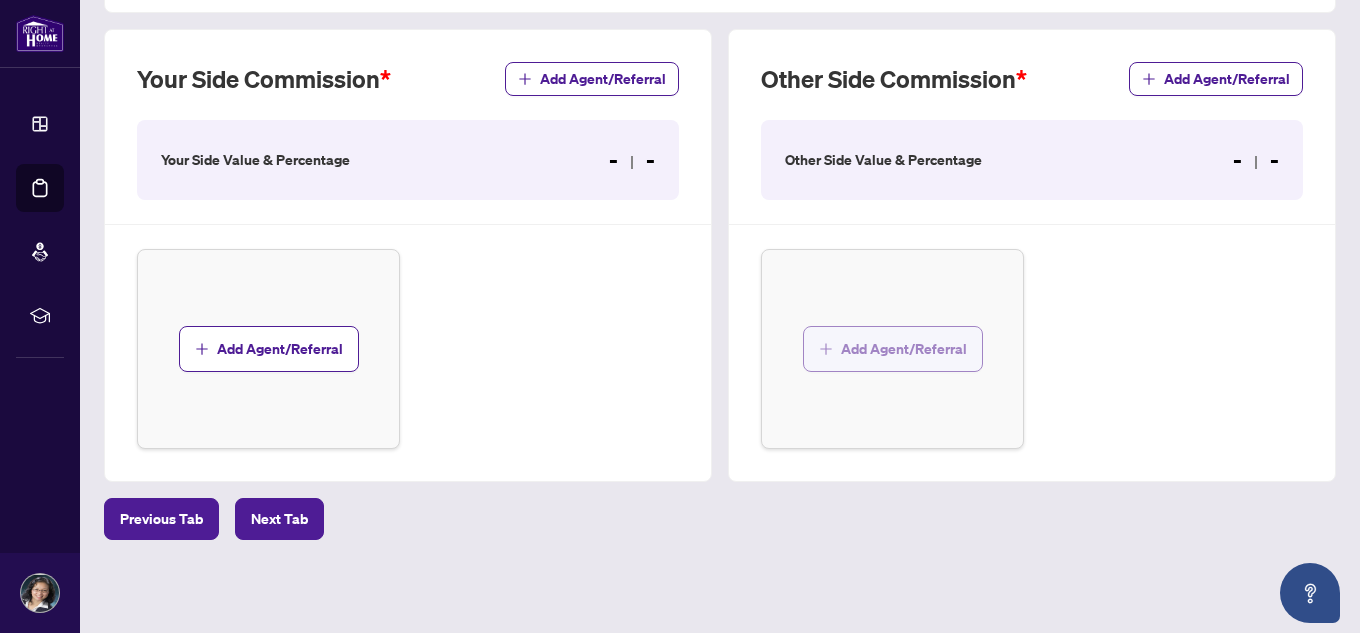 click on "Add Agent/Referral" at bounding box center [904, 349] 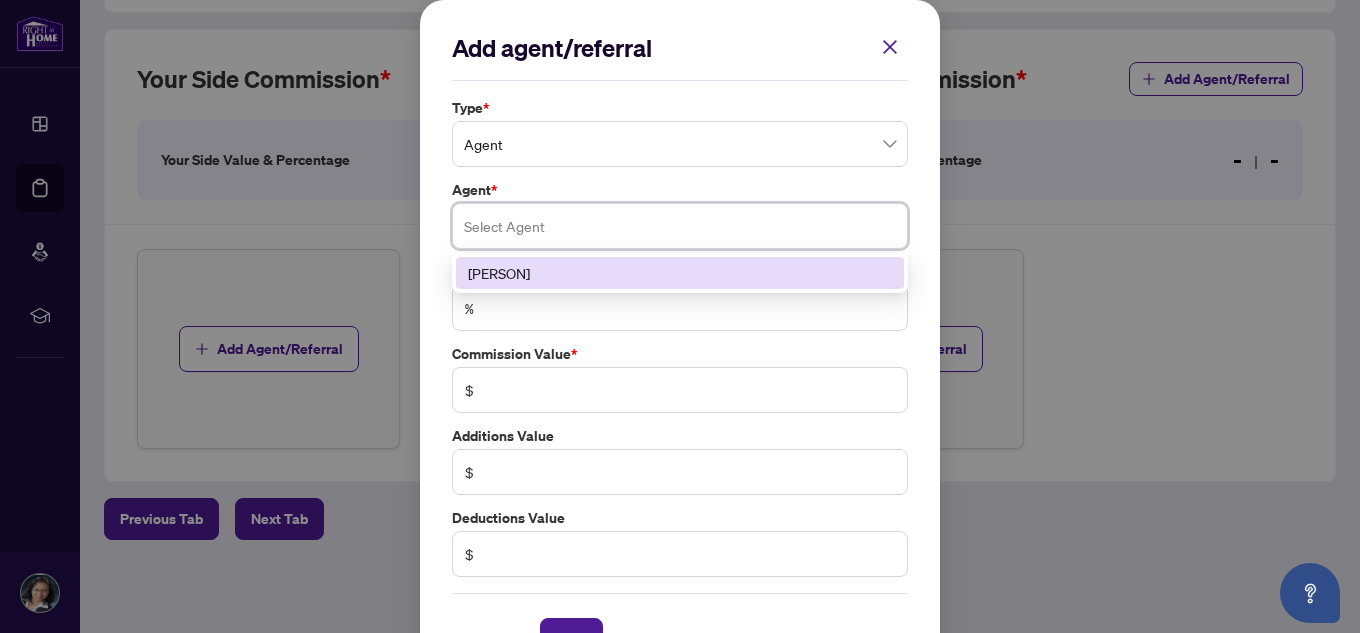 click at bounding box center [680, 226] 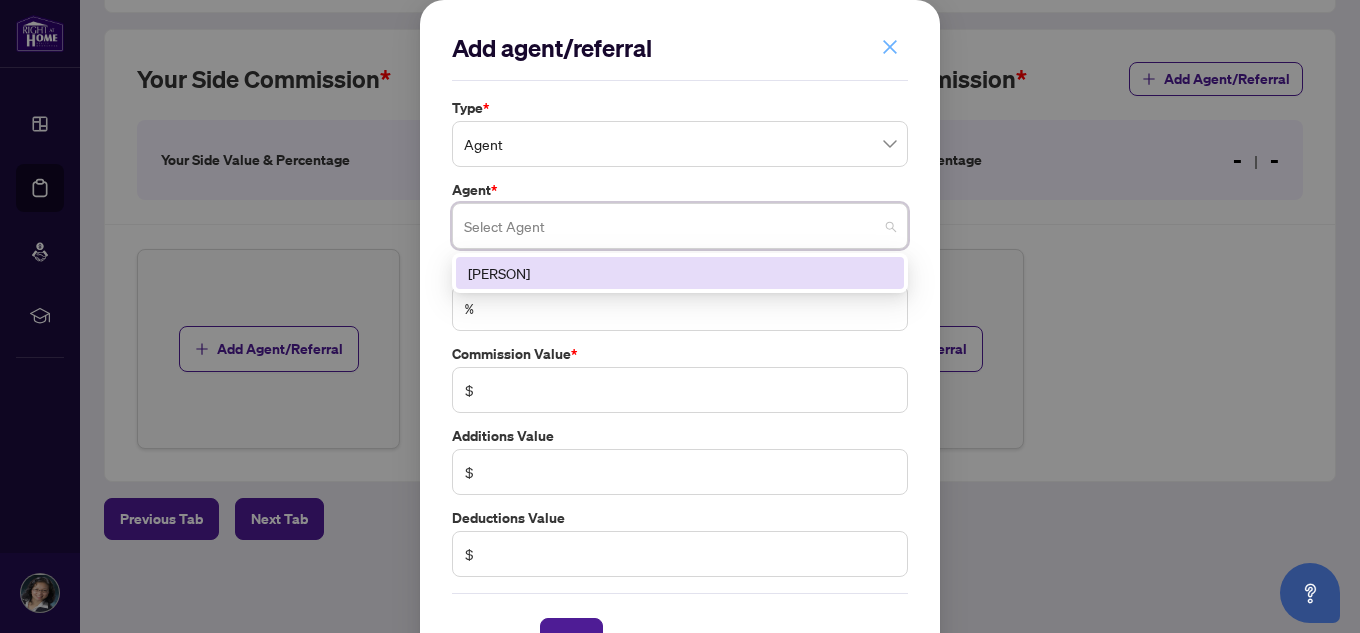 click 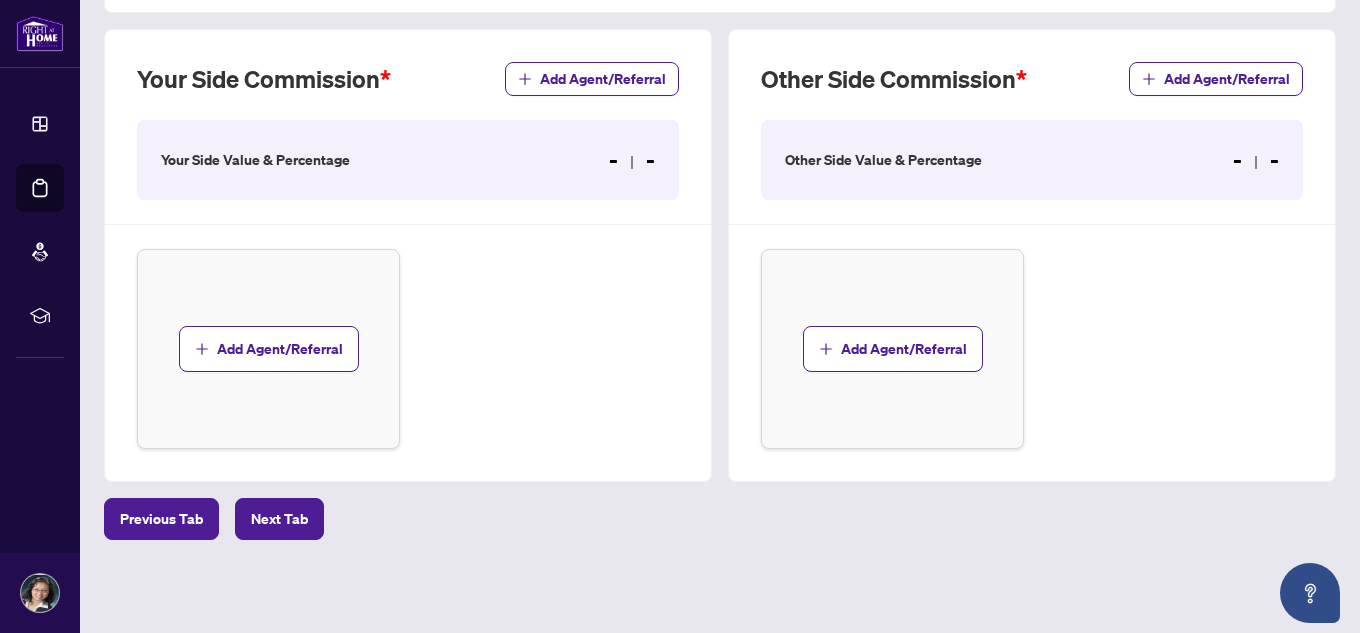 click on "Other Side Value & Percentage" at bounding box center (883, 160) 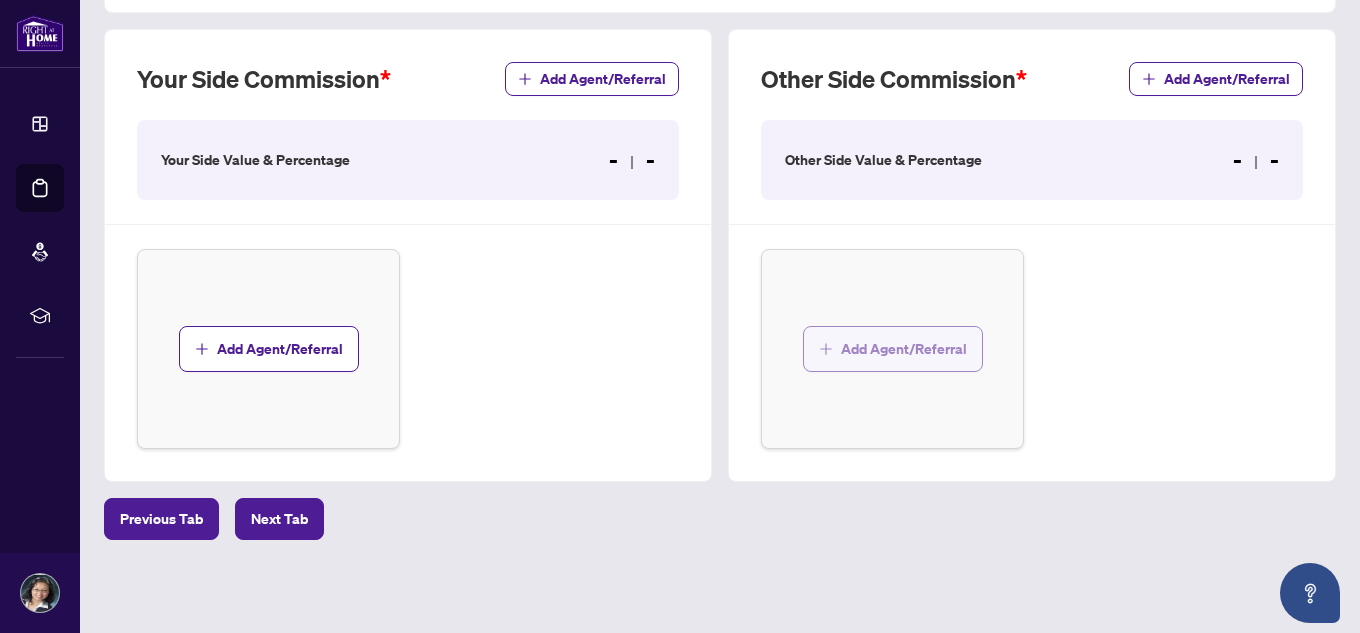 click on "Add Agent/Referral" at bounding box center (904, 349) 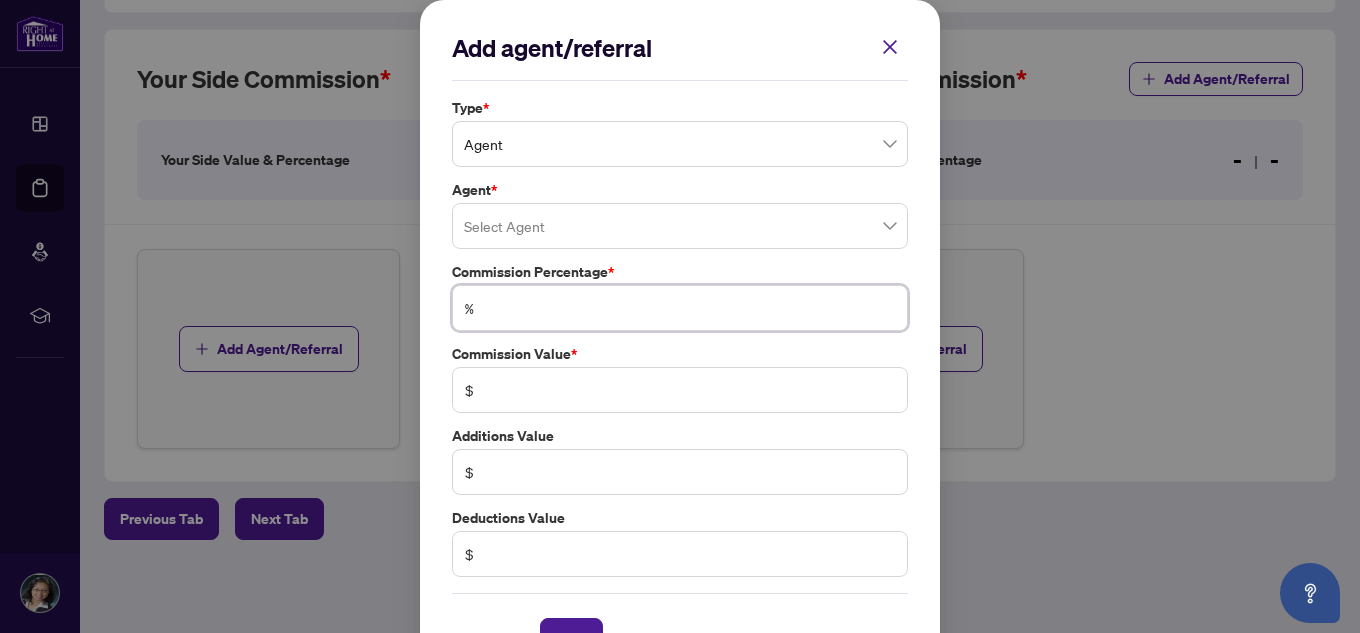 click at bounding box center (690, 308) 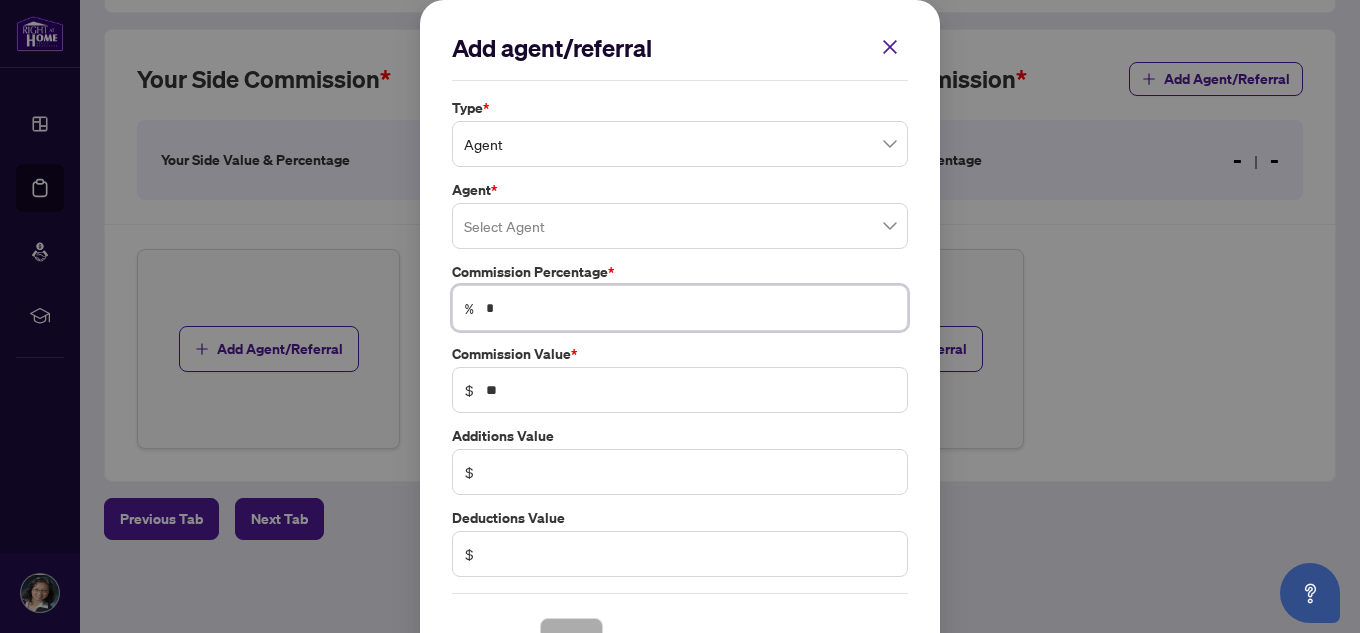 type on "**" 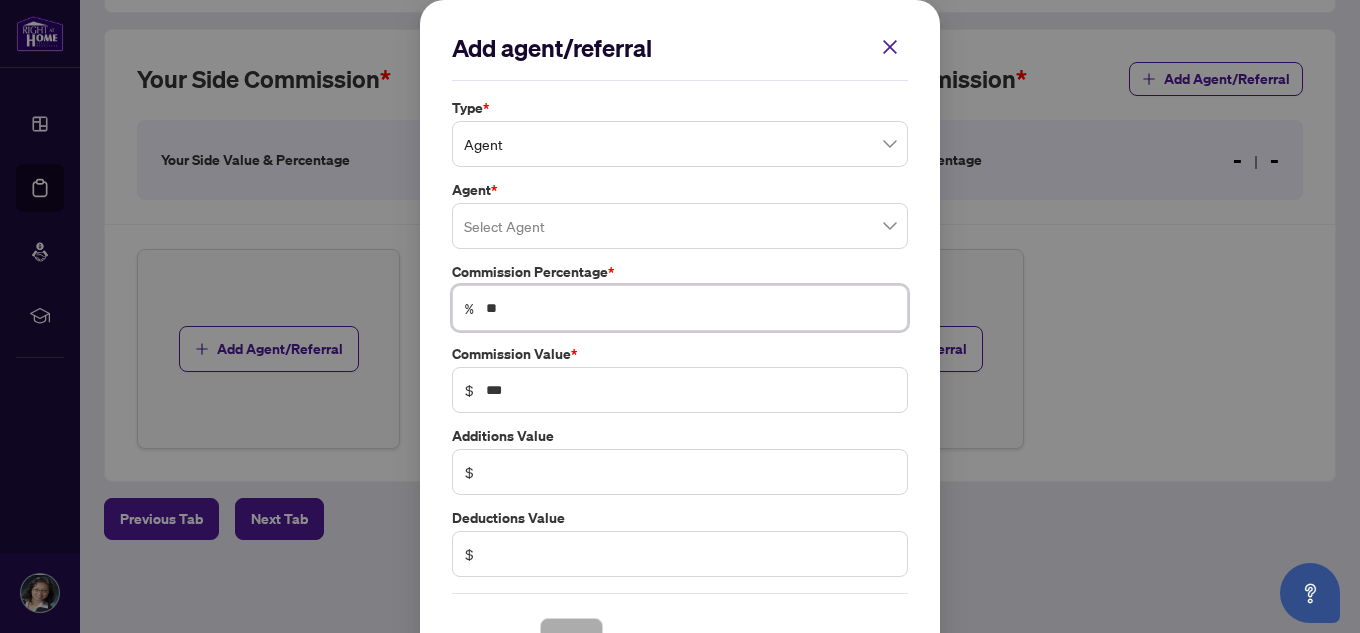 type on "*" 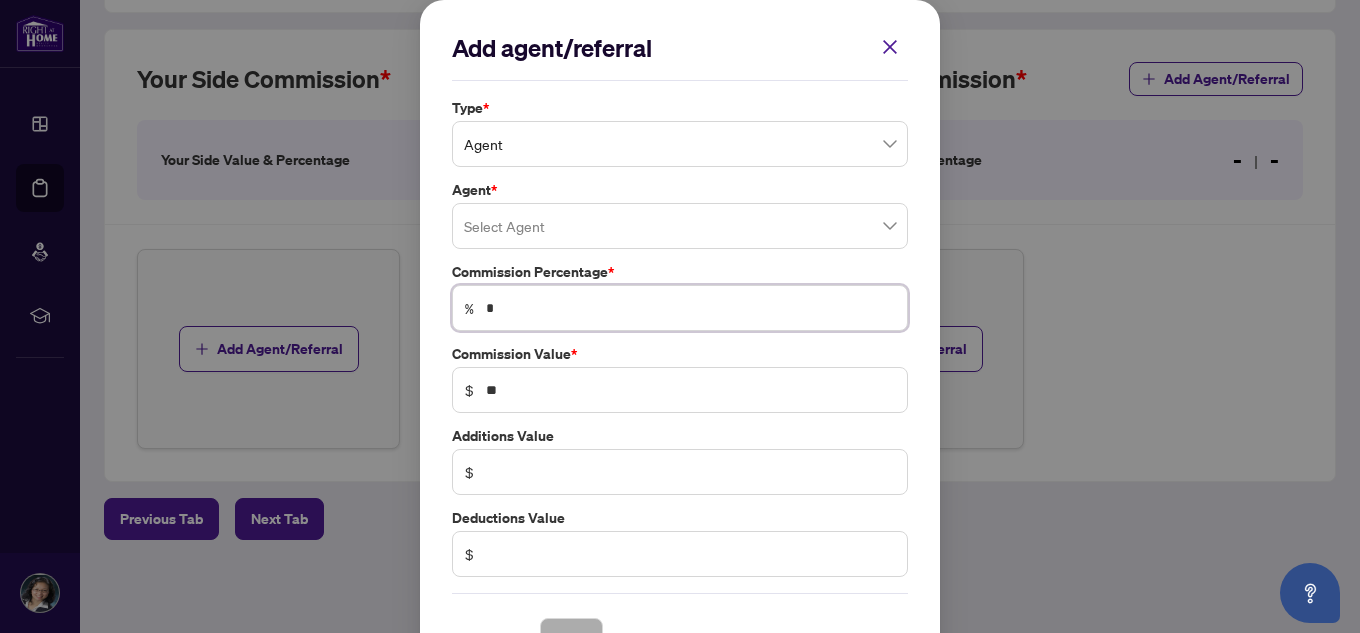 type 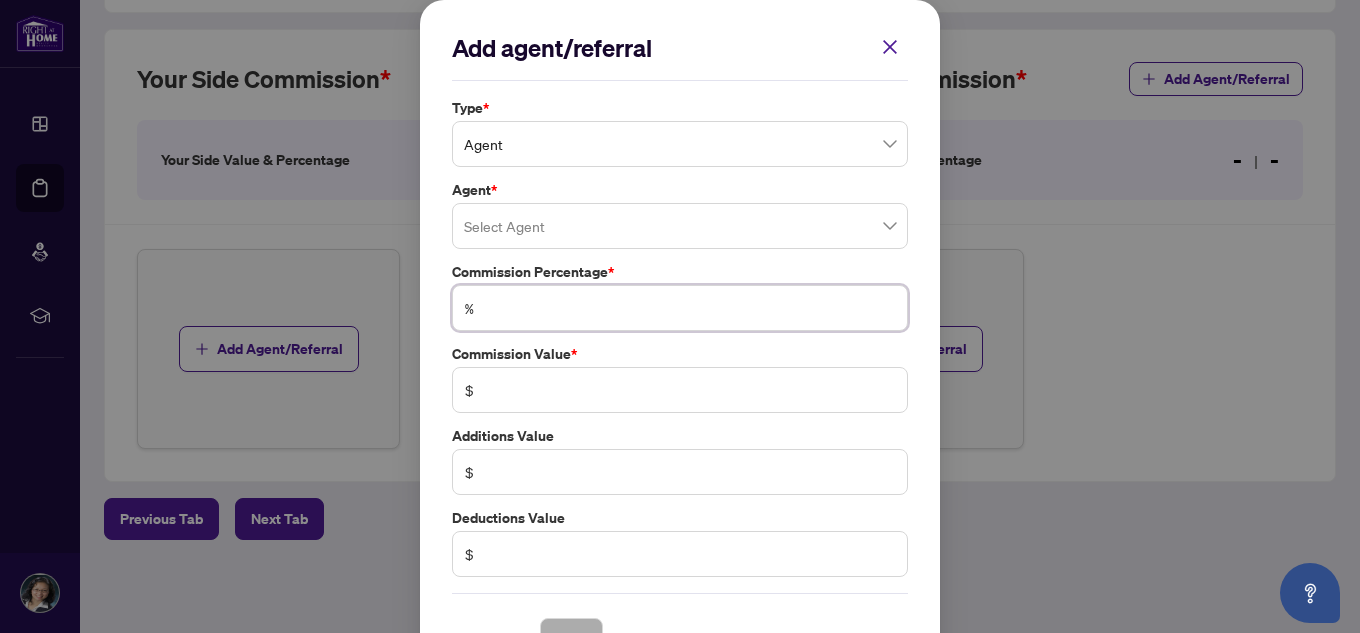 type on "*" 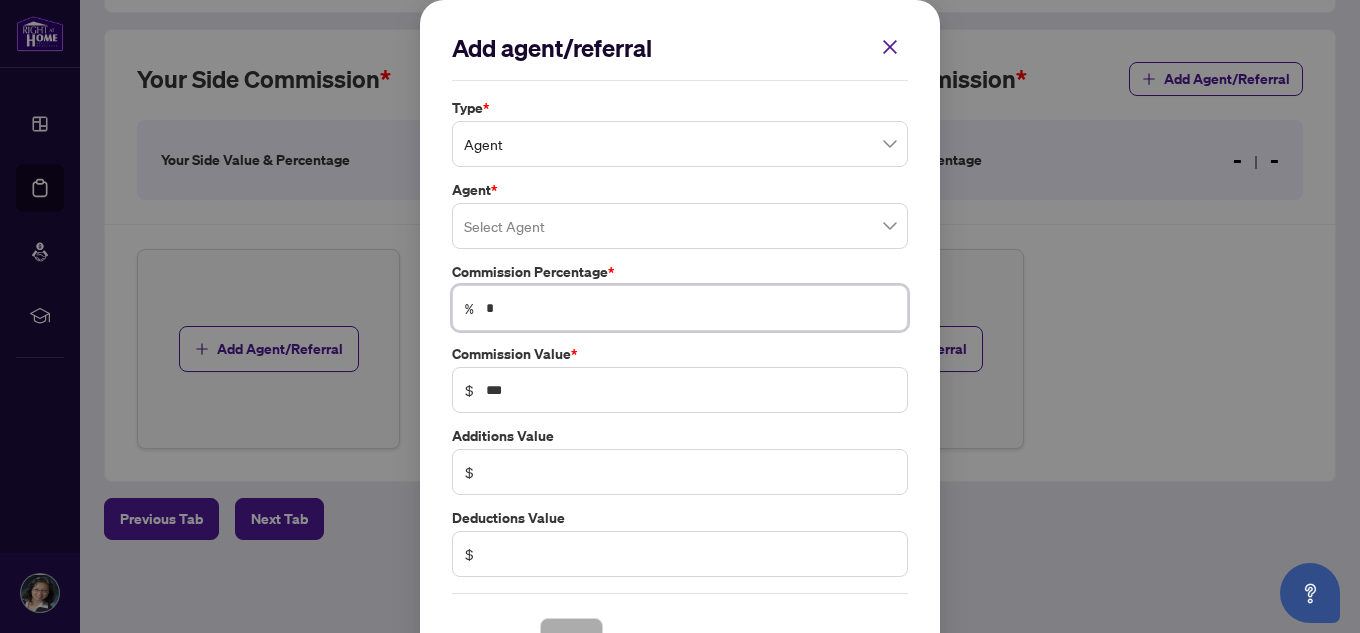 type on "**" 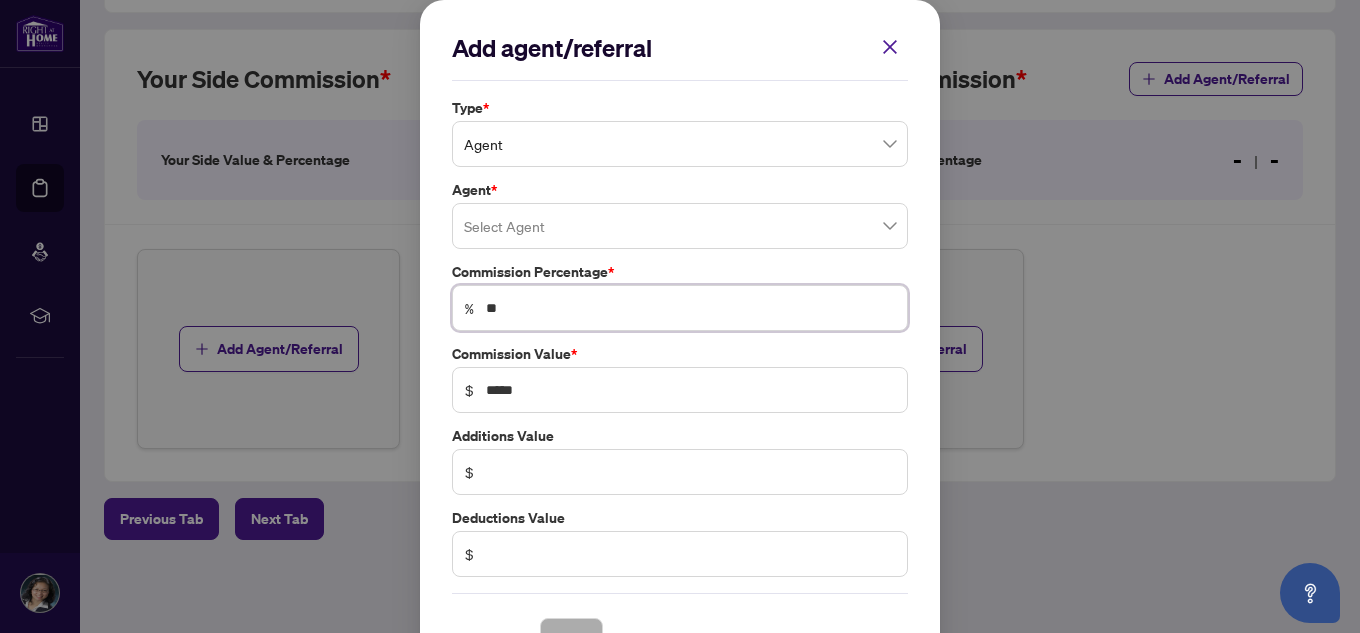 type on "**" 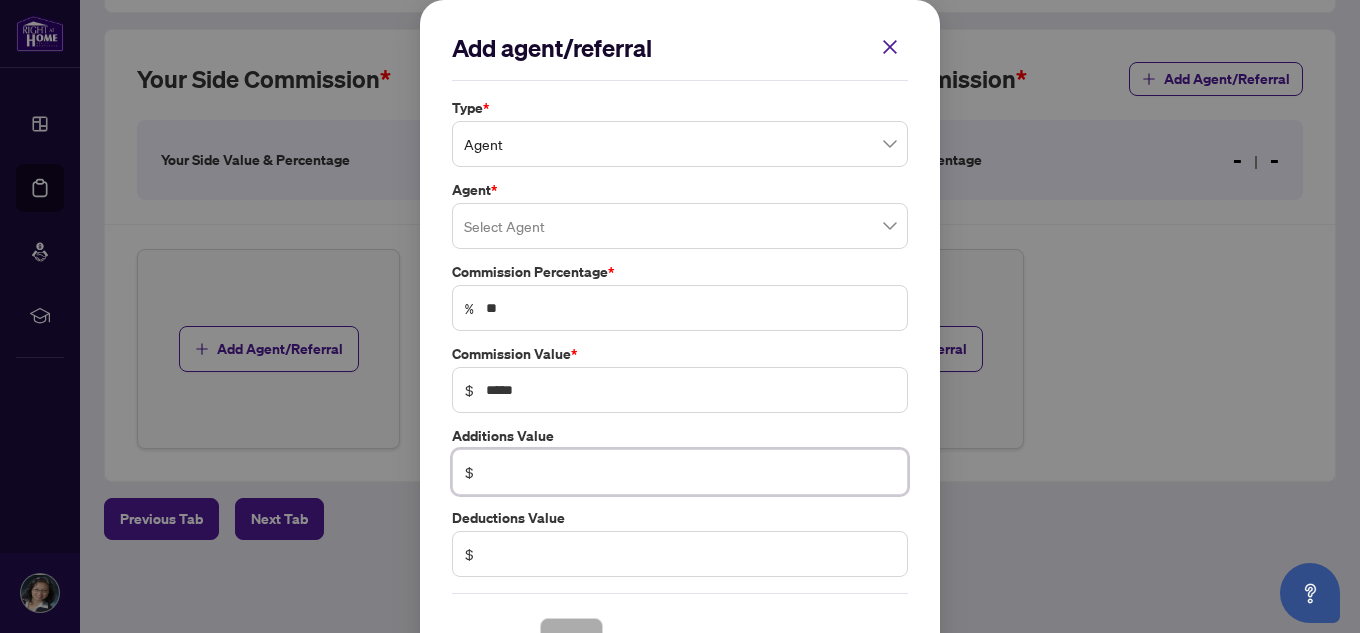 click at bounding box center [690, 472] 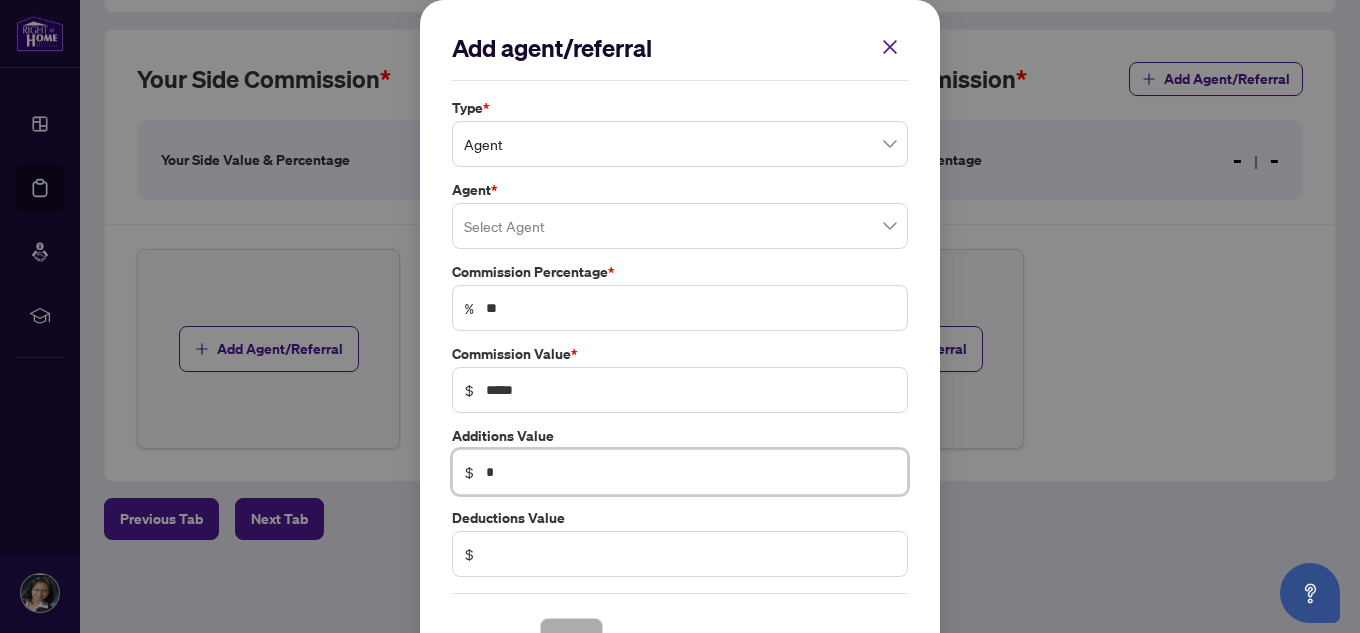 type on "*" 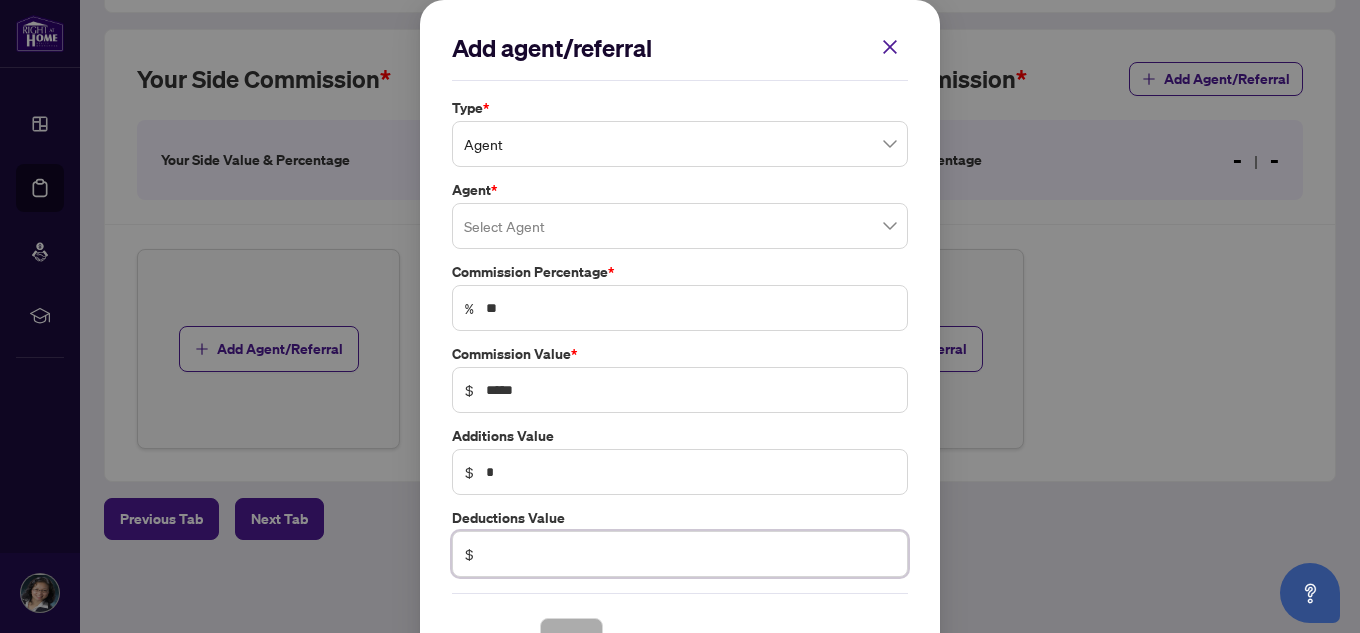 click at bounding box center (690, 554) 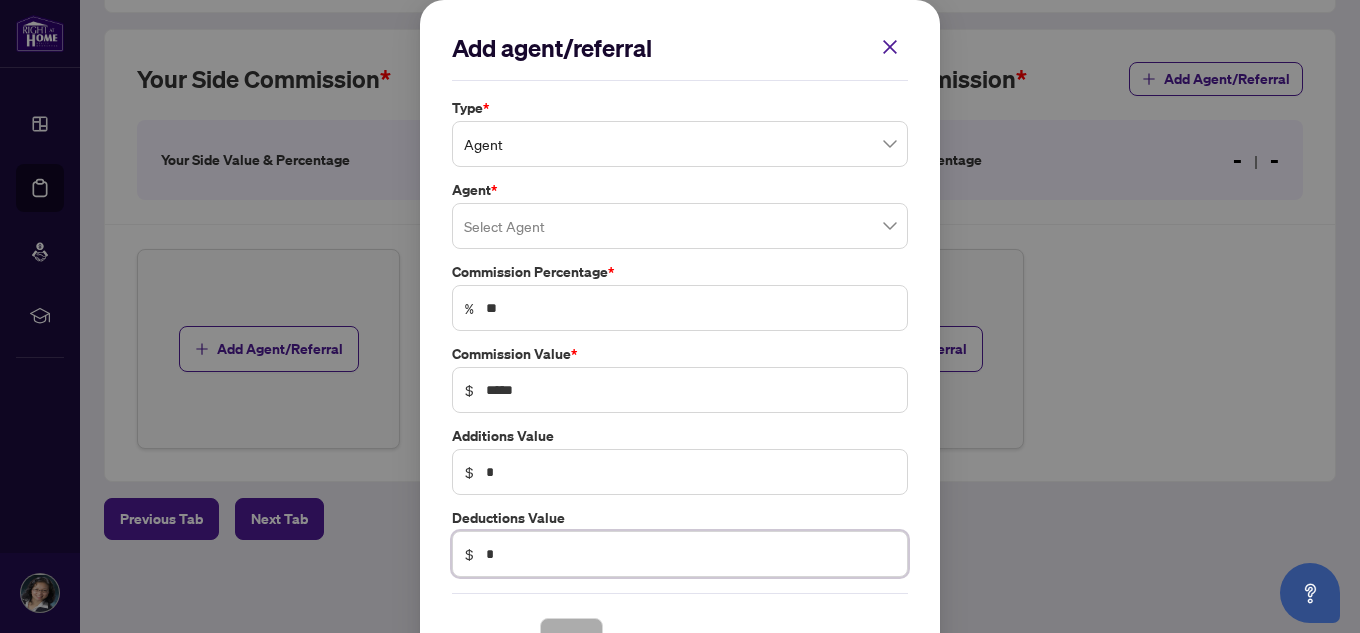 type on "*" 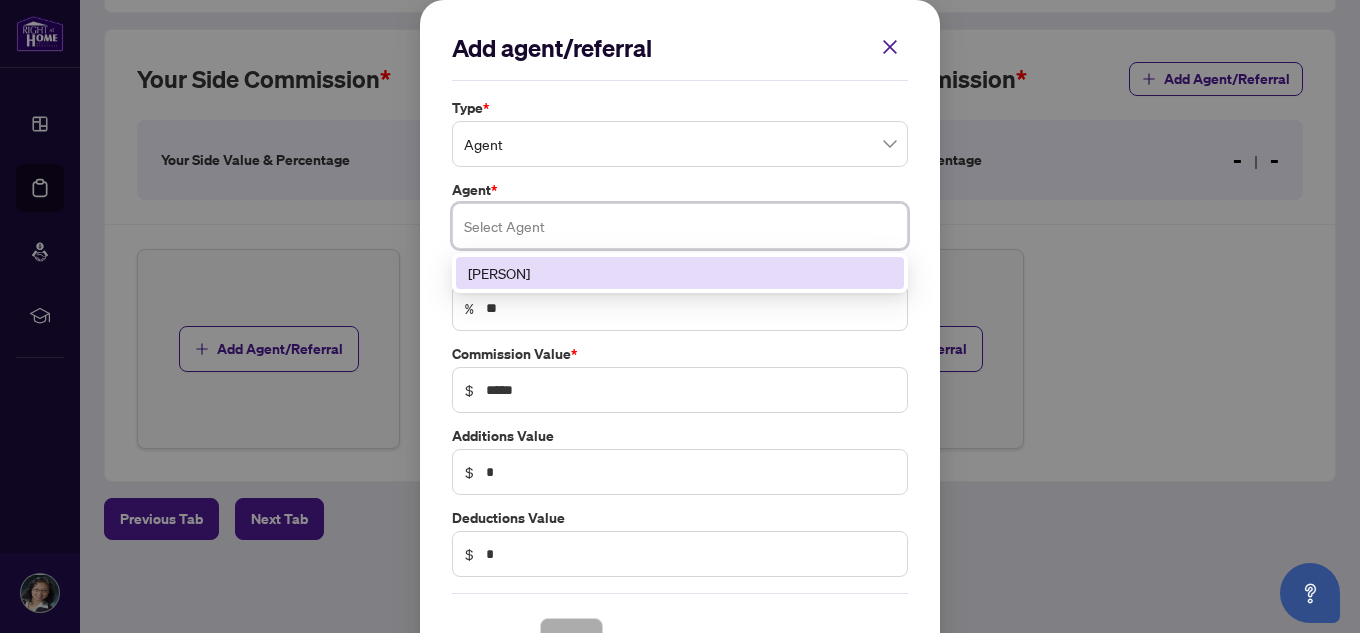 click at bounding box center [680, 226] 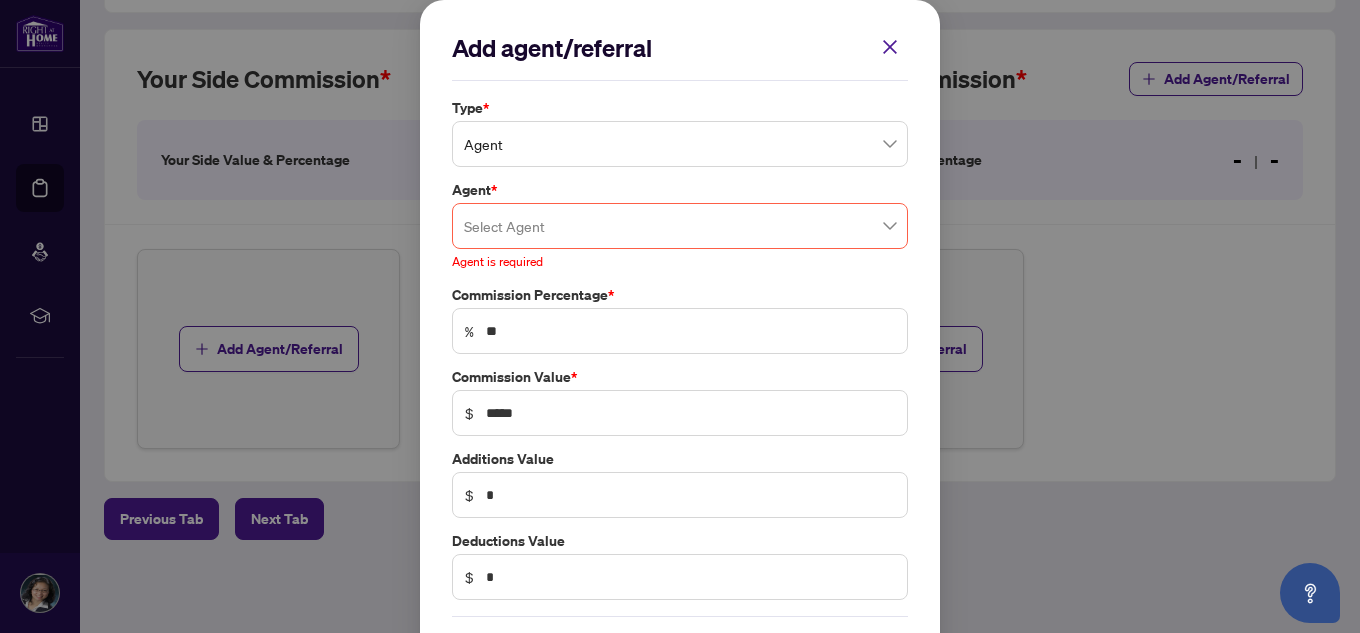 click on "Type * Agent" at bounding box center [680, 132] 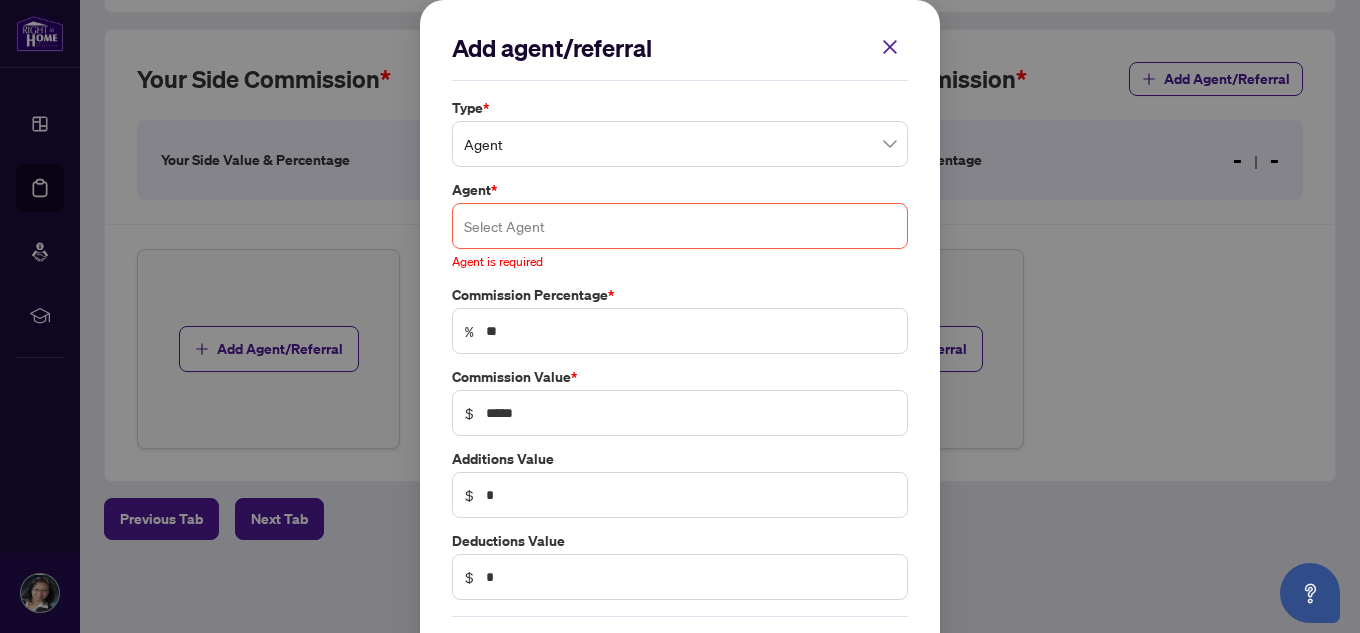 click at bounding box center (680, 226) 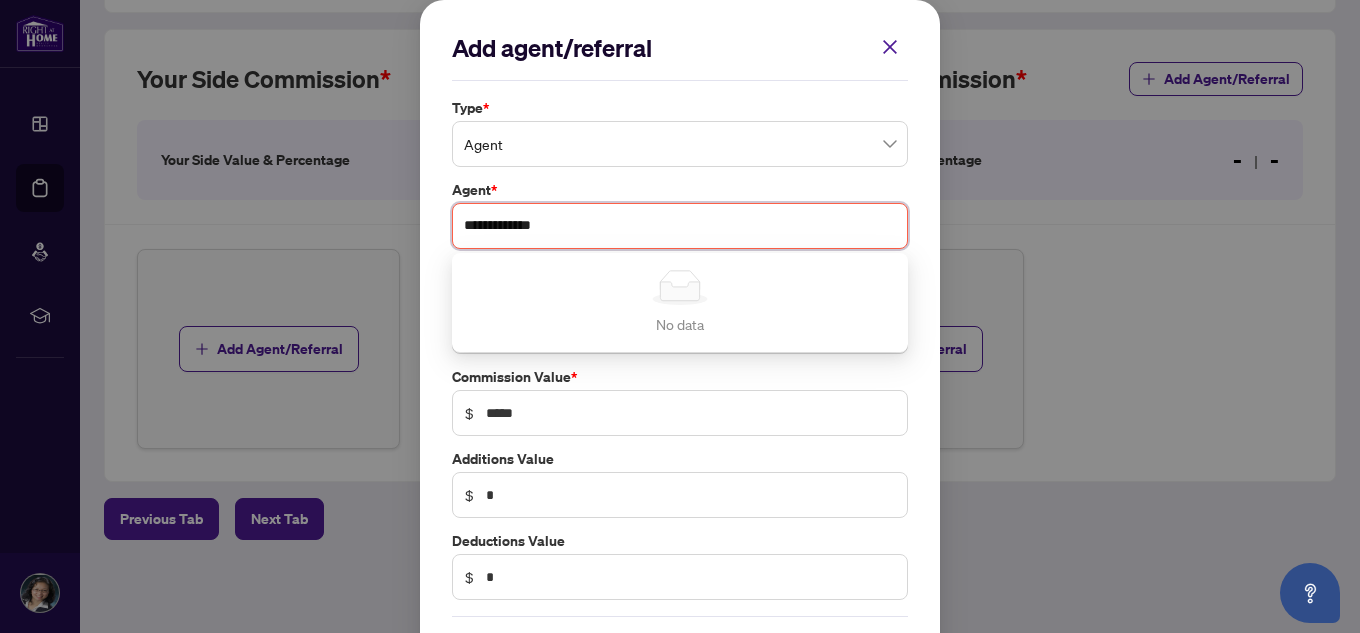click on "No data" at bounding box center [680, 324] 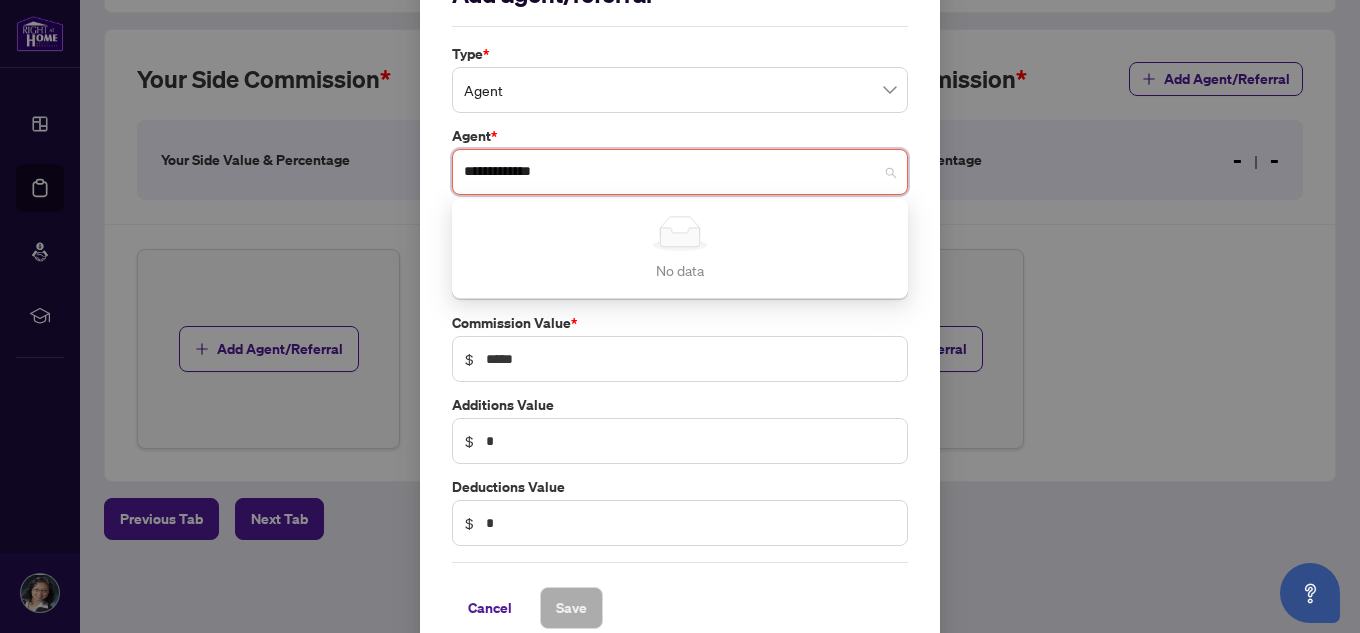 scroll, scrollTop: 82, scrollLeft: 0, axis: vertical 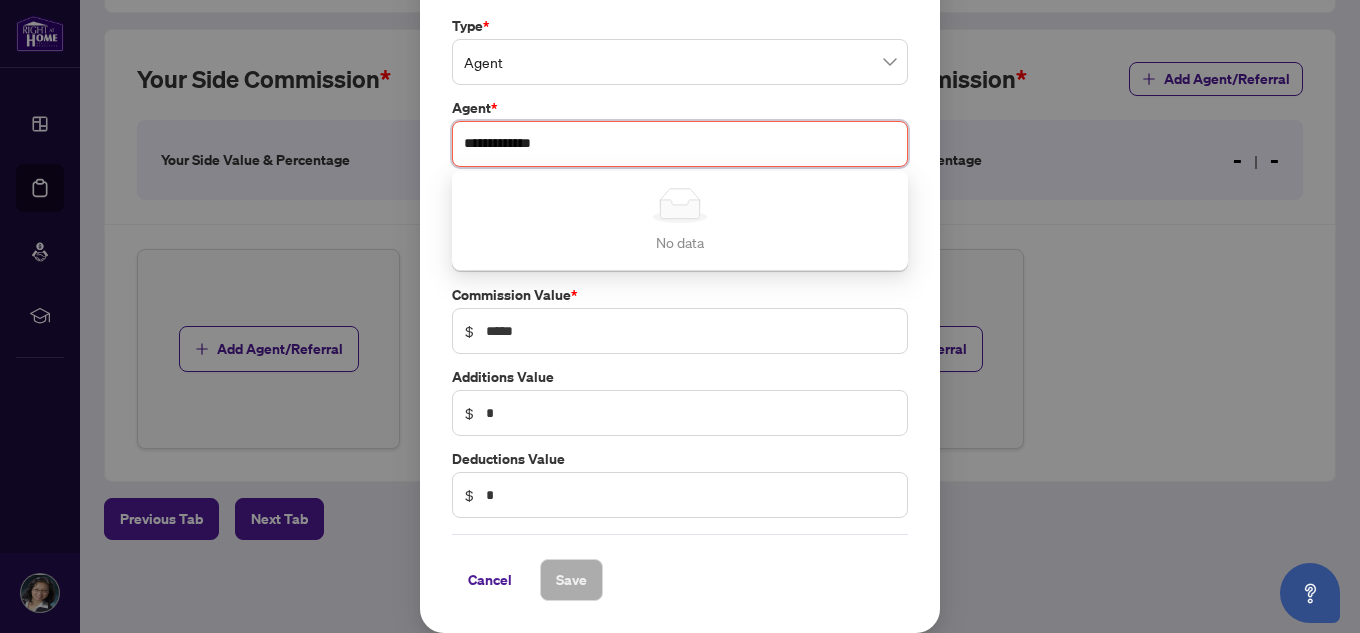 click on "Simple Empty No data" at bounding box center (680, 220) 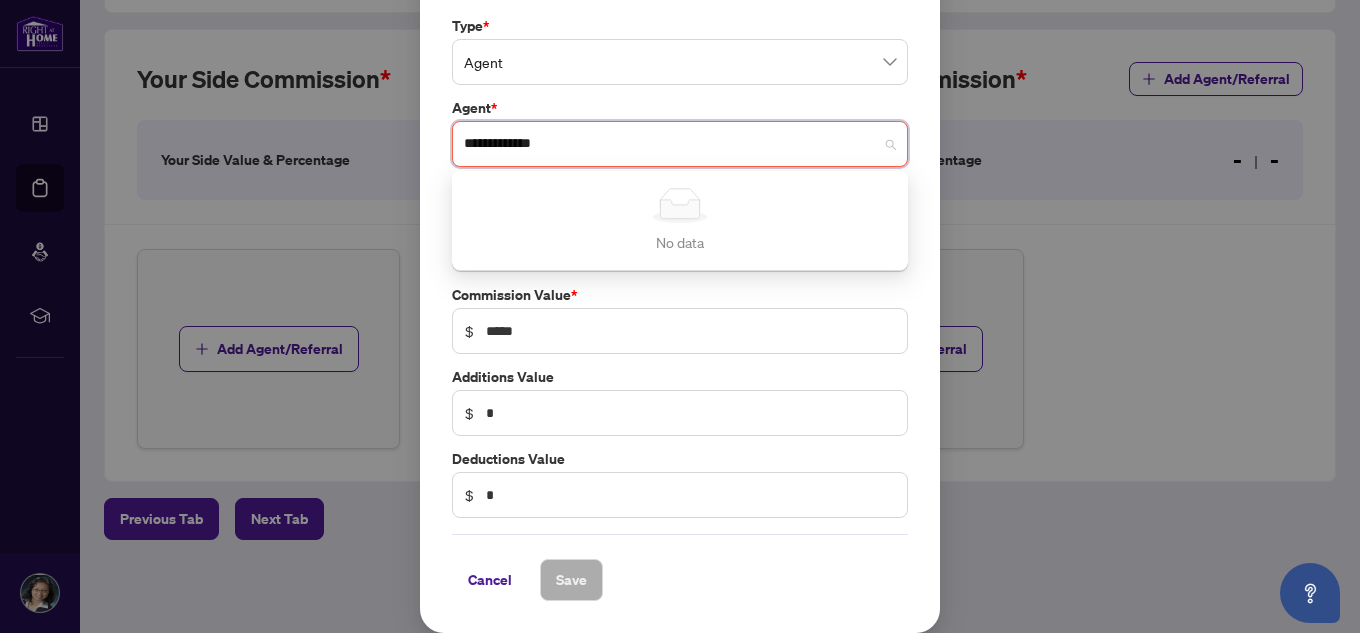 type on "**********" 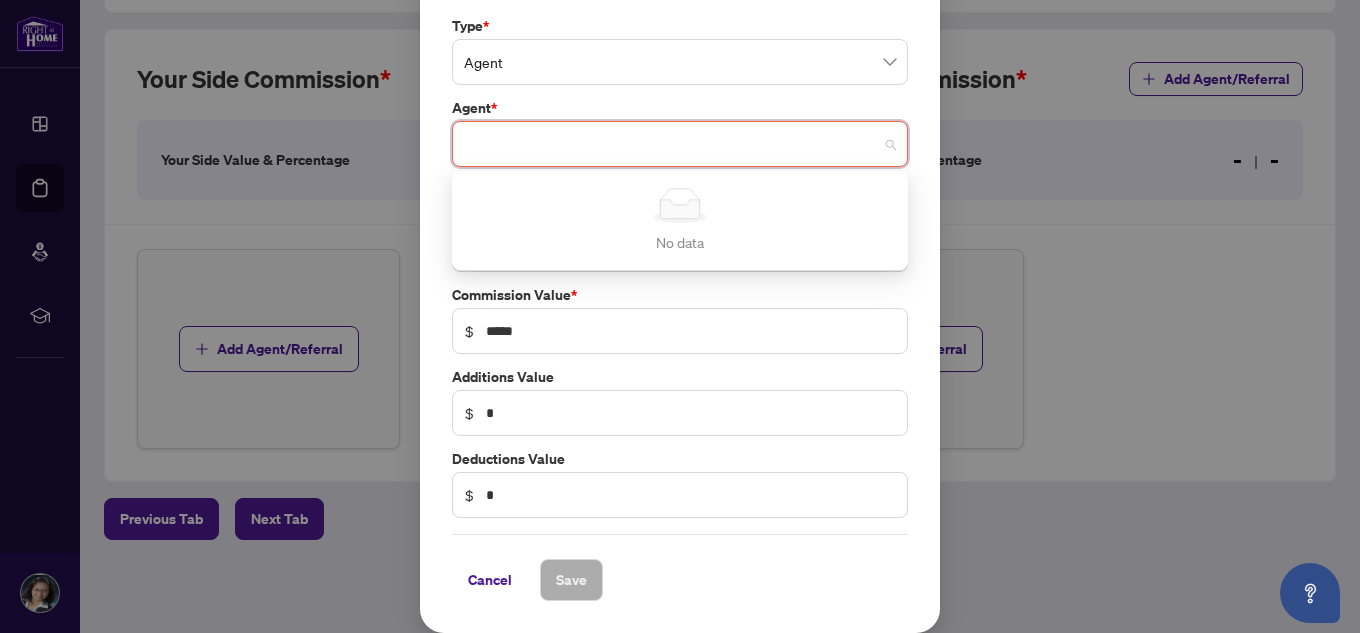 click on "Type * Agent Agent * Select Agent Simple Empty No data Agent is required Commission Percentage * % ** Commission Value * $ ***** Additions Value $ * Deductions Value $ *" at bounding box center [680, 266] 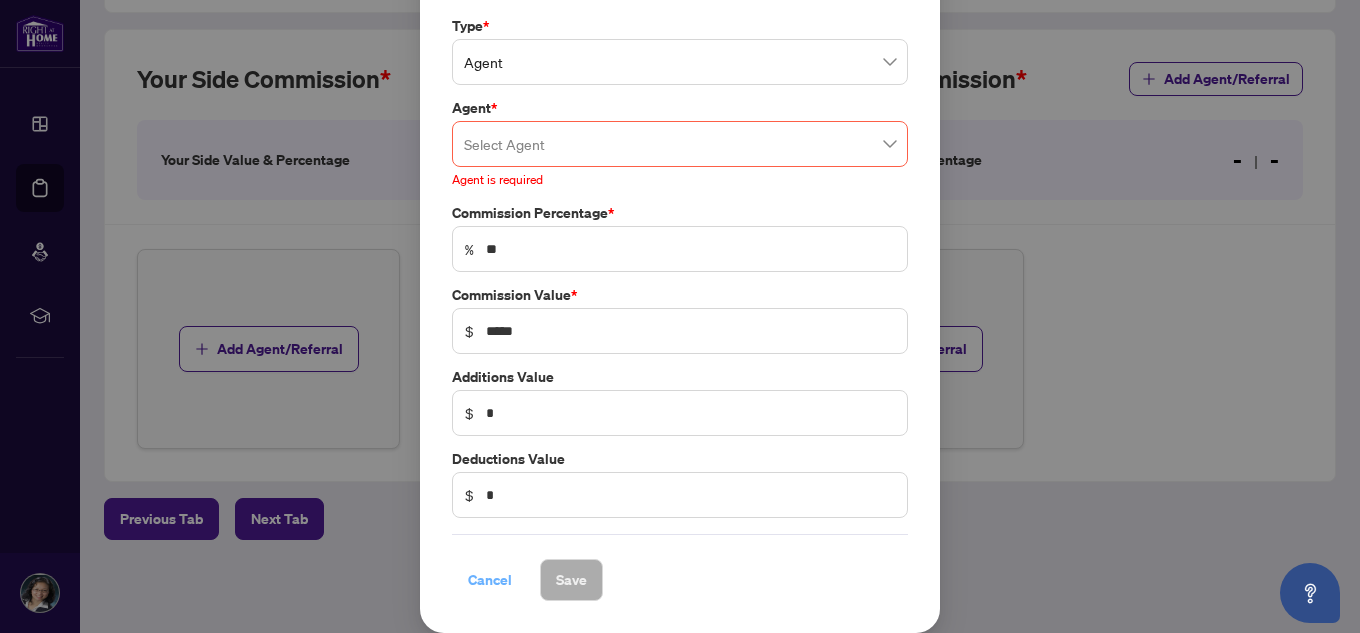 click on "Cancel" at bounding box center [490, 580] 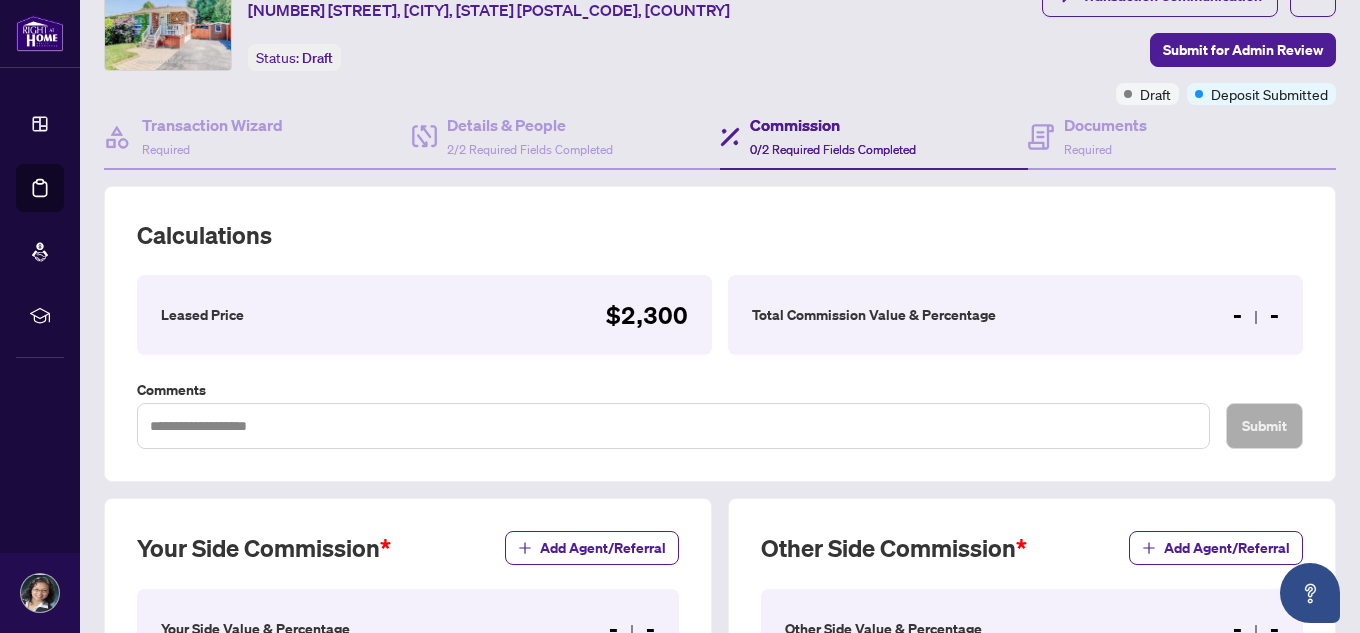 scroll, scrollTop: 57, scrollLeft: 0, axis: vertical 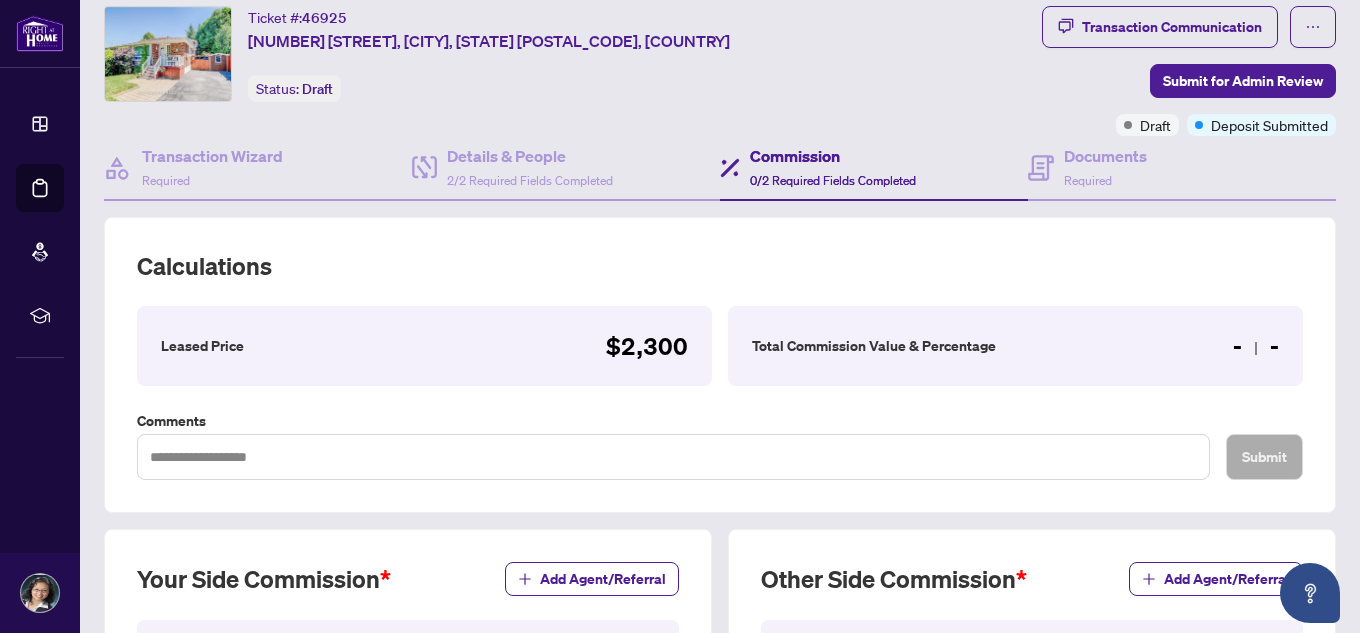 click on "Total Commission Value & Percentage -     -" at bounding box center [1015, 346] 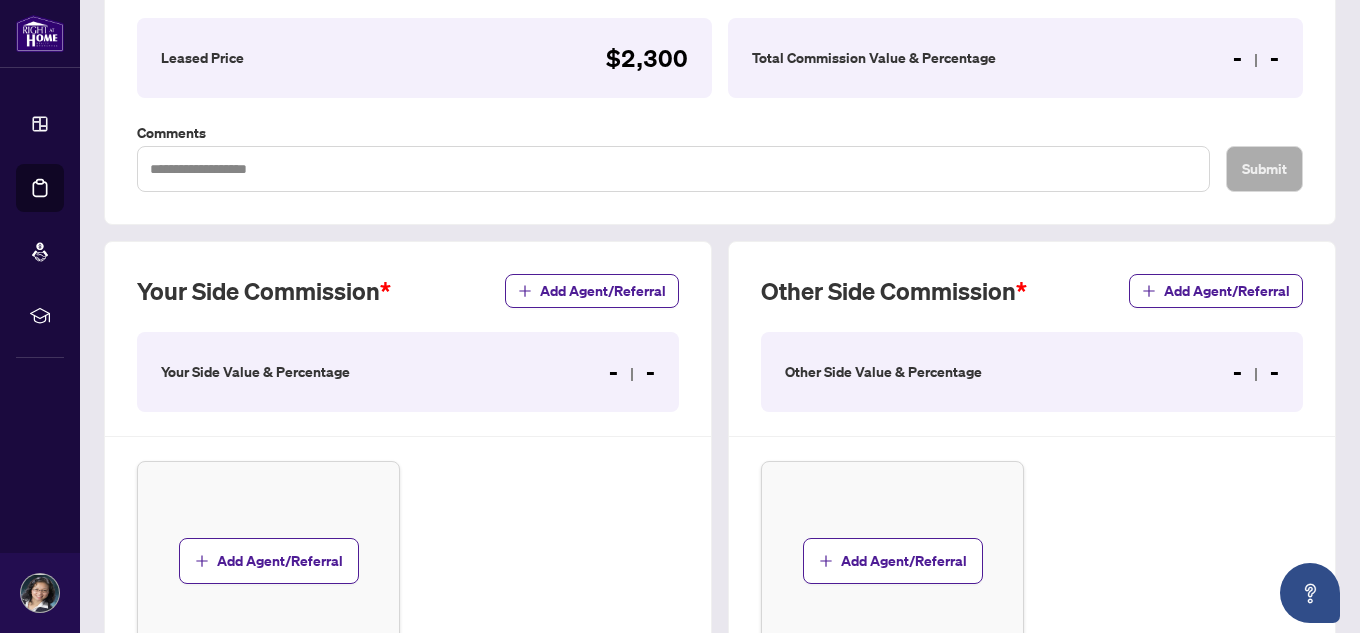 scroll, scrollTop: 557, scrollLeft: 0, axis: vertical 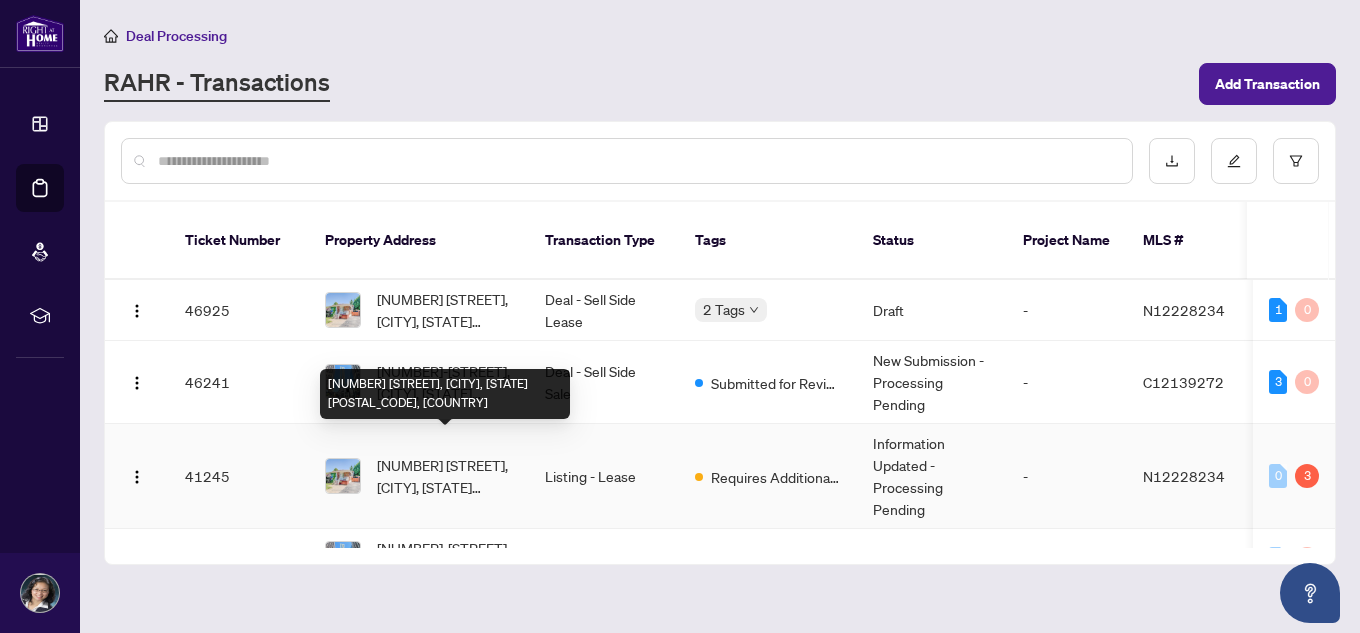 click on "[NUMBER] [STREET], [CITY], [STATE] [POSTAL_CODE], [COUNTRY]" at bounding box center (445, 476) 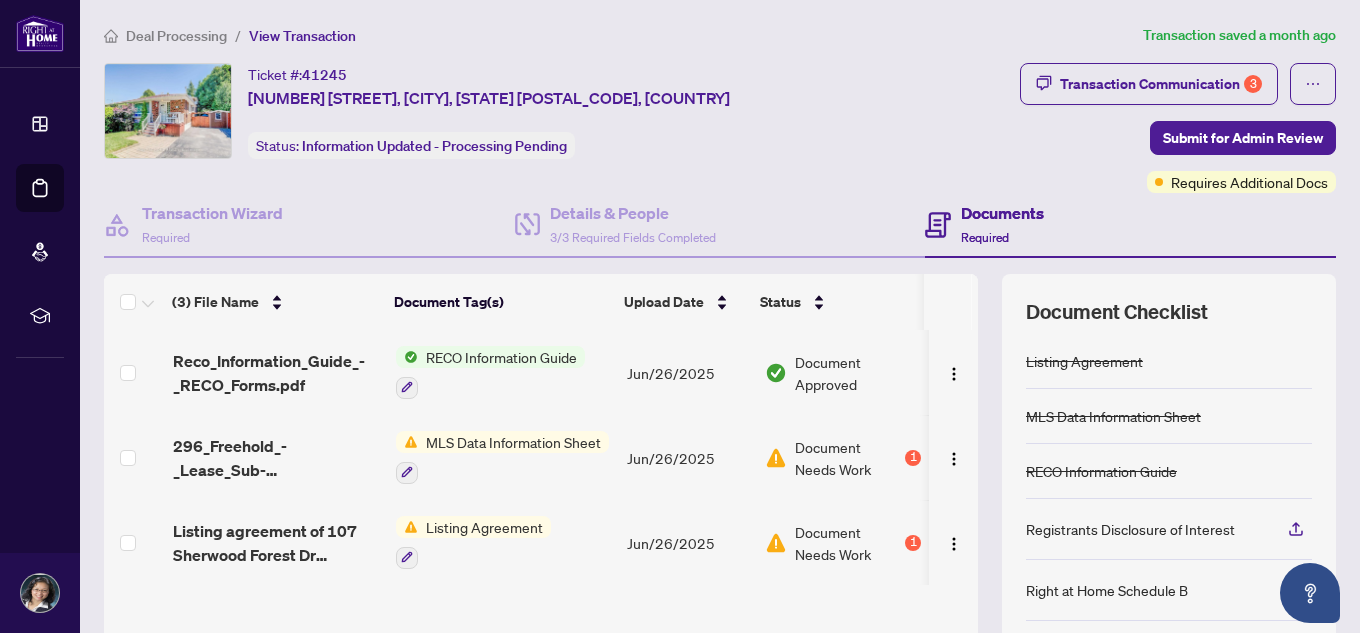scroll, scrollTop: 1, scrollLeft: 0, axis: vertical 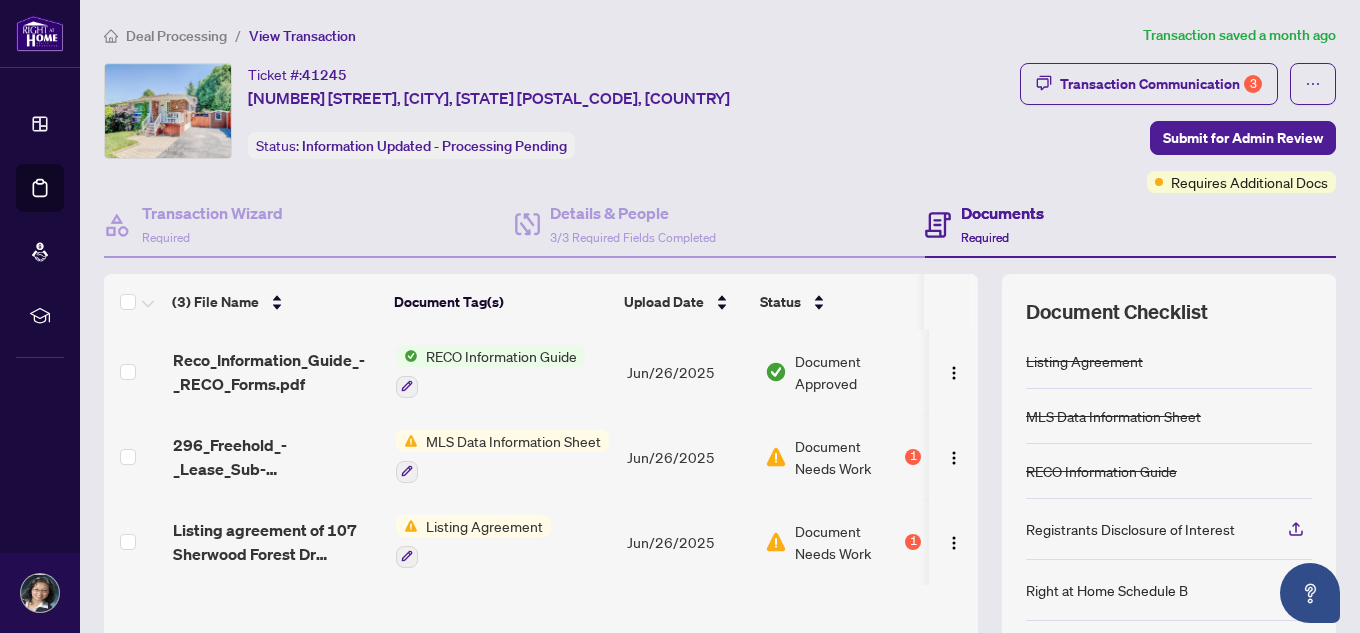 click on "Listing Agreement" at bounding box center (484, 526) 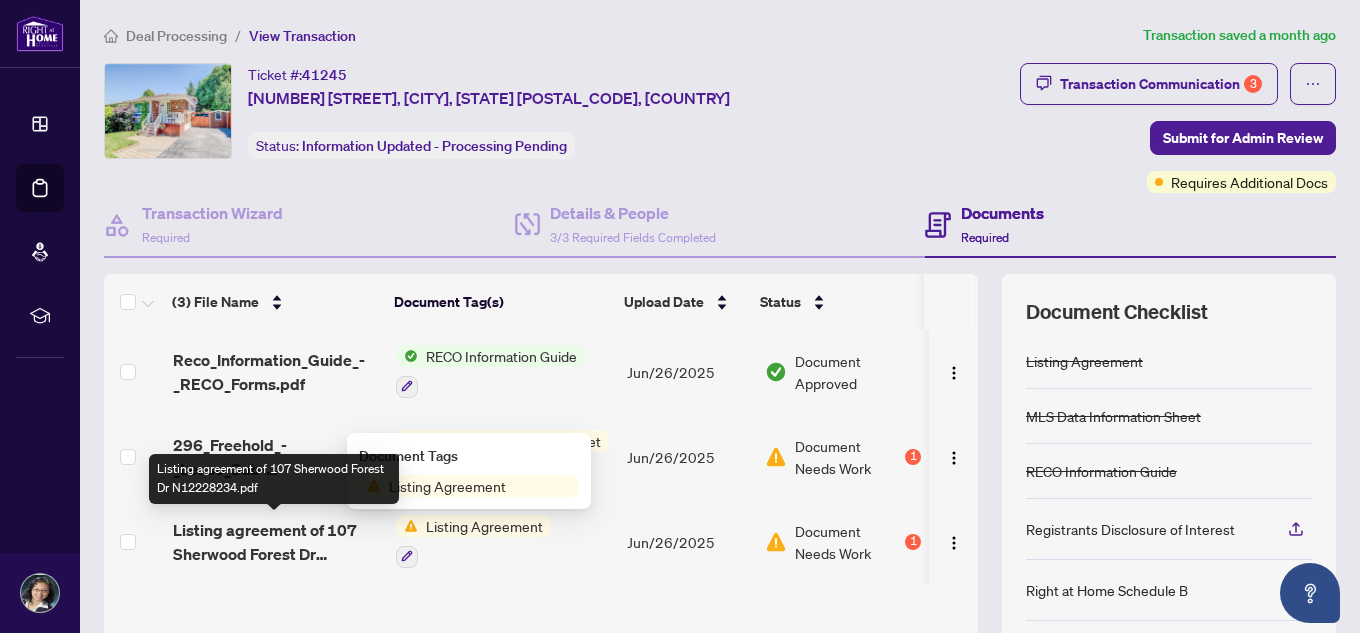click on "Listing agreement of 107 Sherwood Forest Dr N12228234.pdf" at bounding box center (276, 542) 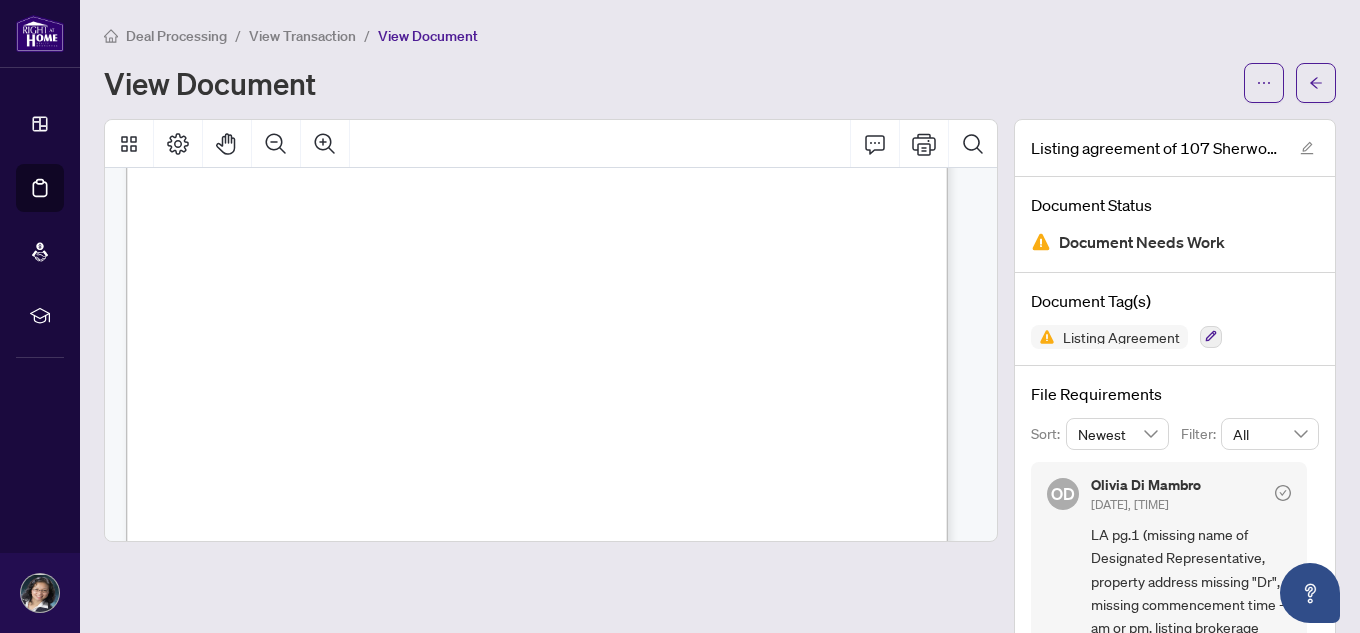 scroll, scrollTop: 600, scrollLeft: 0, axis: vertical 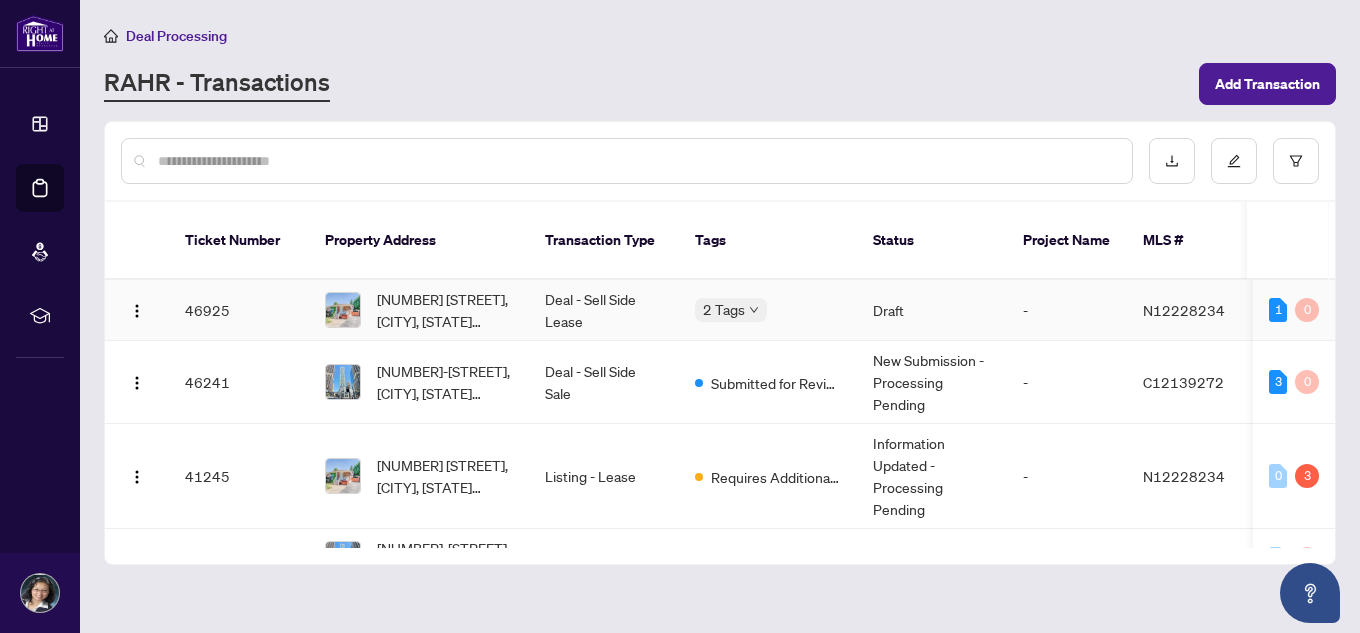 click on "Deal - Sell Side Lease" at bounding box center (604, 310) 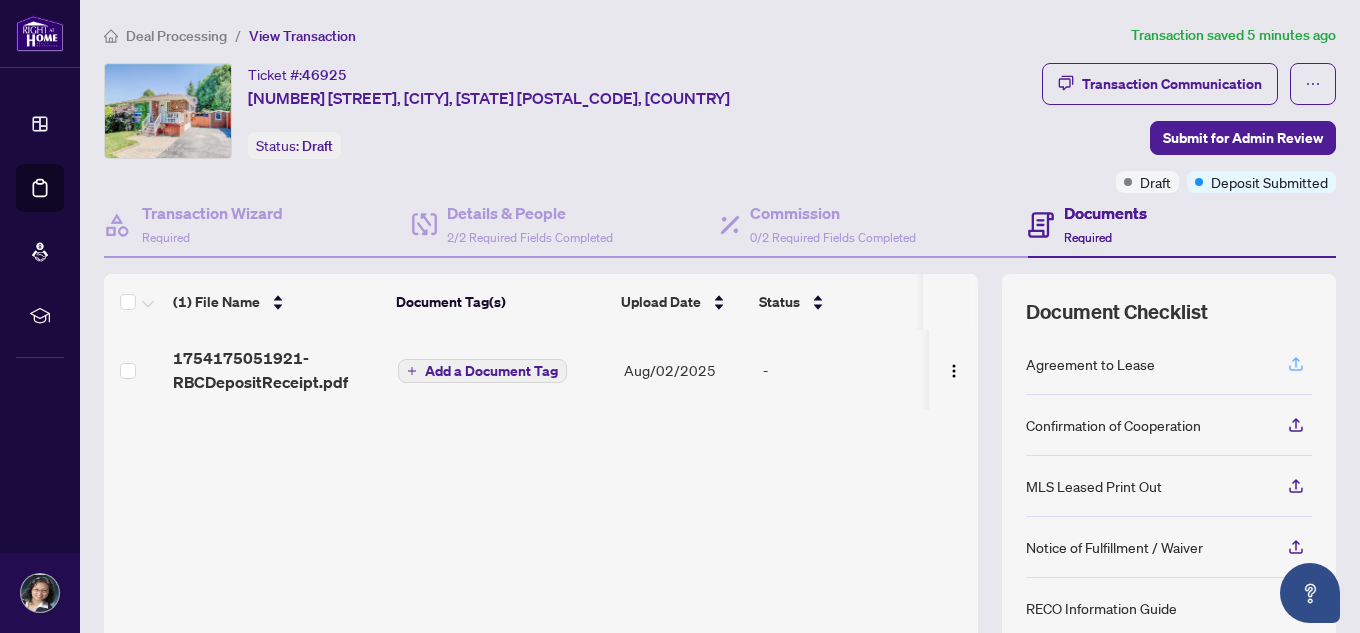 click 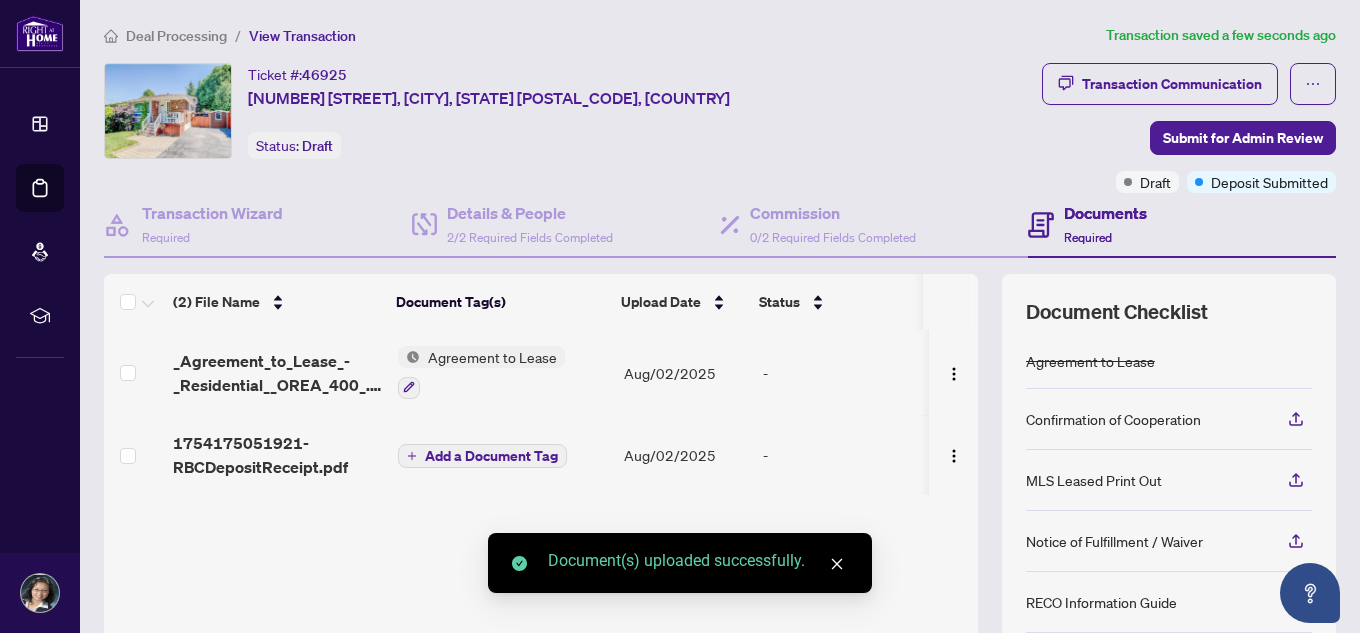 click on "Confirmation of Cooperation" at bounding box center [1113, 419] 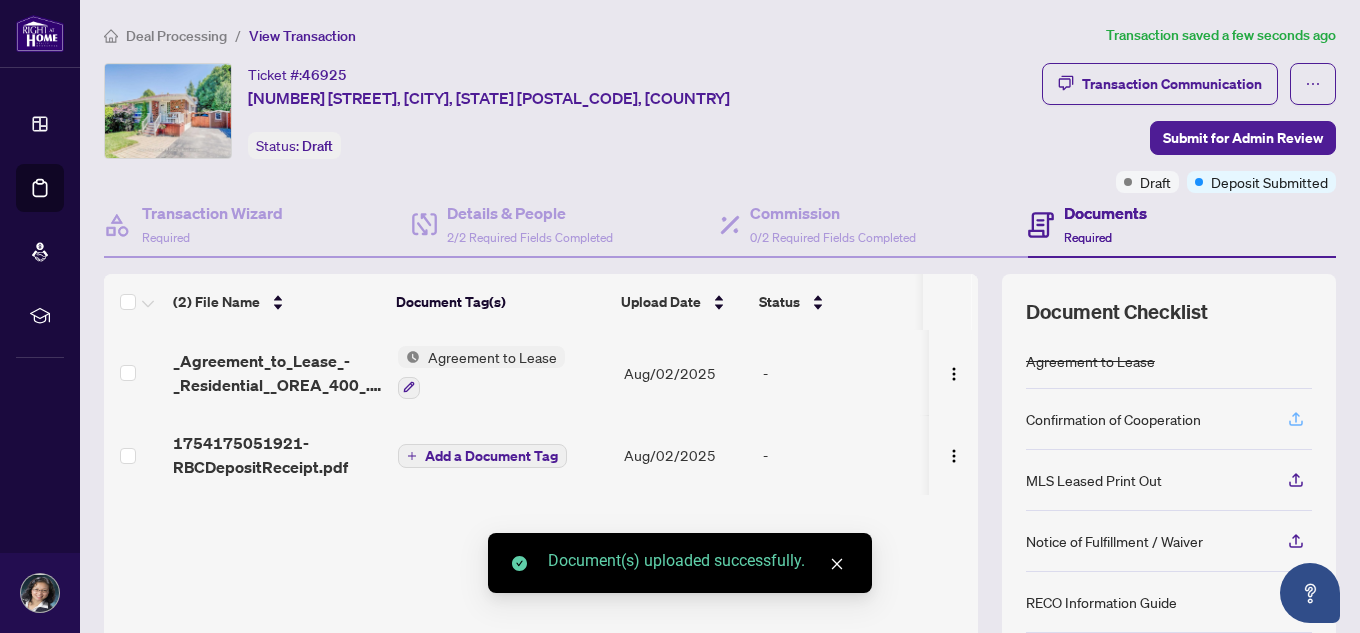 click 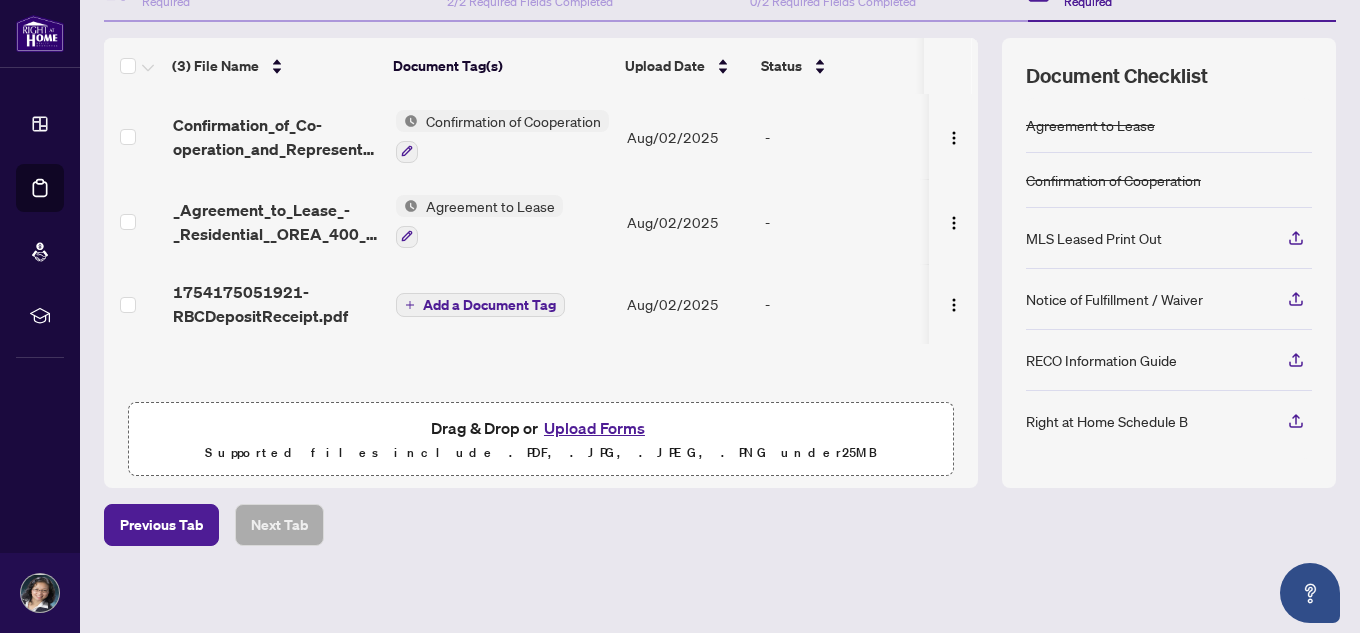scroll, scrollTop: 242, scrollLeft: 0, axis: vertical 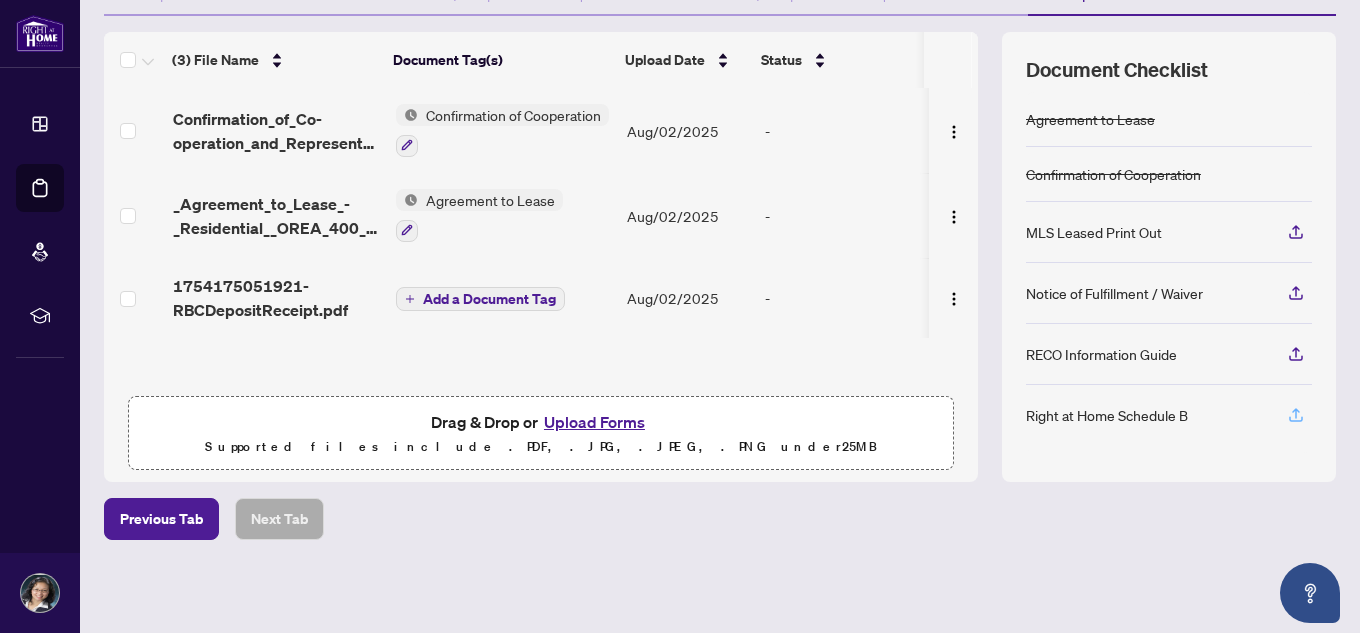 click 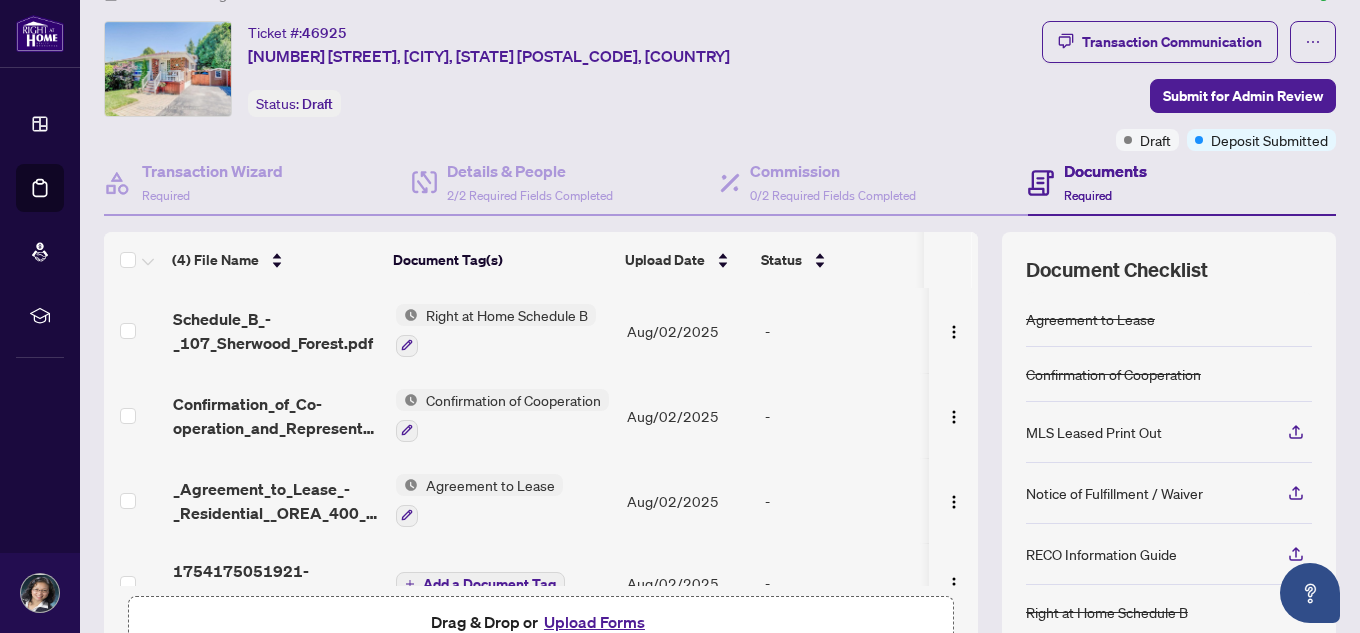 scroll, scrollTop: 0, scrollLeft: 0, axis: both 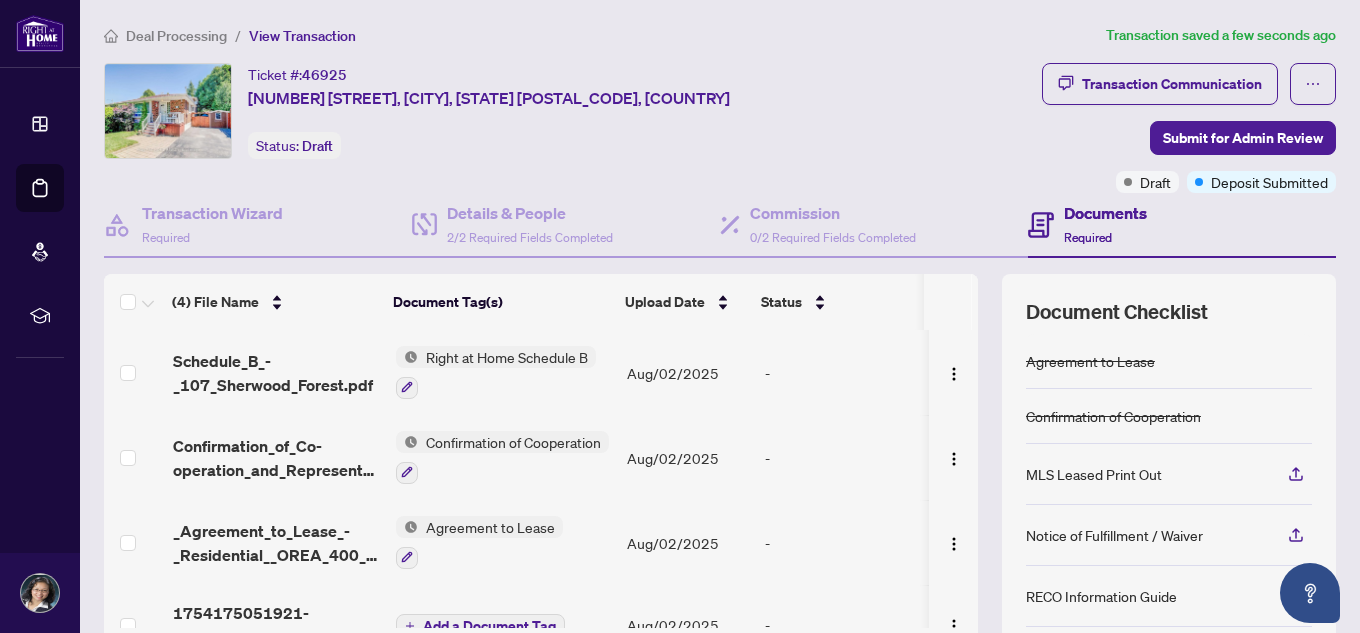 click on "Agreement to Lease" at bounding box center [1169, 361] 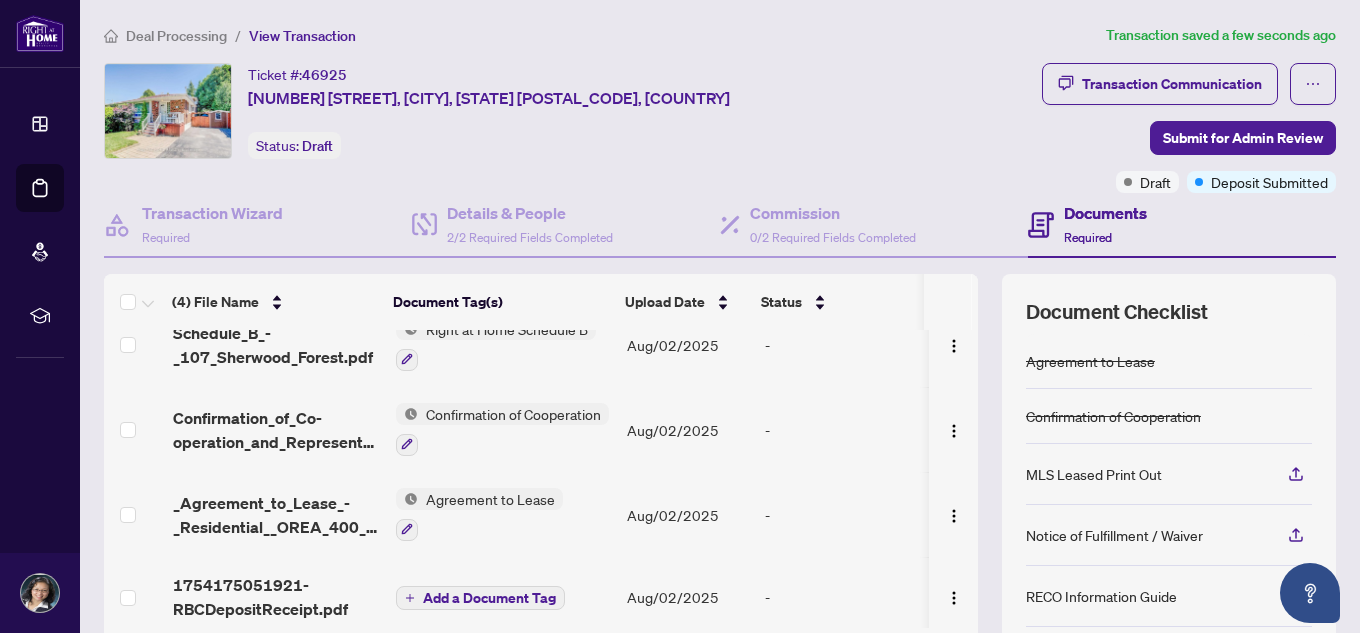 scroll, scrollTop: 43, scrollLeft: 0, axis: vertical 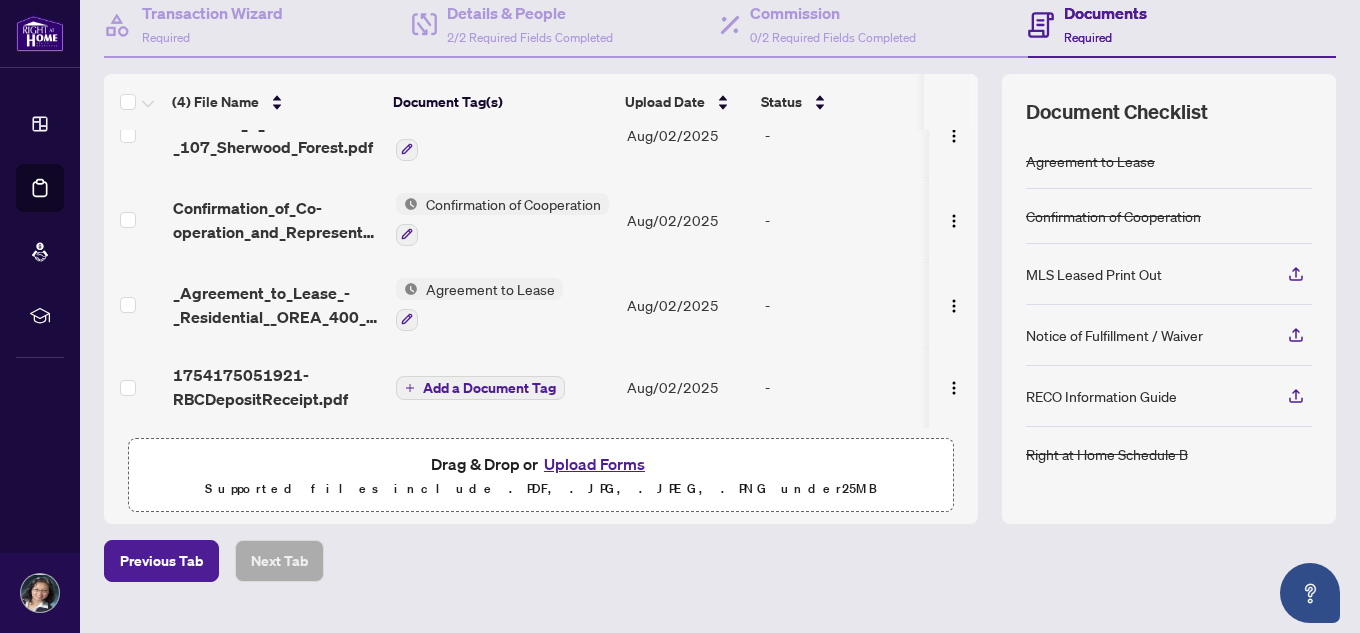 click on "Add a Document Tag" at bounding box center (489, 388) 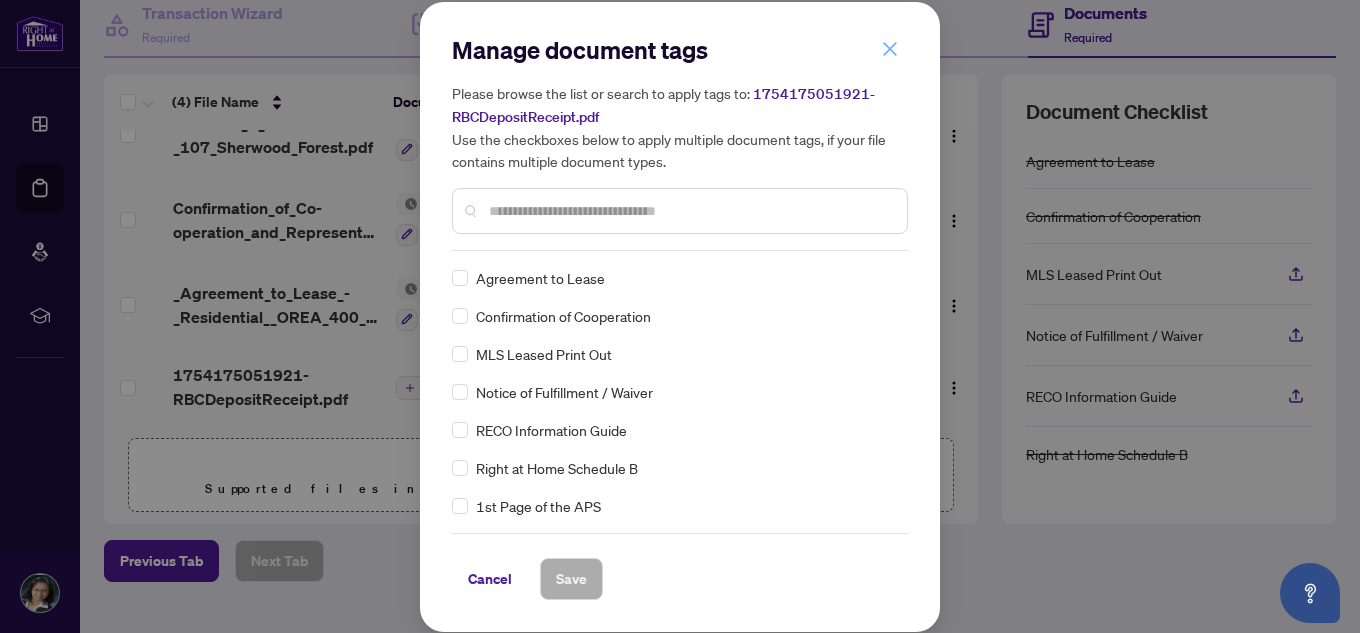 click 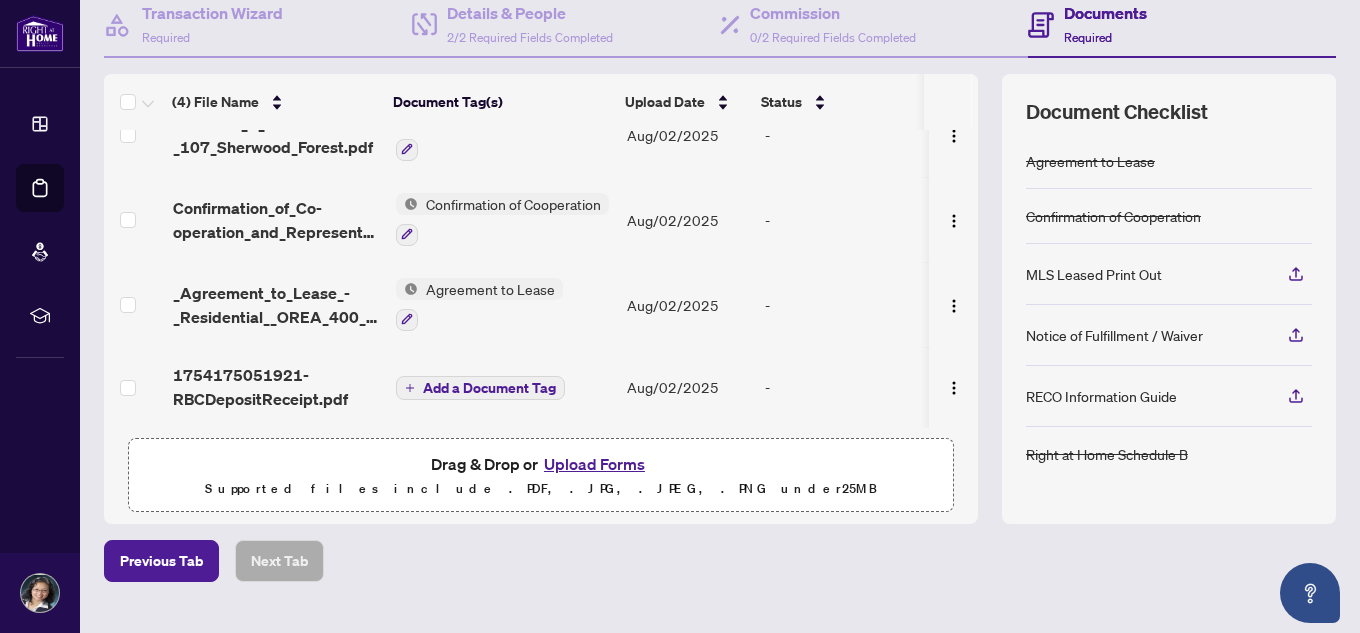 scroll, scrollTop: 0, scrollLeft: 0, axis: both 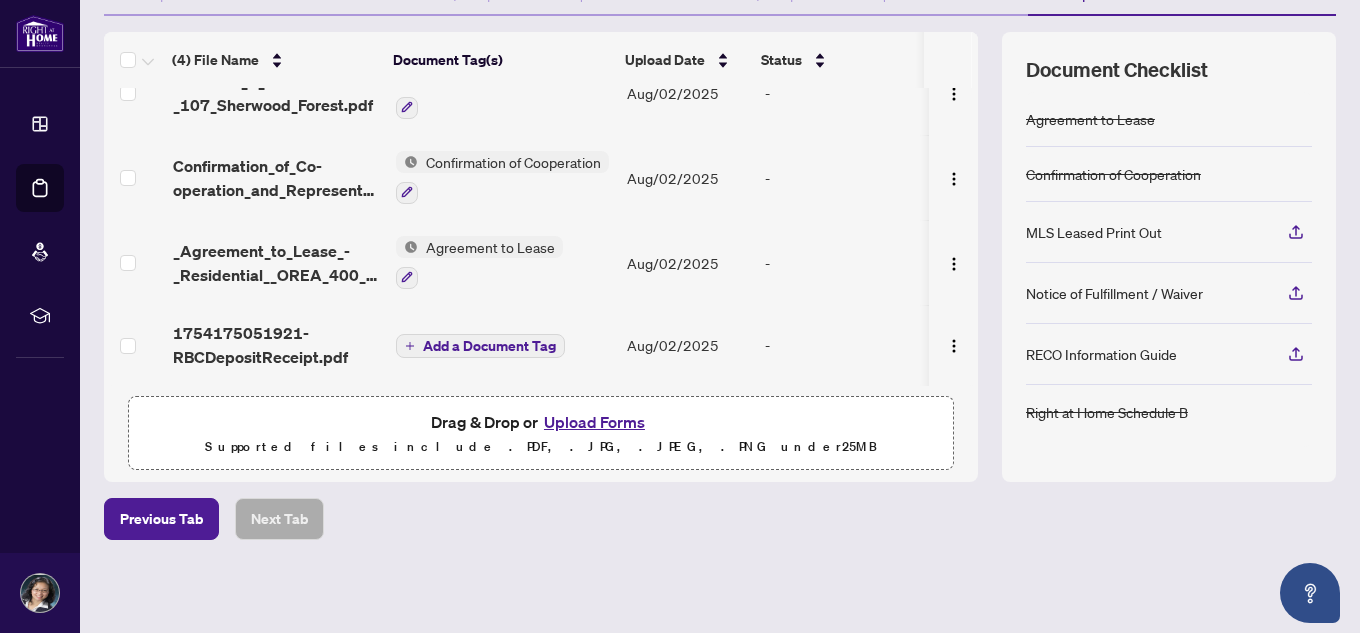 click on "Upload Forms" at bounding box center (594, 422) 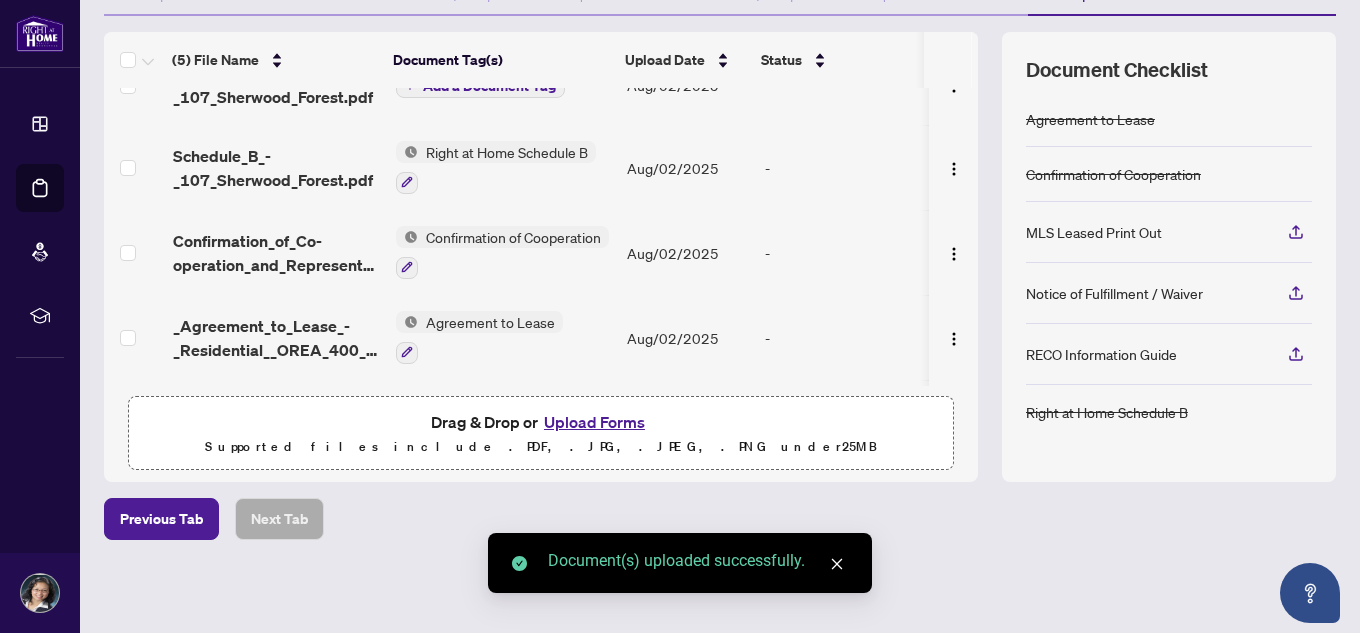 click on "Upload Forms" at bounding box center (594, 422) 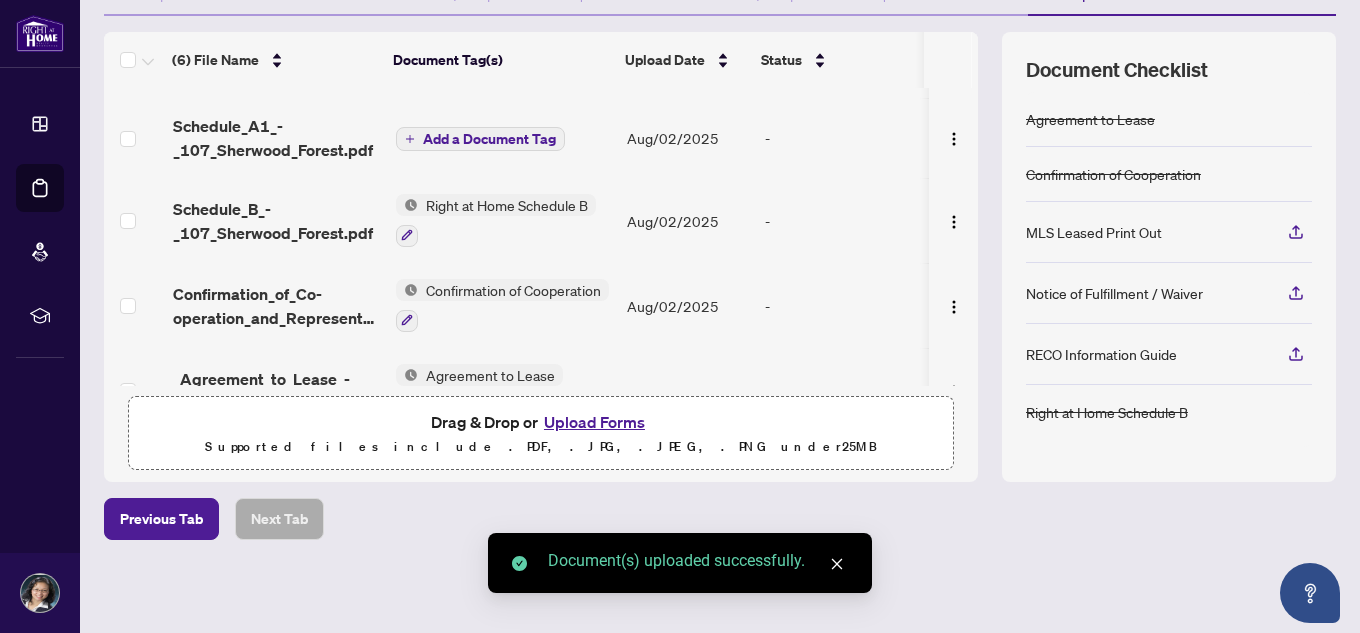 scroll, scrollTop: 187, scrollLeft: 0, axis: vertical 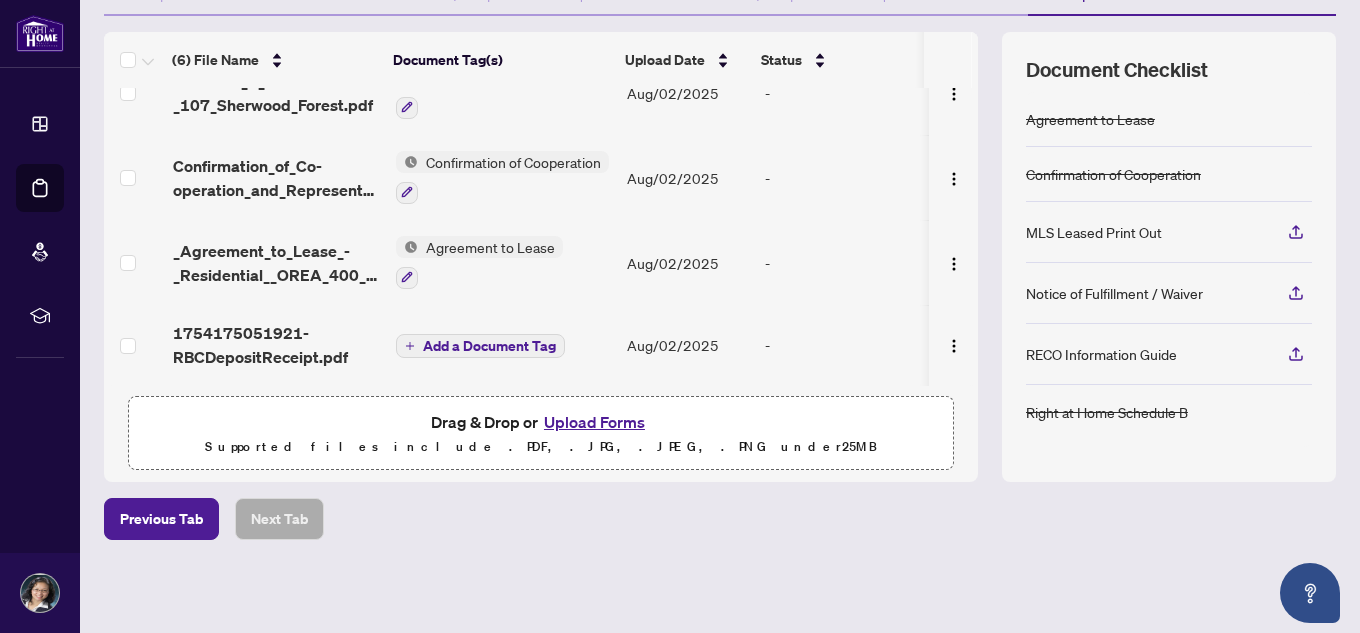 click on "Upload Forms" at bounding box center [594, 422] 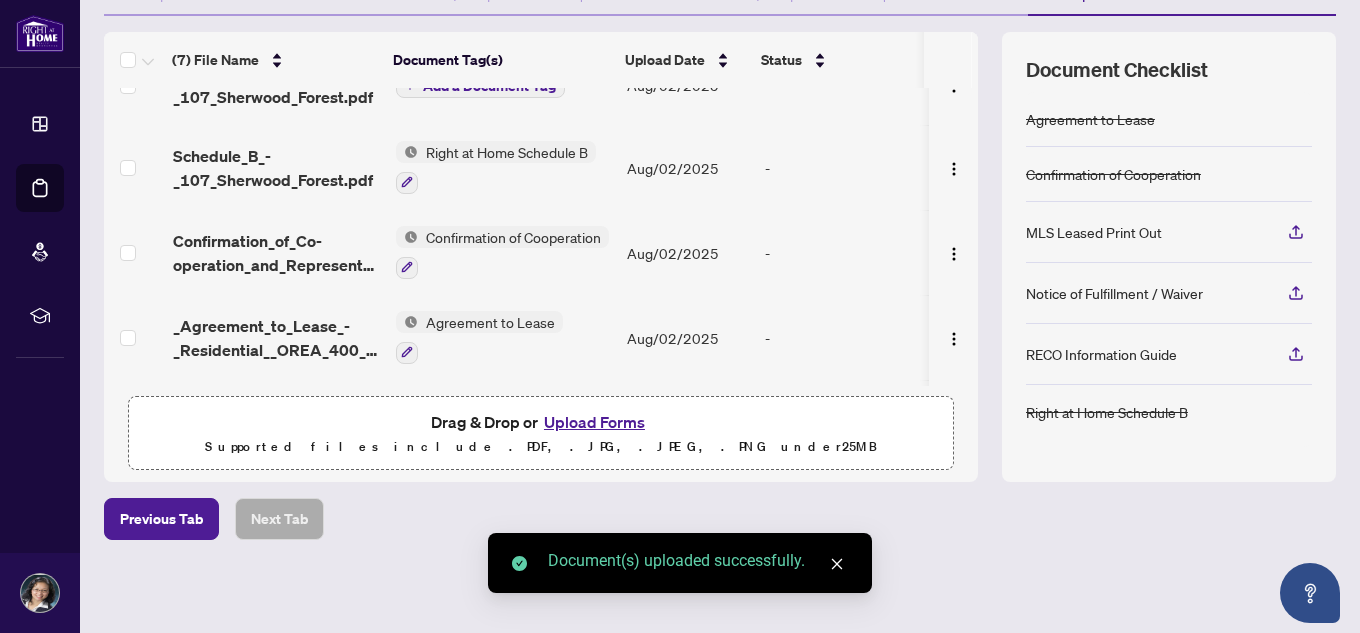 click on "Upload Forms" at bounding box center (594, 422) 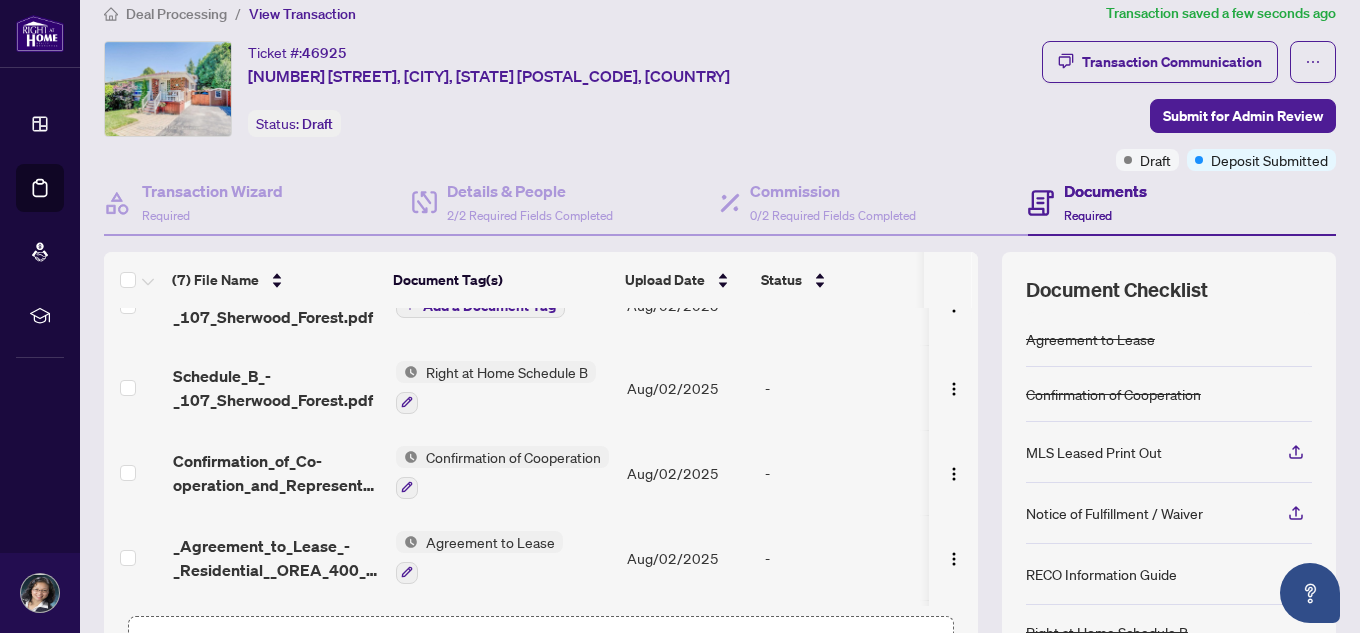 scroll, scrollTop: 0, scrollLeft: 0, axis: both 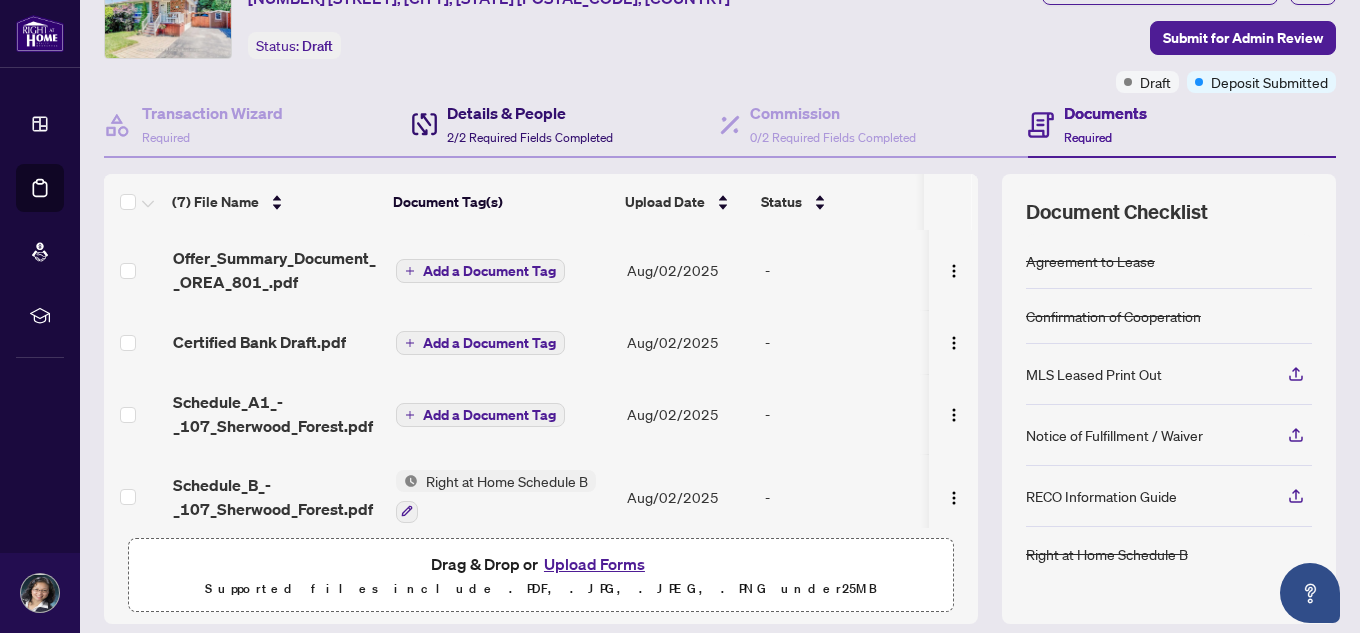 click on "Details & People" at bounding box center (530, 113) 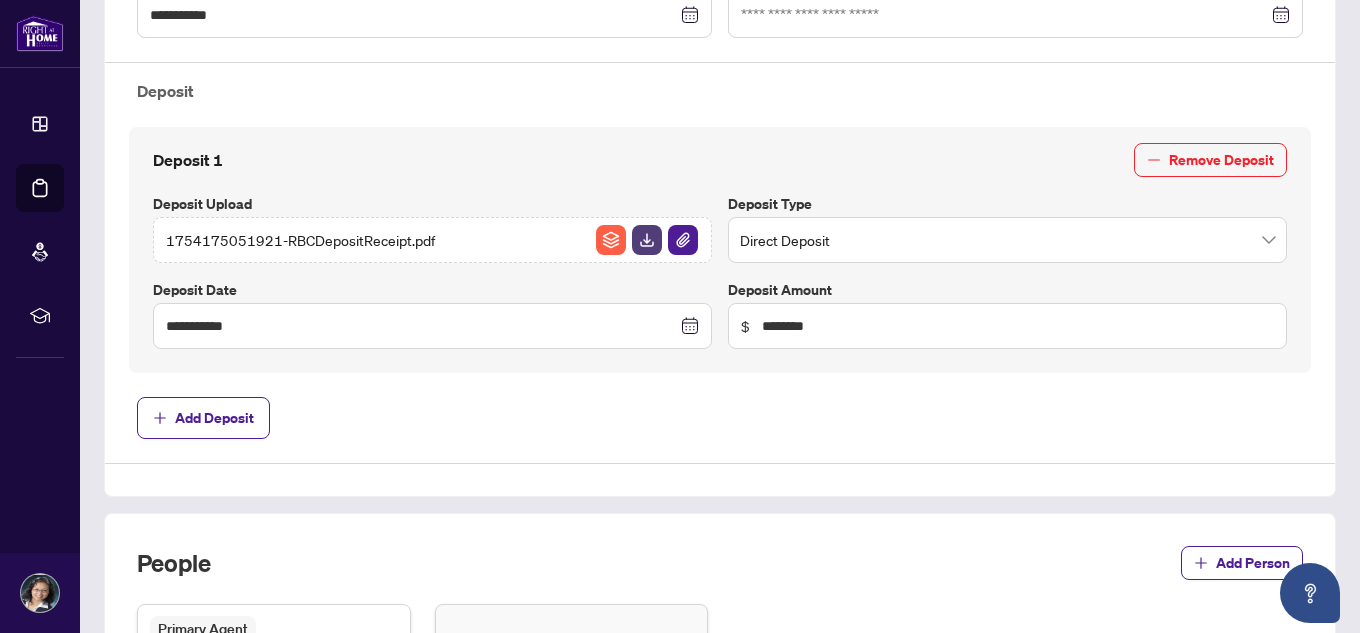 scroll, scrollTop: 700, scrollLeft: 0, axis: vertical 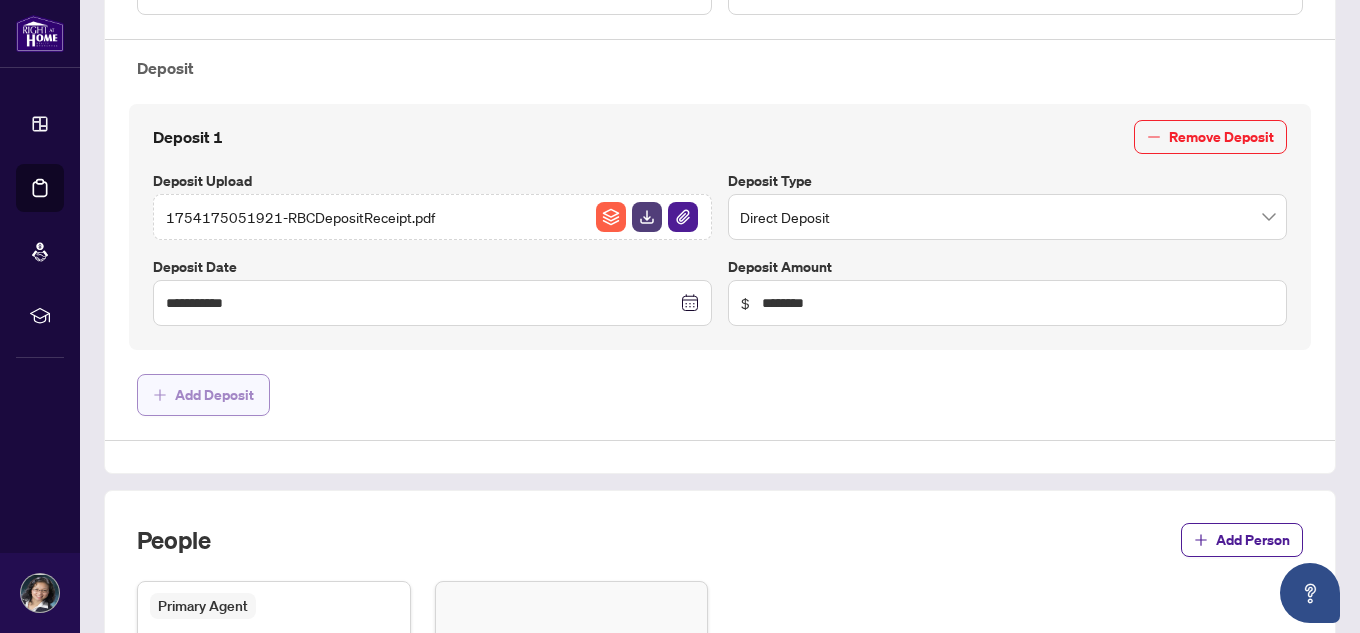click on "Add Deposit" at bounding box center [214, 395] 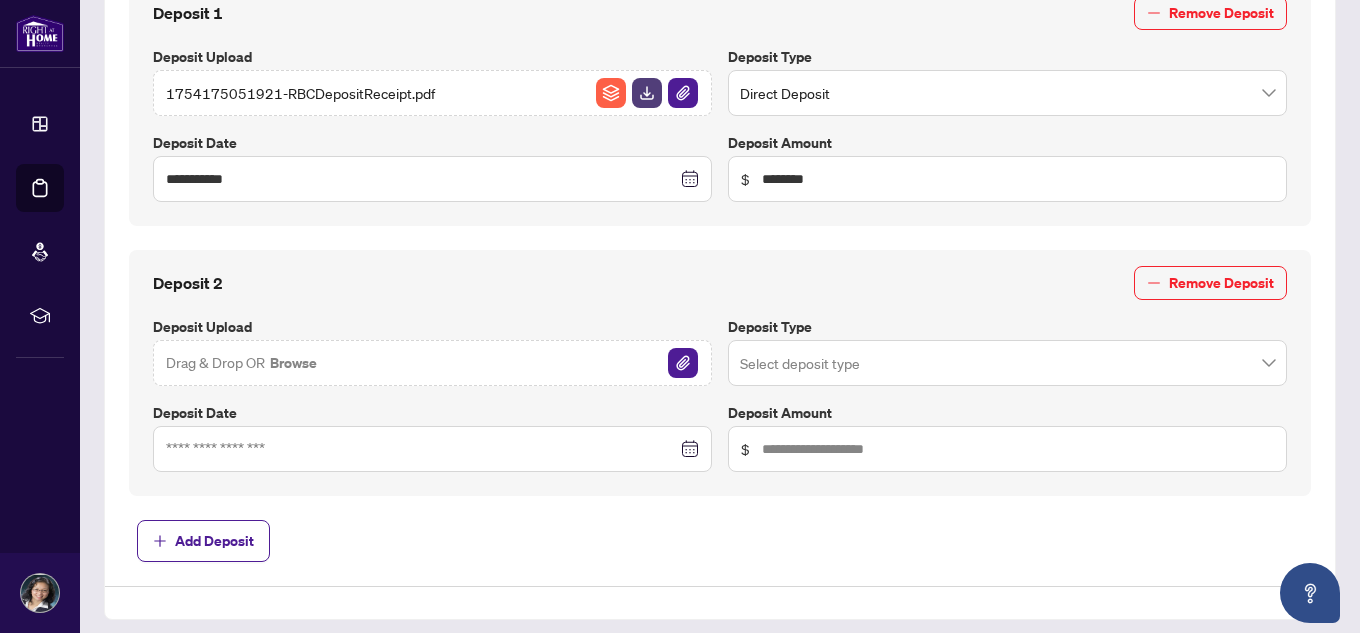 scroll, scrollTop: 900, scrollLeft: 0, axis: vertical 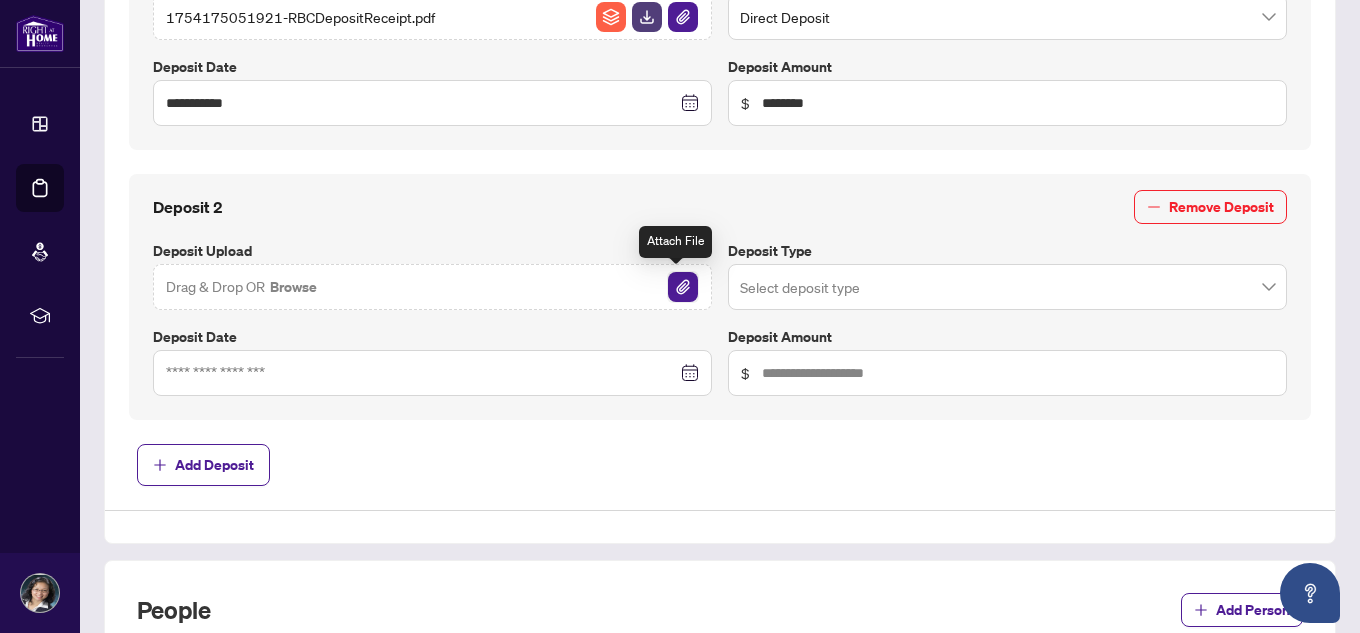 click at bounding box center (683, 287) 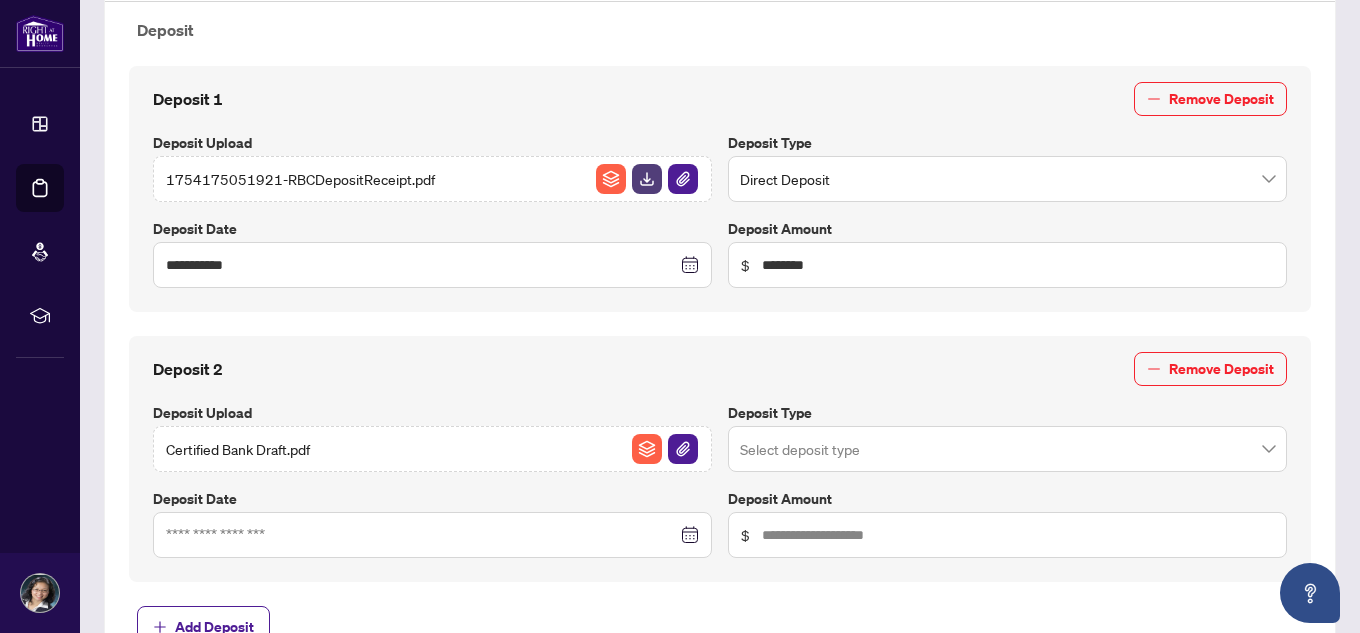 scroll, scrollTop: 700, scrollLeft: 0, axis: vertical 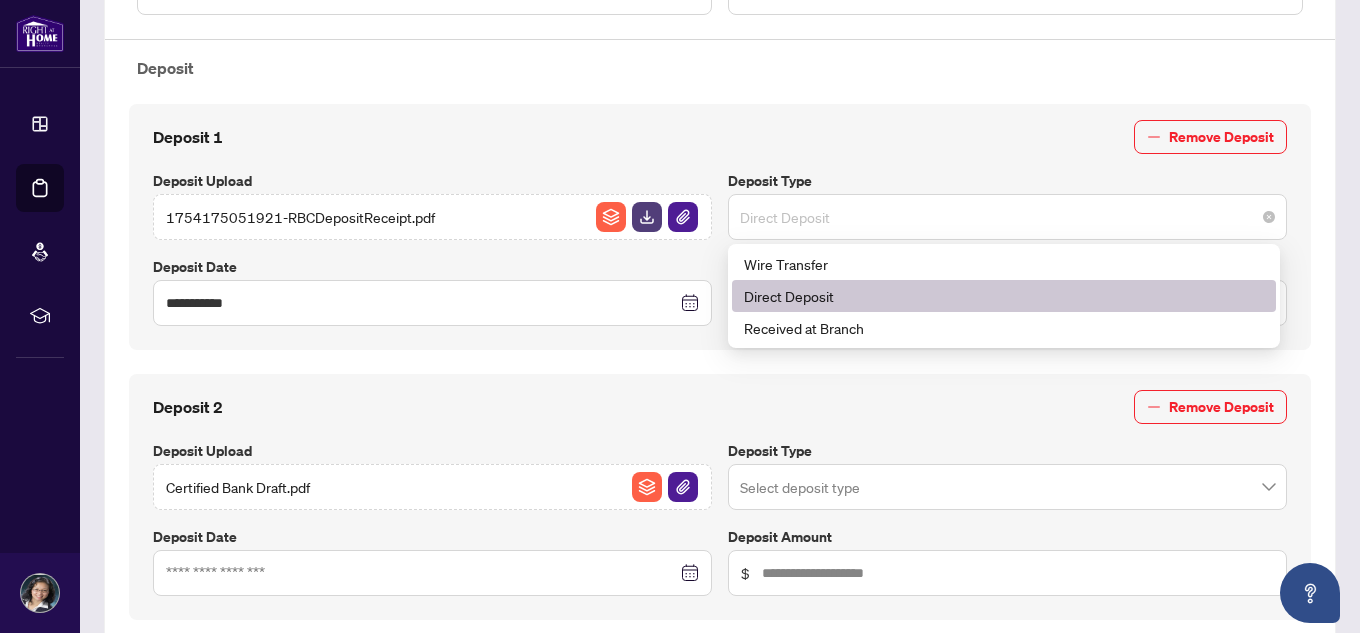 click on "Direct Deposit" at bounding box center (1007, 217) 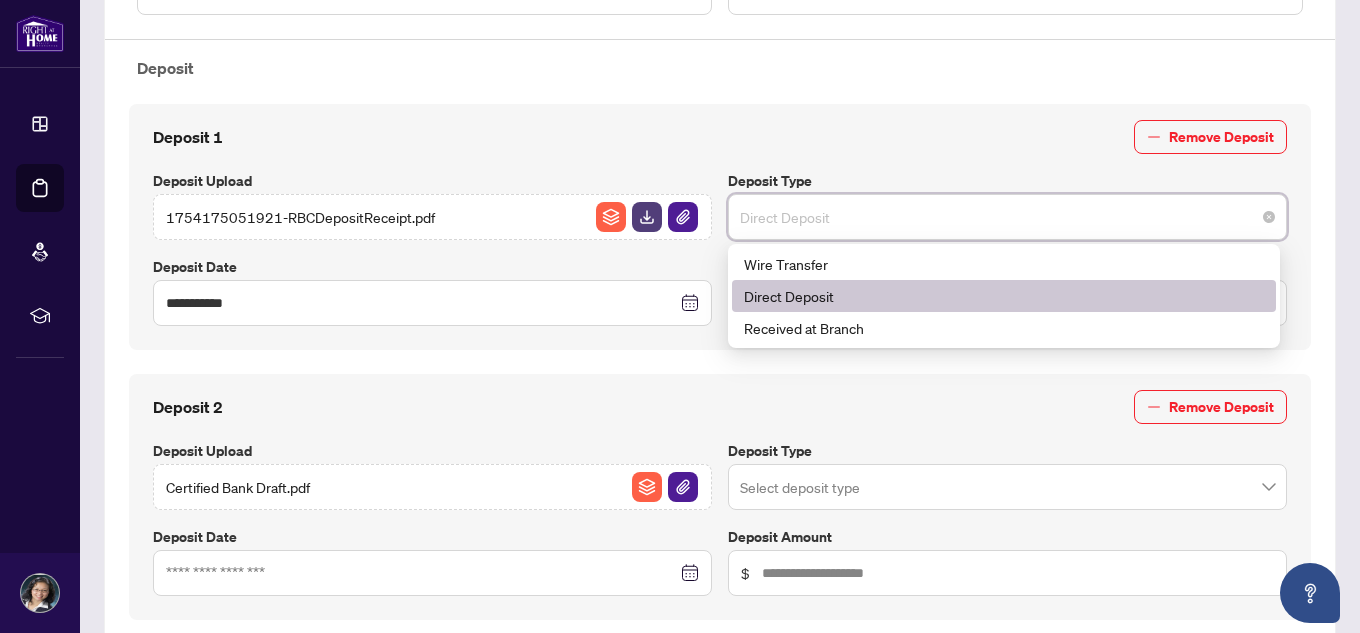 click on "Direct Deposit" at bounding box center (1004, 296) 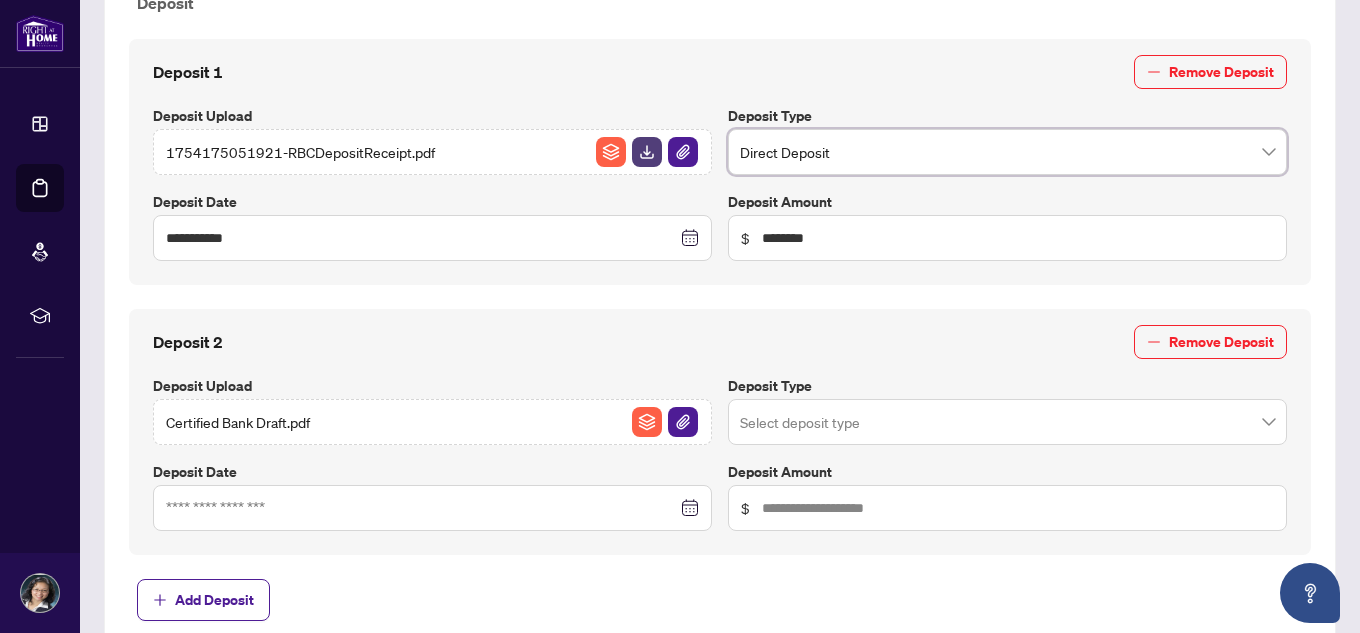 scroll, scrollTop: 800, scrollLeft: 0, axis: vertical 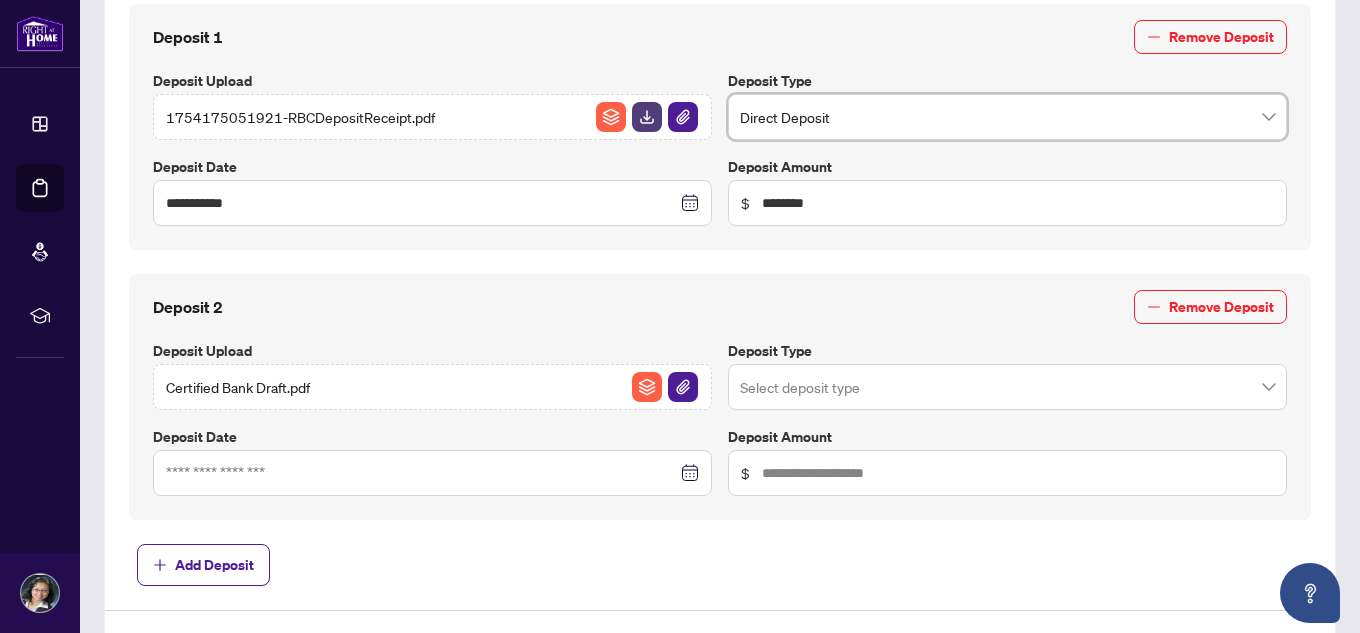 click at bounding box center [1007, 117] 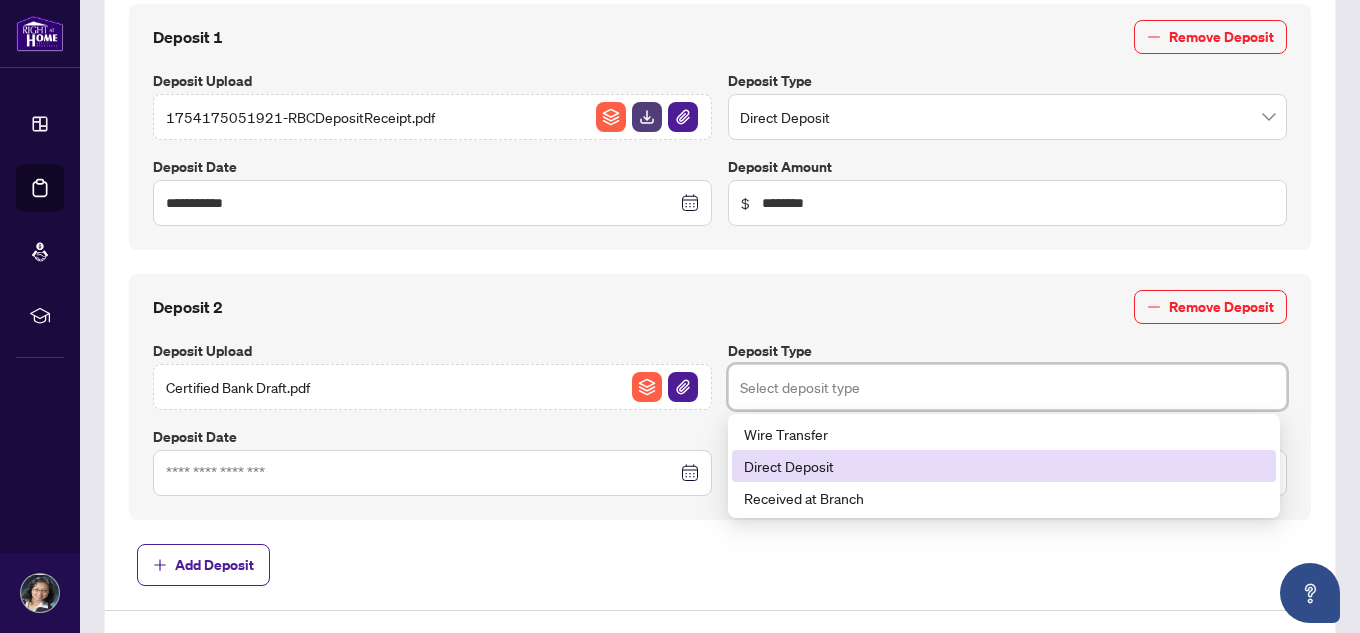 click on "Direct Deposit" at bounding box center [1004, 466] 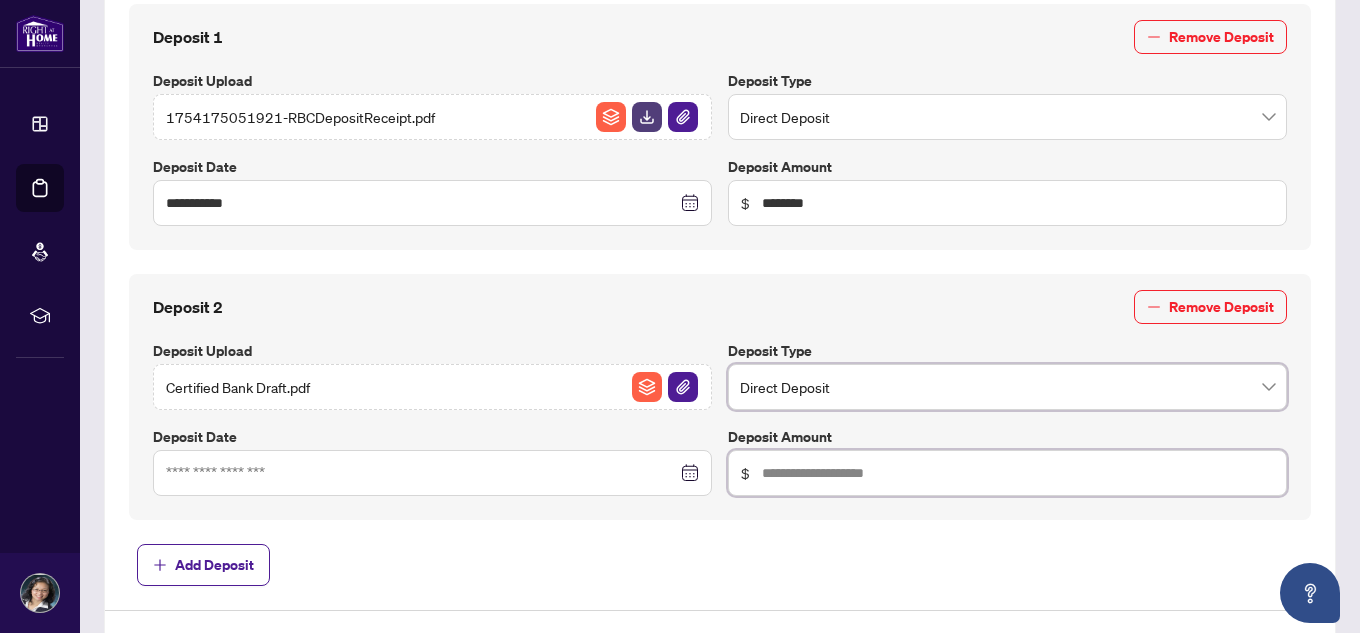 click at bounding box center [1018, 203] 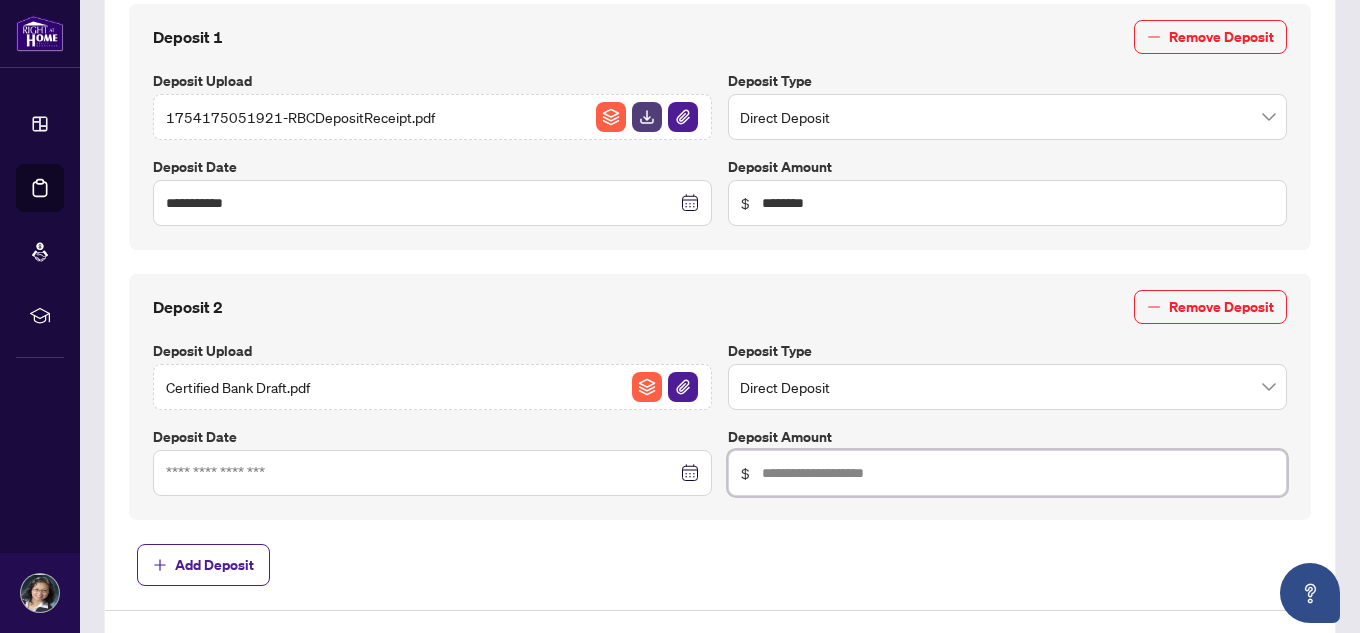type on "********" 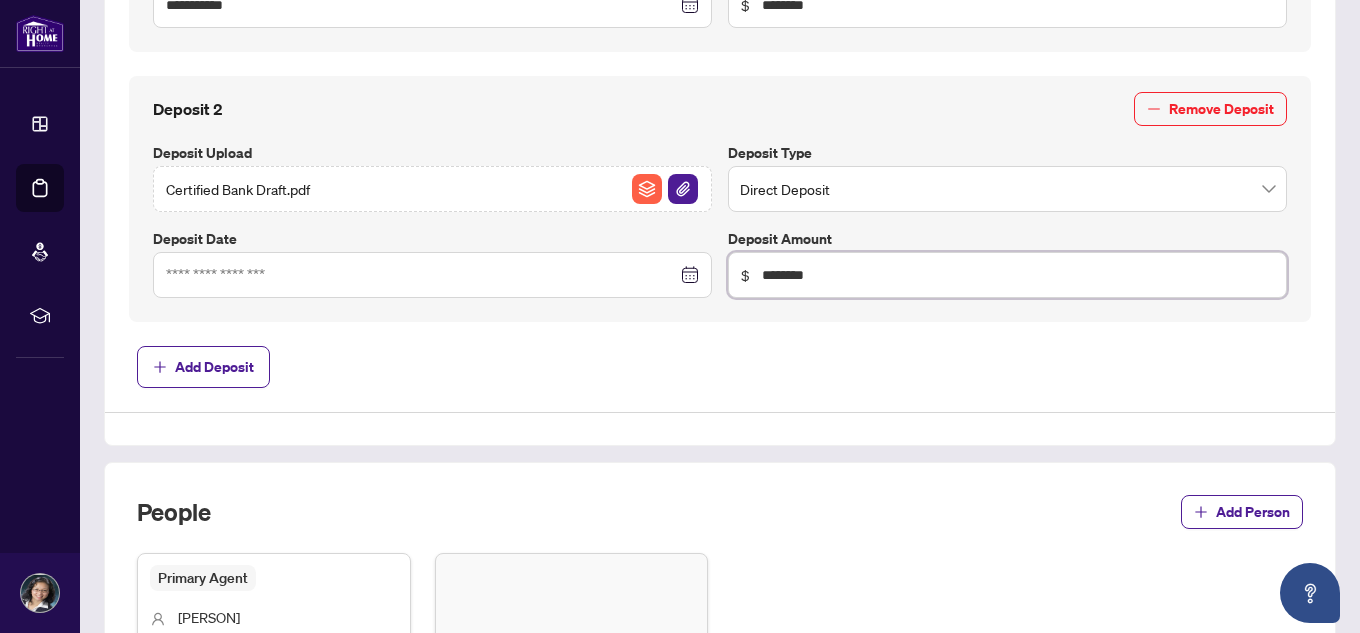 scroll, scrollTop: 1000, scrollLeft: 0, axis: vertical 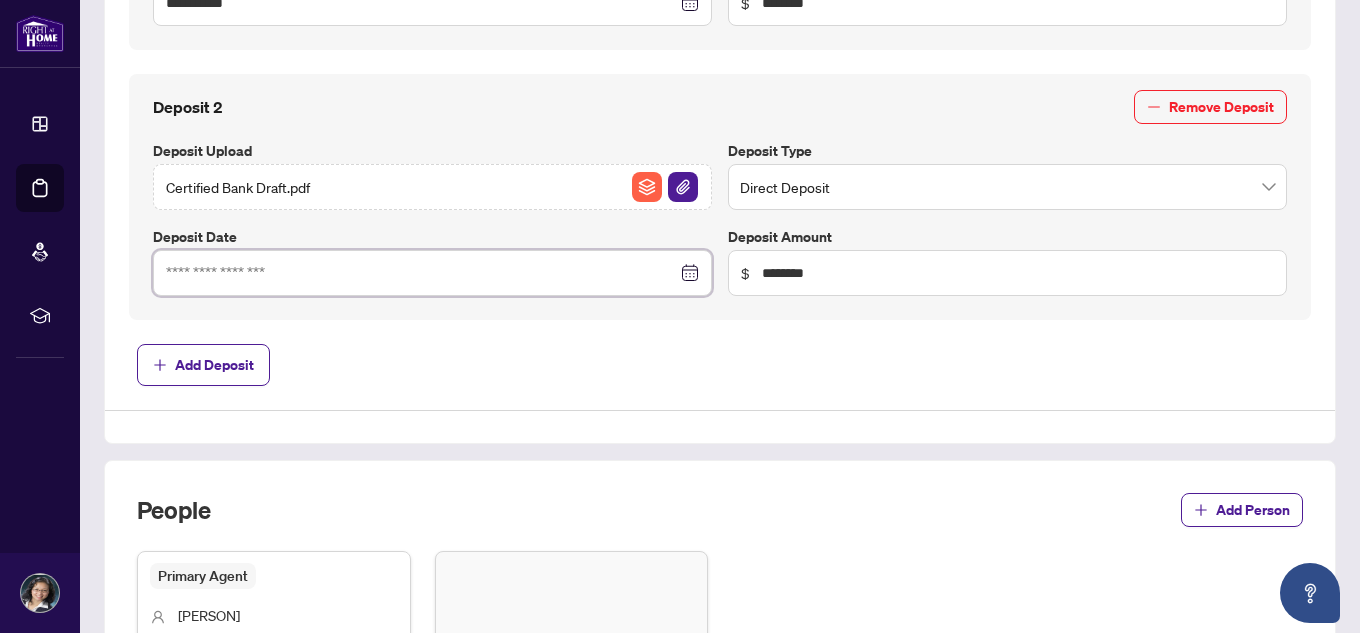 click at bounding box center [421, 273] 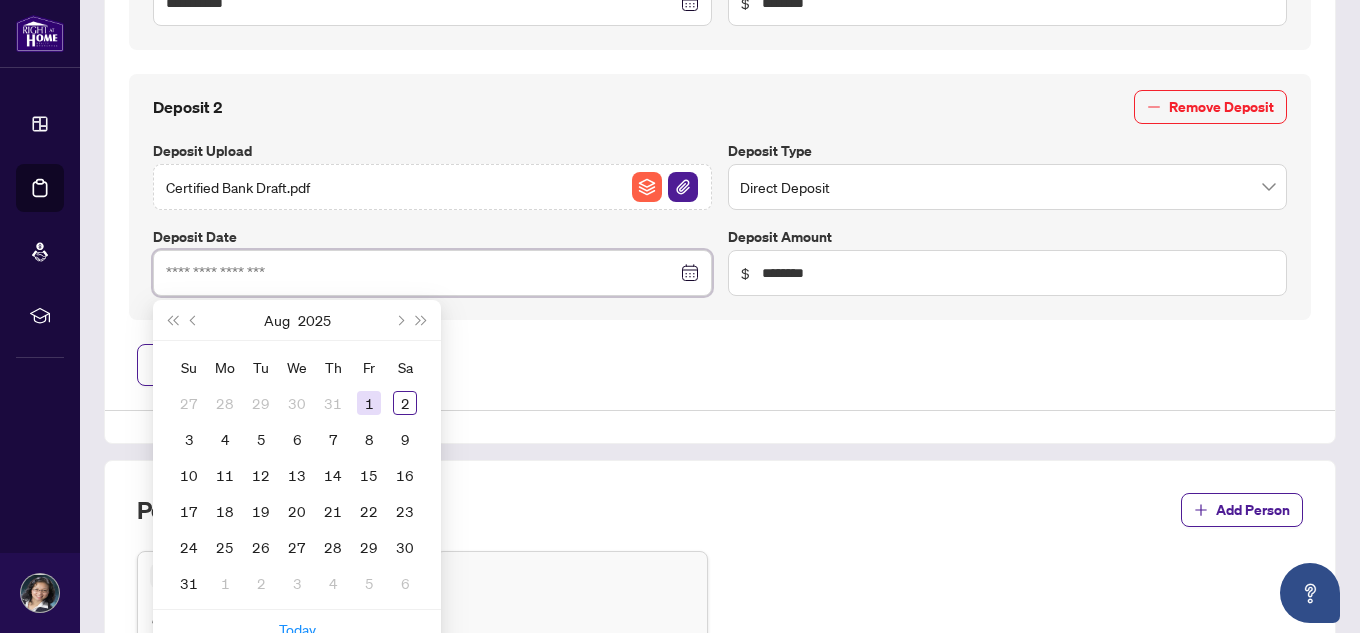 type on "**********" 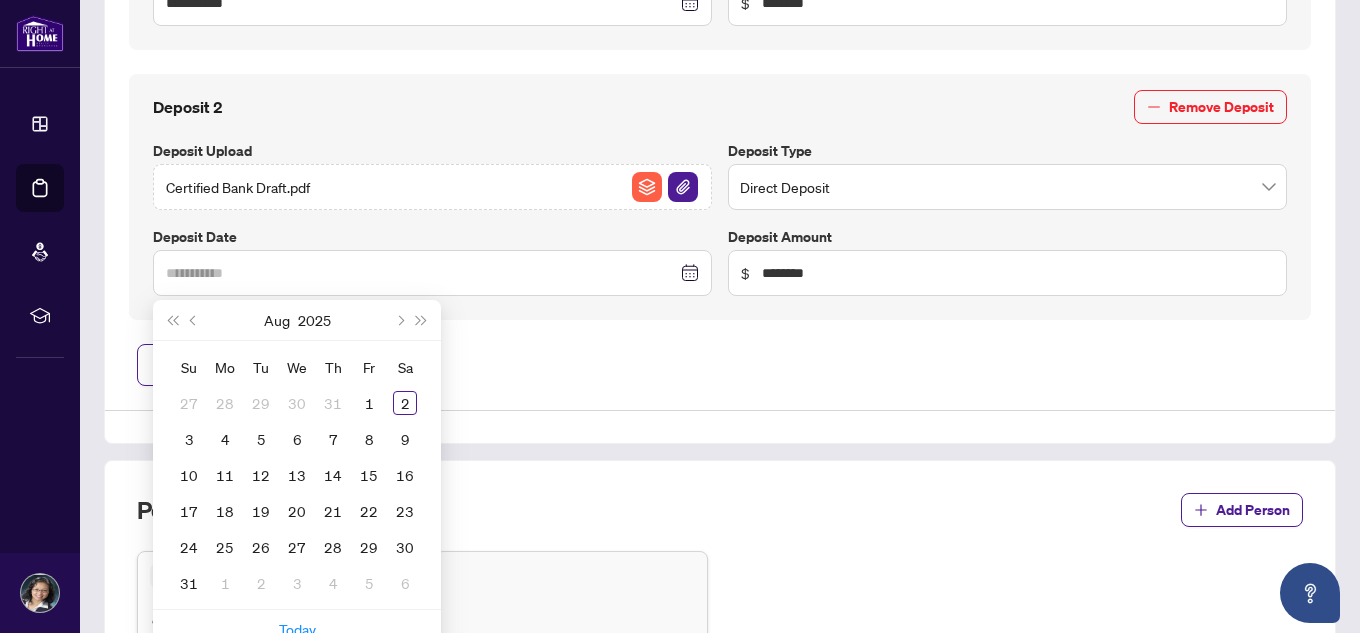 click on "1" at bounding box center (369, 403) 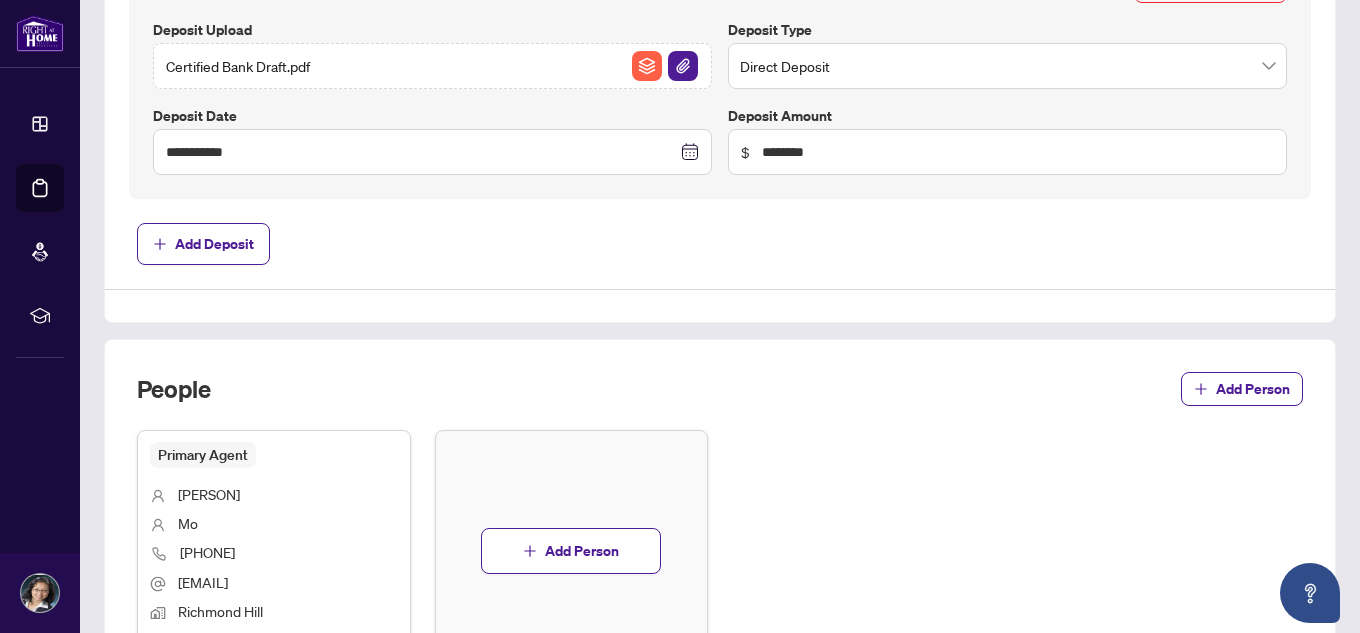 scroll, scrollTop: 1144, scrollLeft: 0, axis: vertical 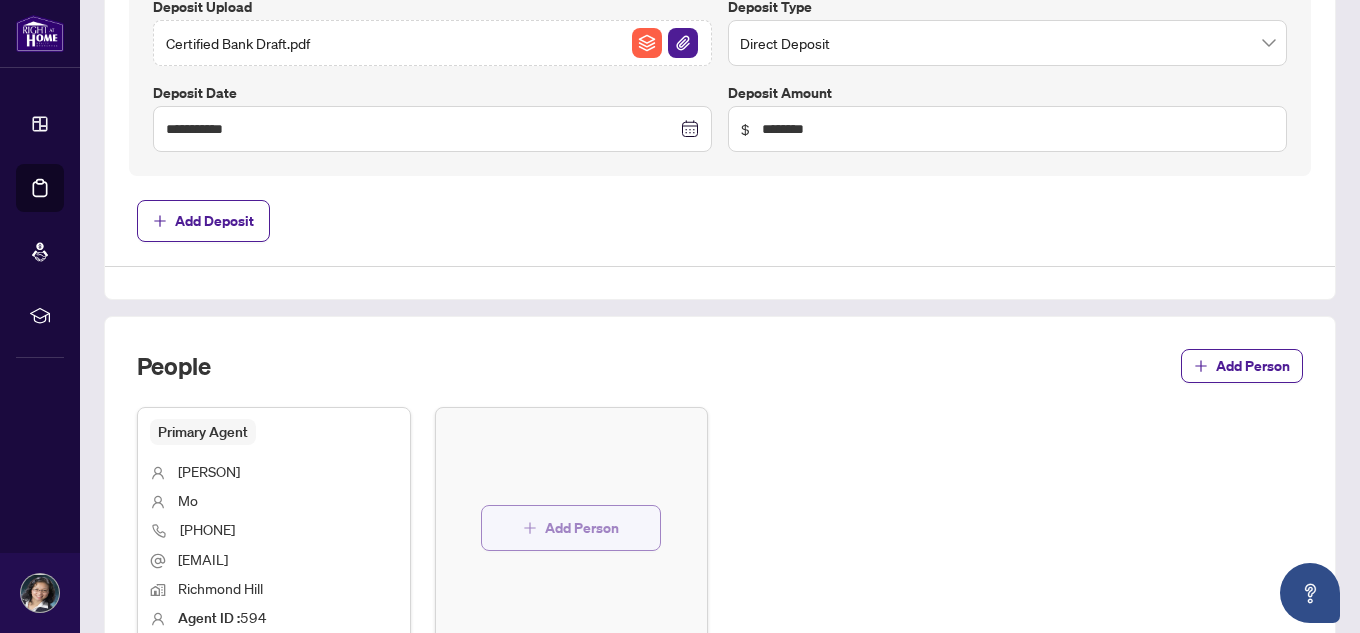 click on "Add Person" at bounding box center (582, 528) 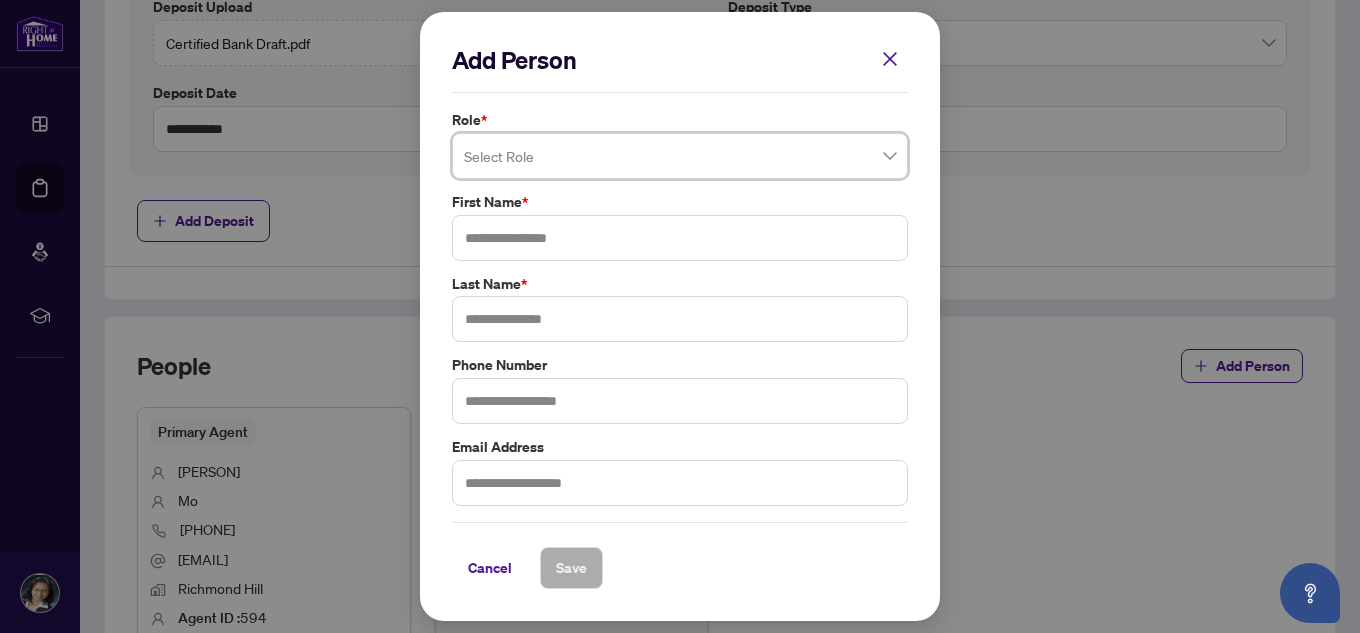 click at bounding box center [680, 156] 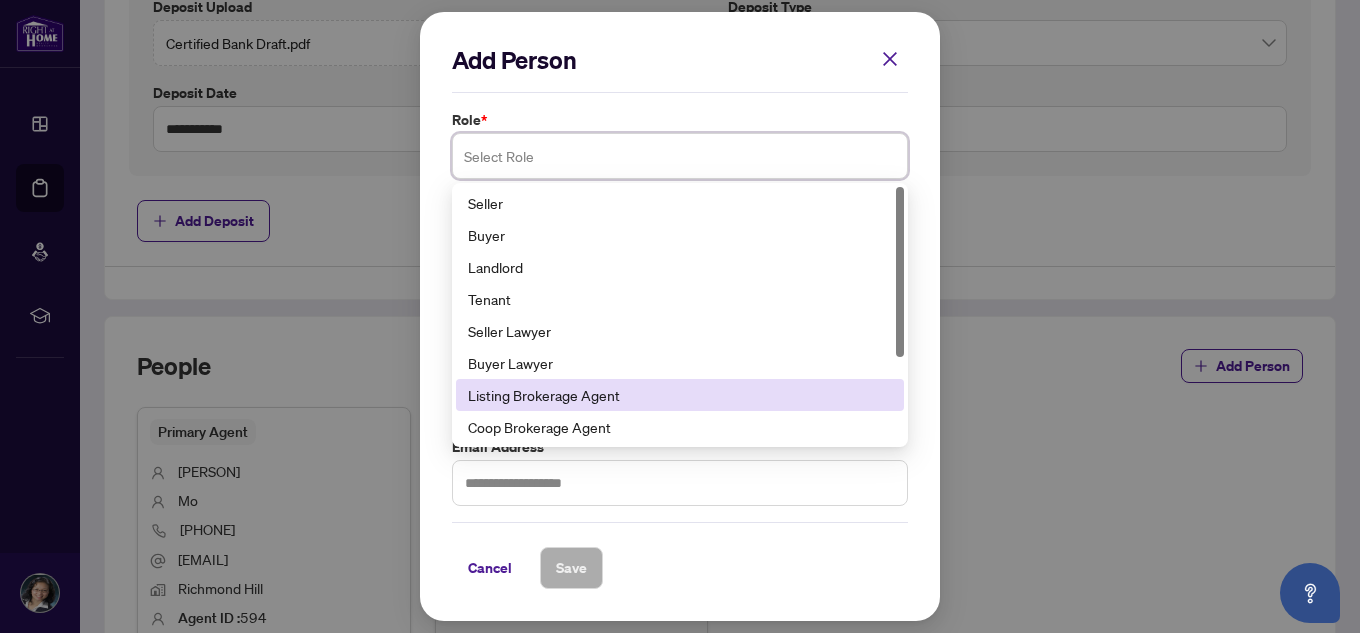 scroll, scrollTop: 100, scrollLeft: 0, axis: vertical 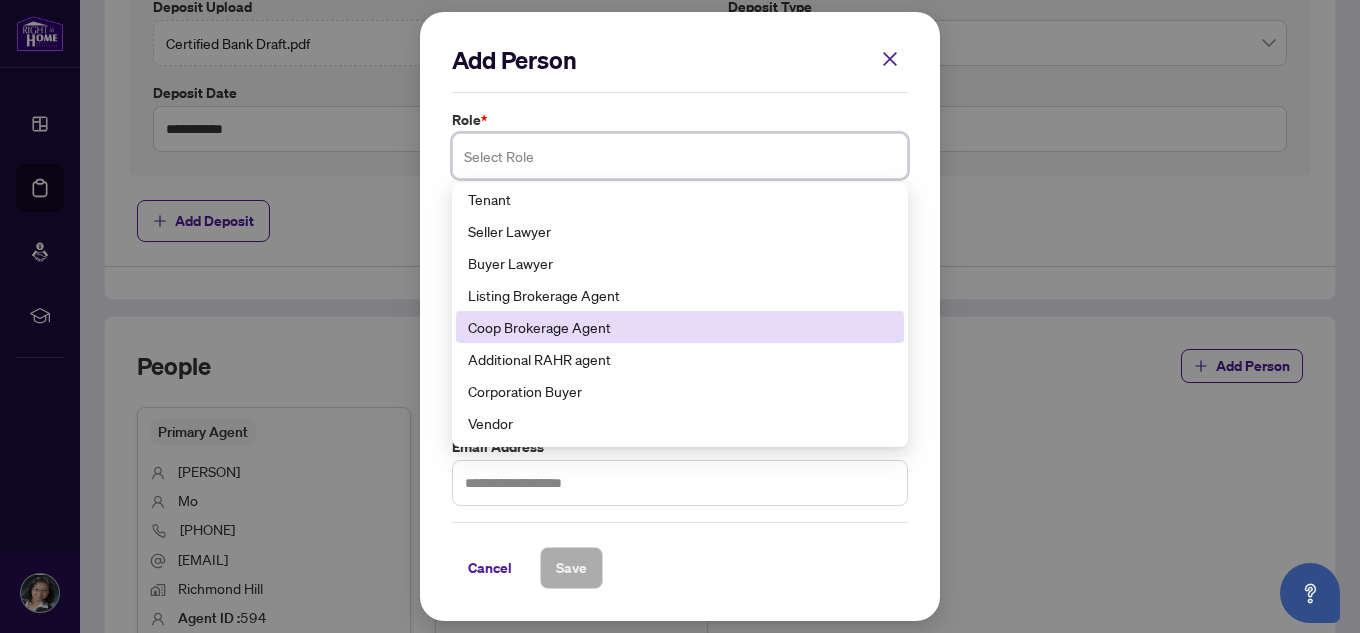 click on "Coop Brokerage Agent" at bounding box center (680, 327) 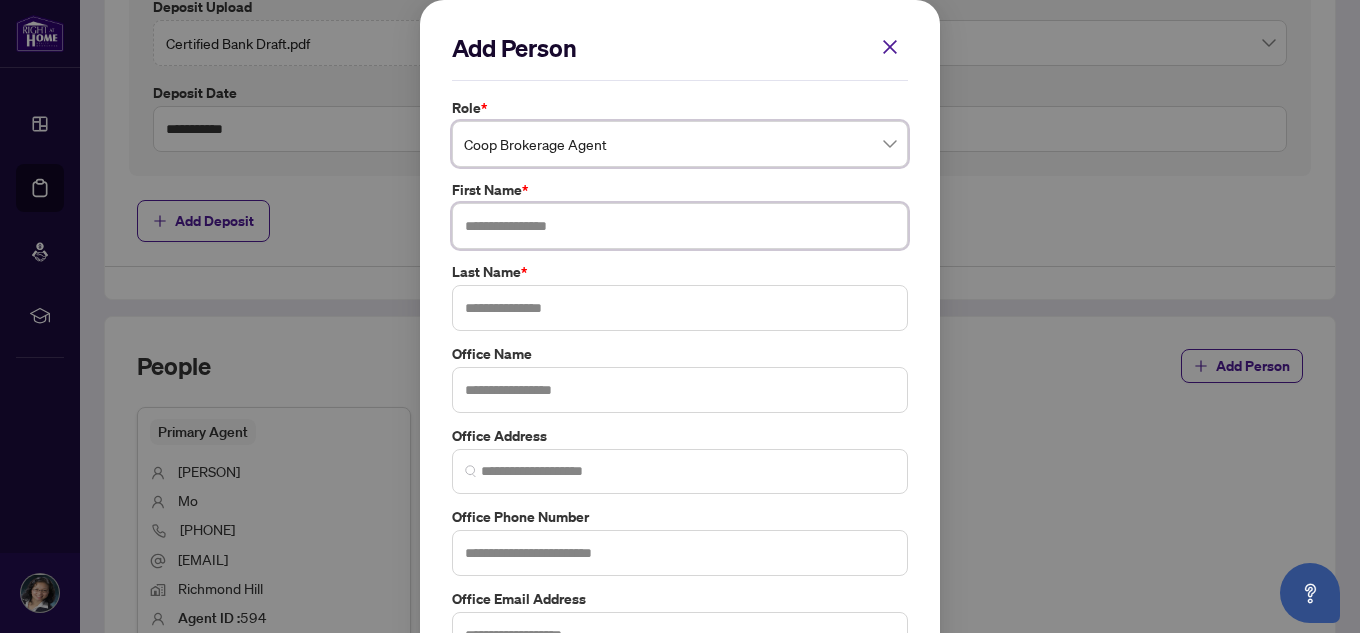 click at bounding box center [680, 226] 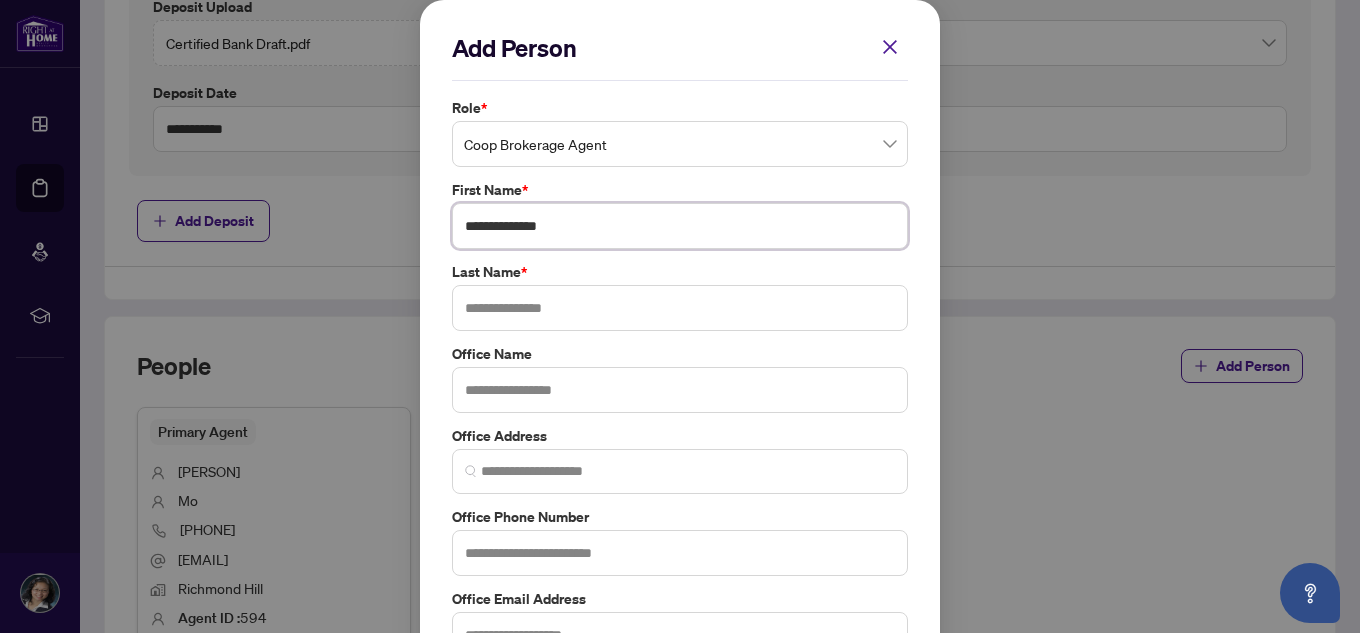 drag, startPoint x: 482, startPoint y: 231, endPoint x: 552, endPoint y: 230, distance: 70.00714 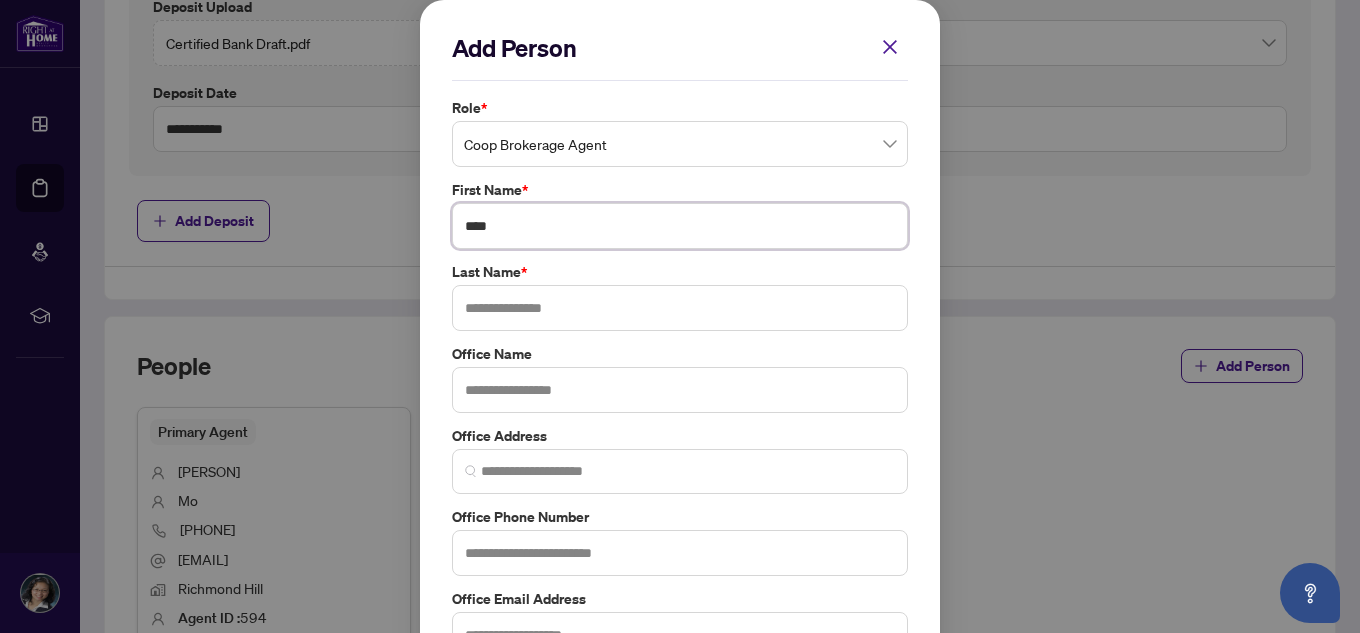 type on "****" 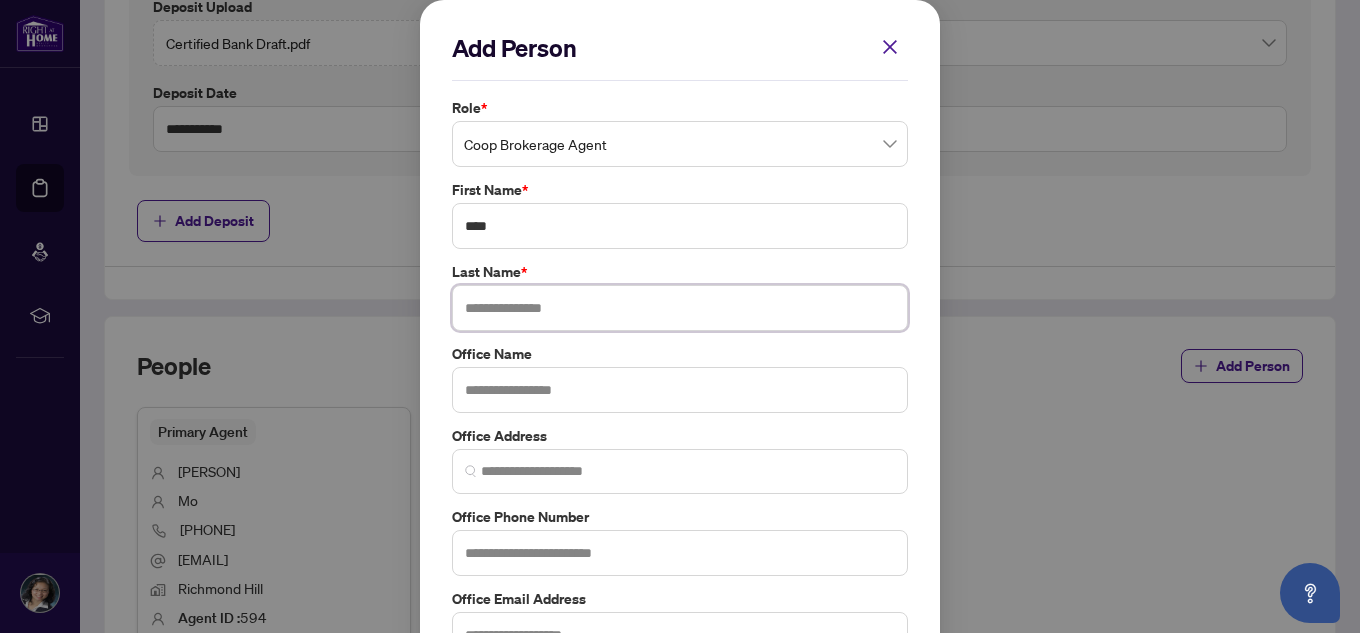 click at bounding box center (680, 308) 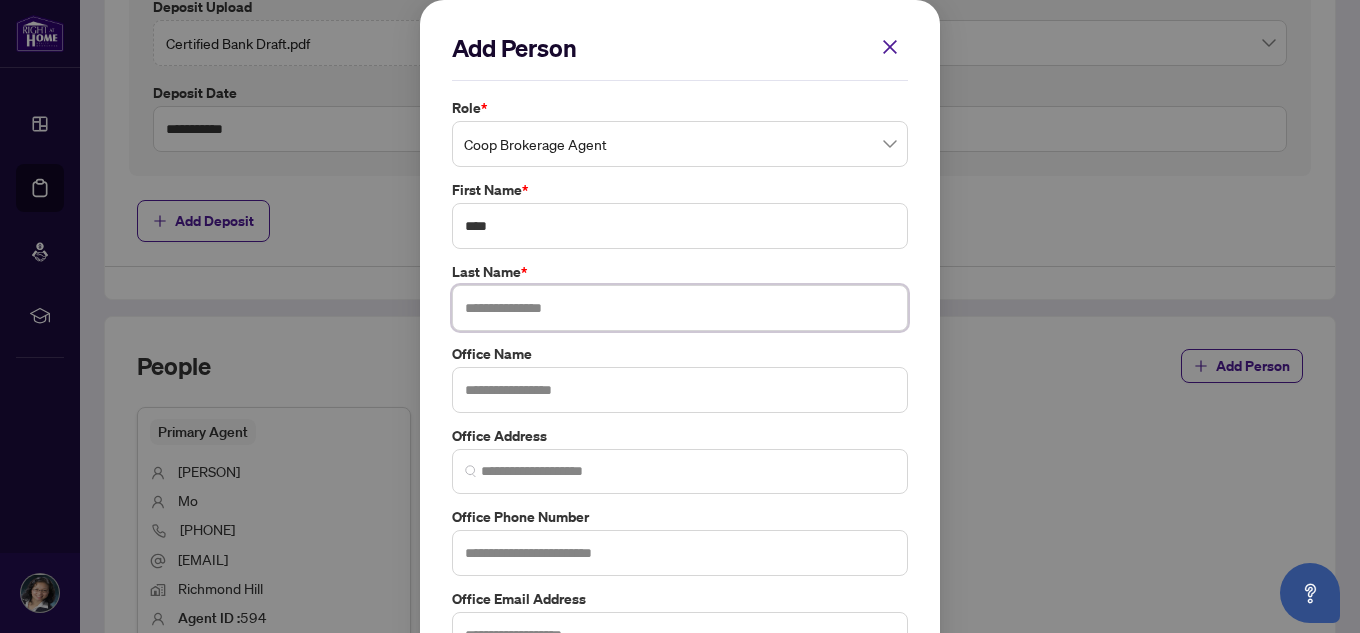 paste on "********" 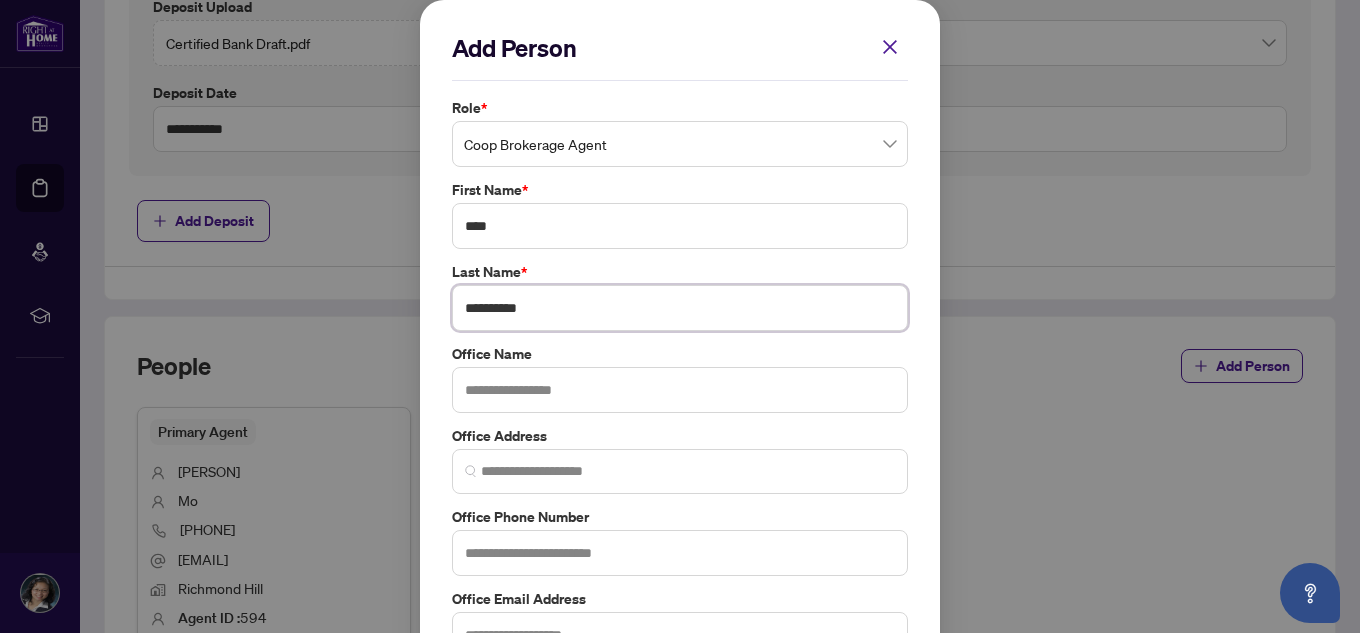 type on "********" 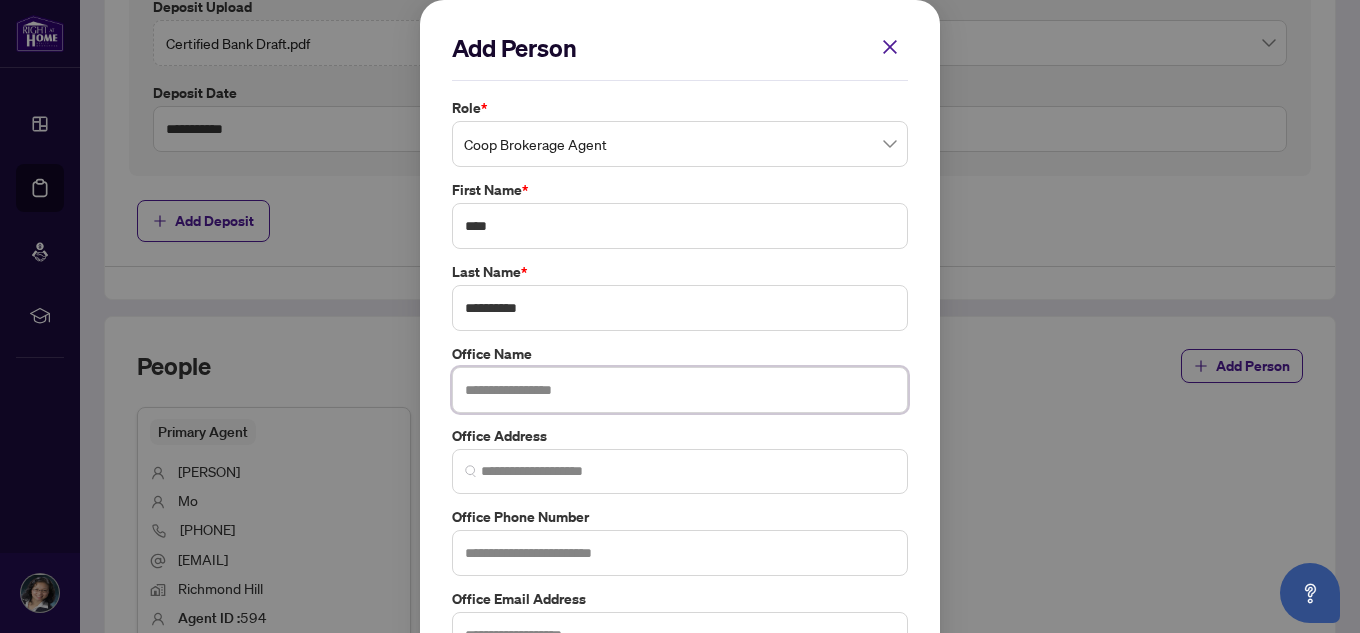 click at bounding box center [680, 390] 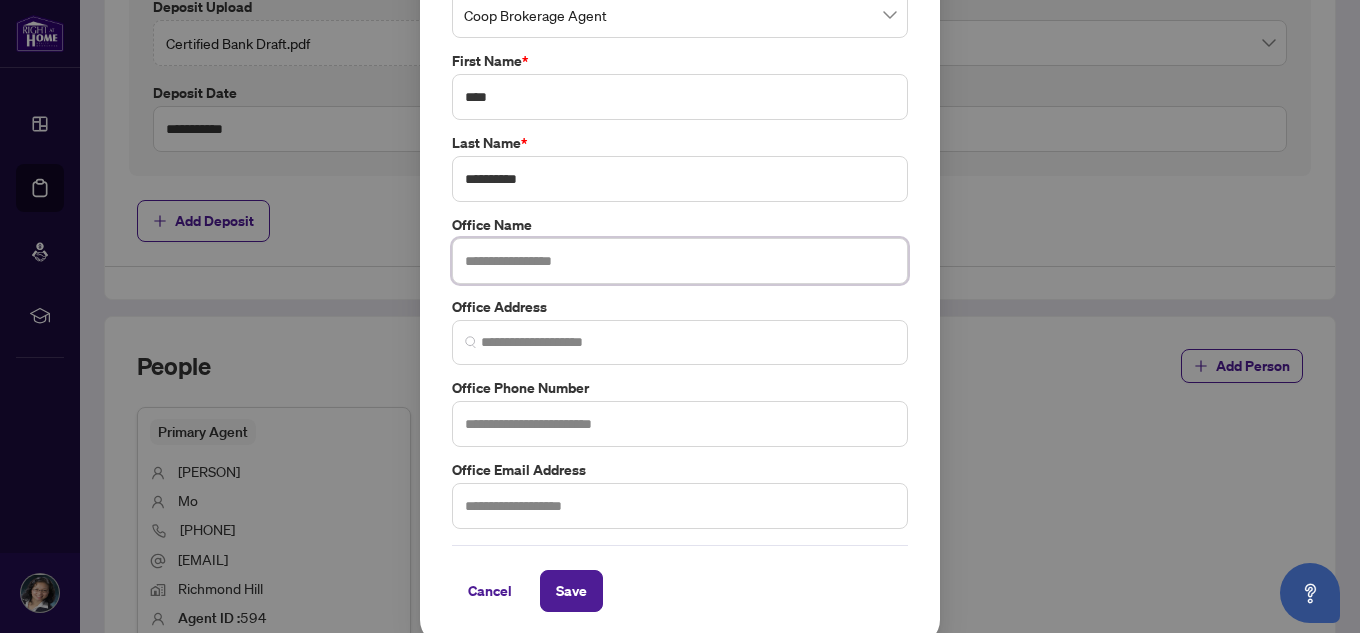 scroll, scrollTop: 140, scrollLeft: 0, axis: vertical 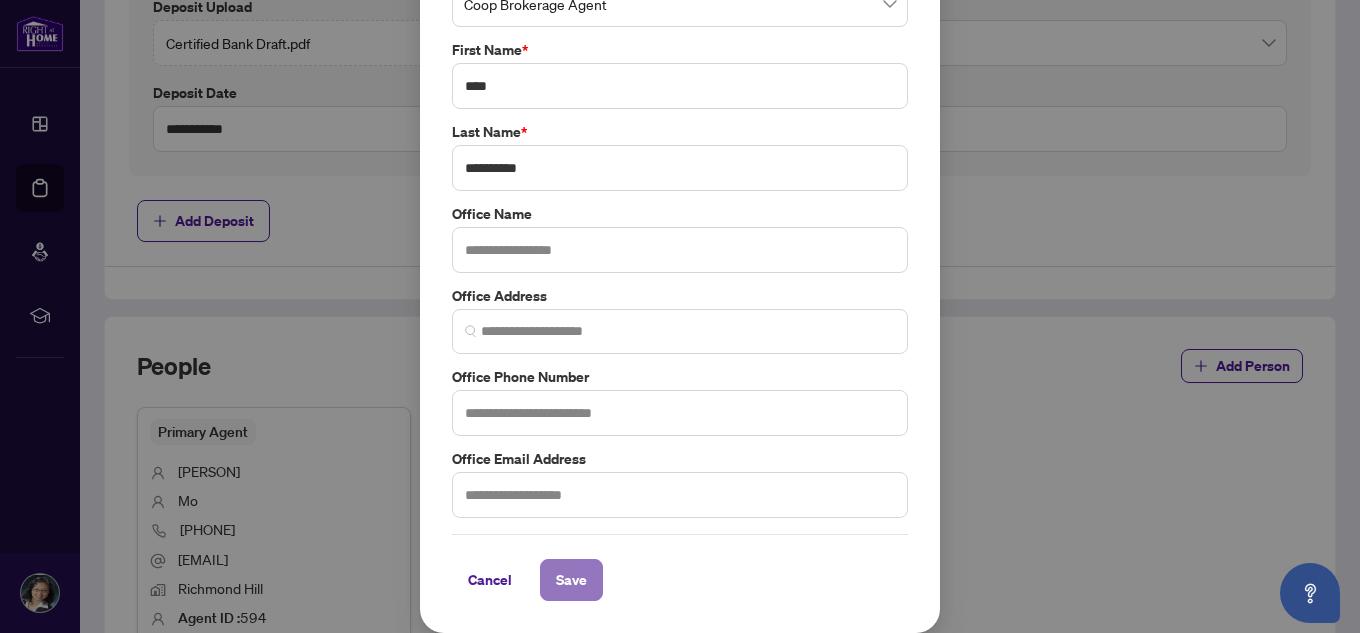 click on "Save" at bounding box center (571, 580) 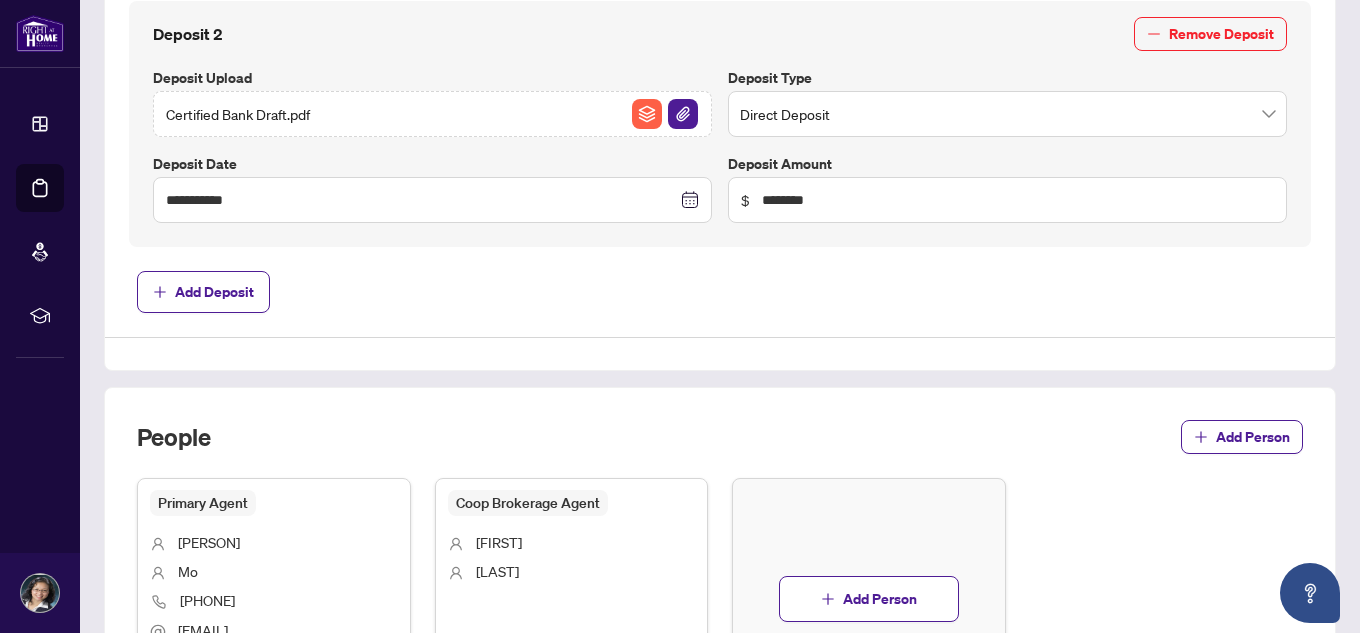 scroll, scrollTop: 1344, scrollLeft: 0, axis: vertical 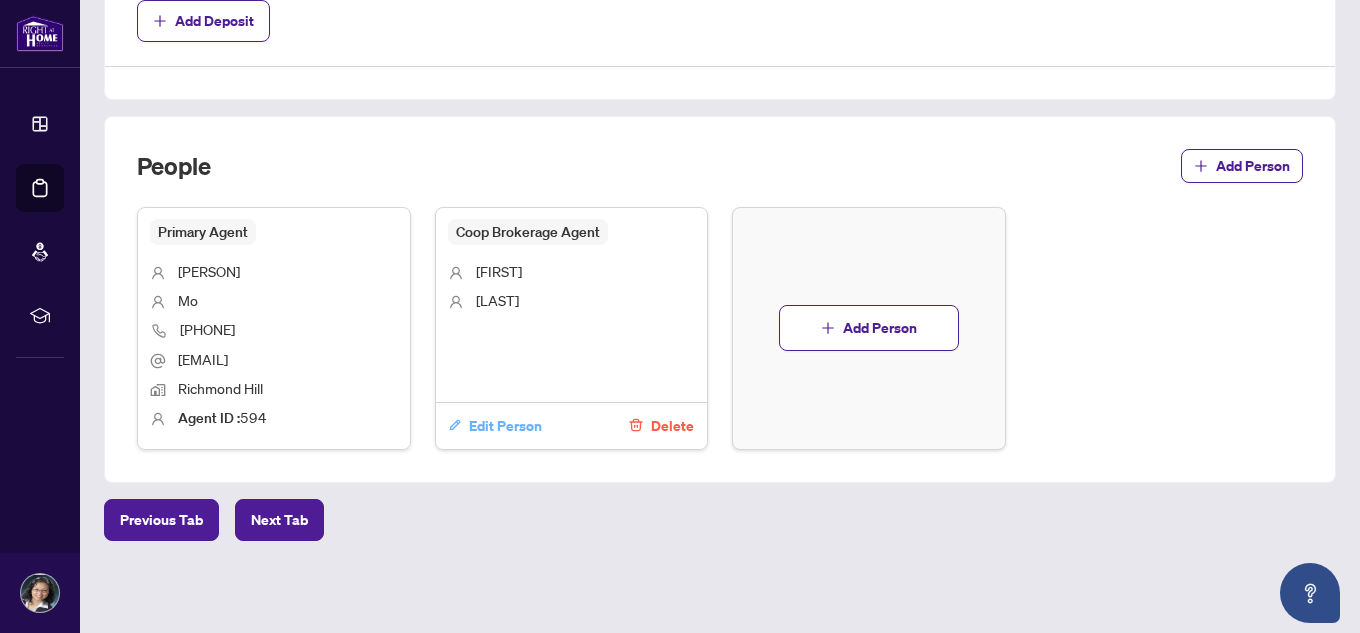click on "Edit Person" at bounding box center [505, 426] 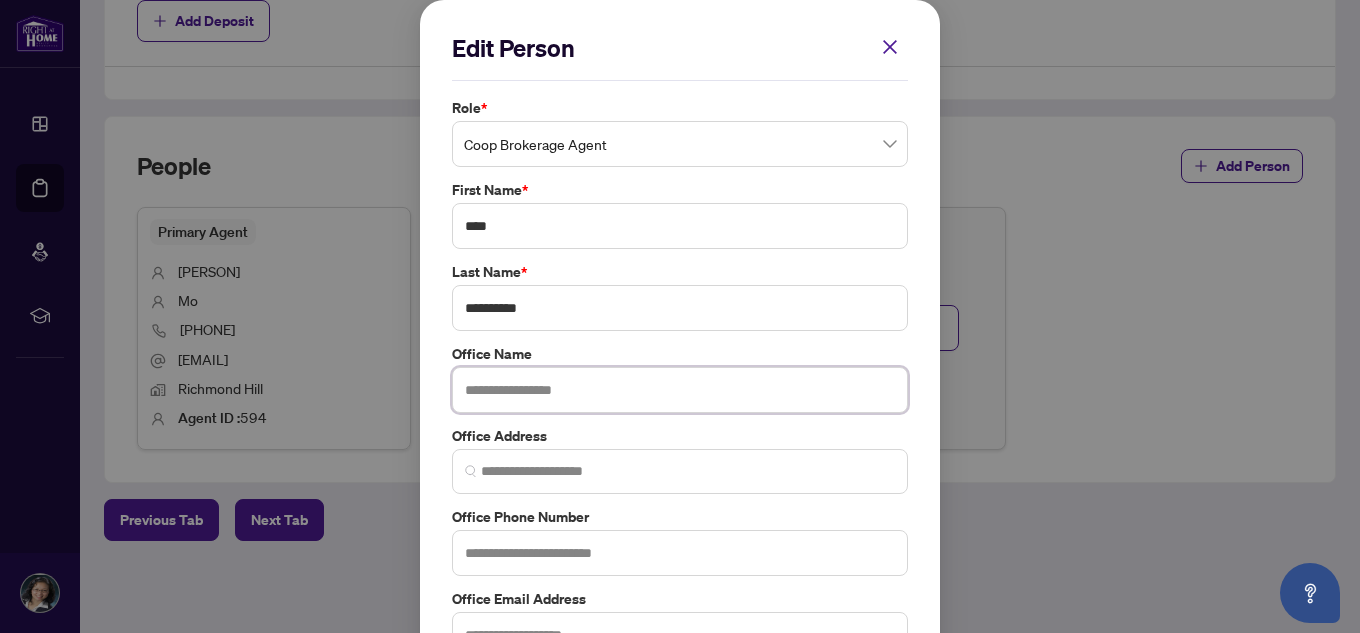 click at bounding box center (680, 390) 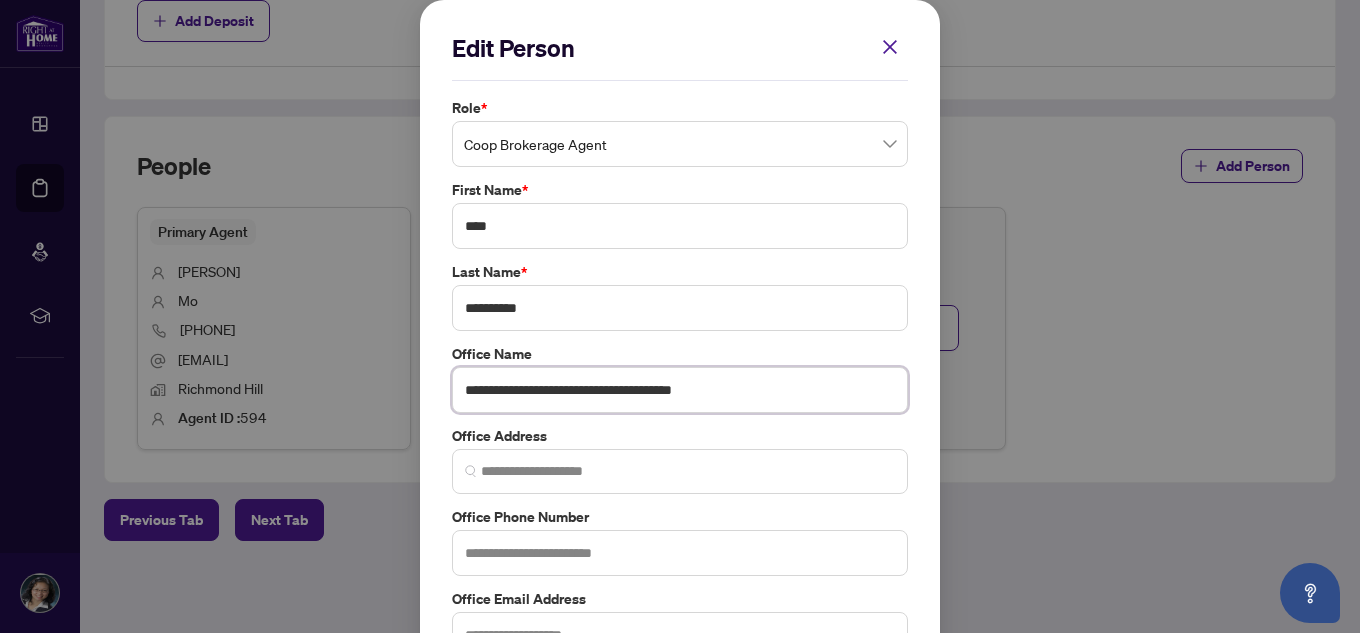 type on "**********" 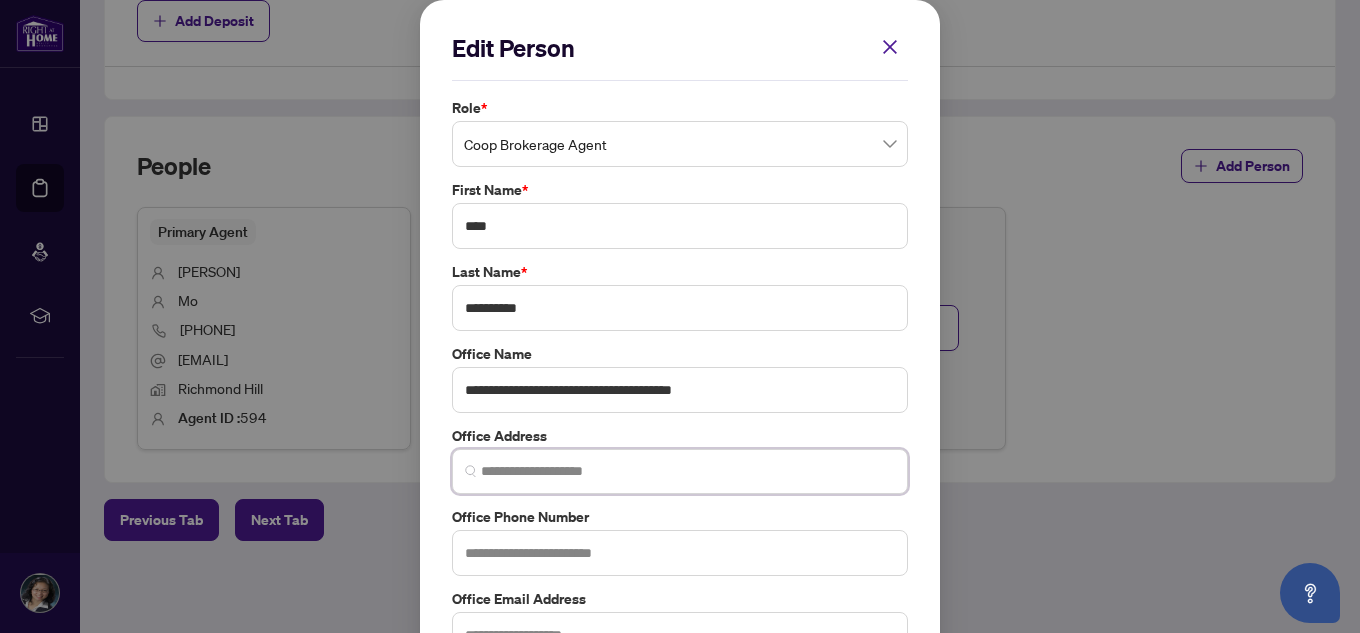 click at bounding box center (688, 471) 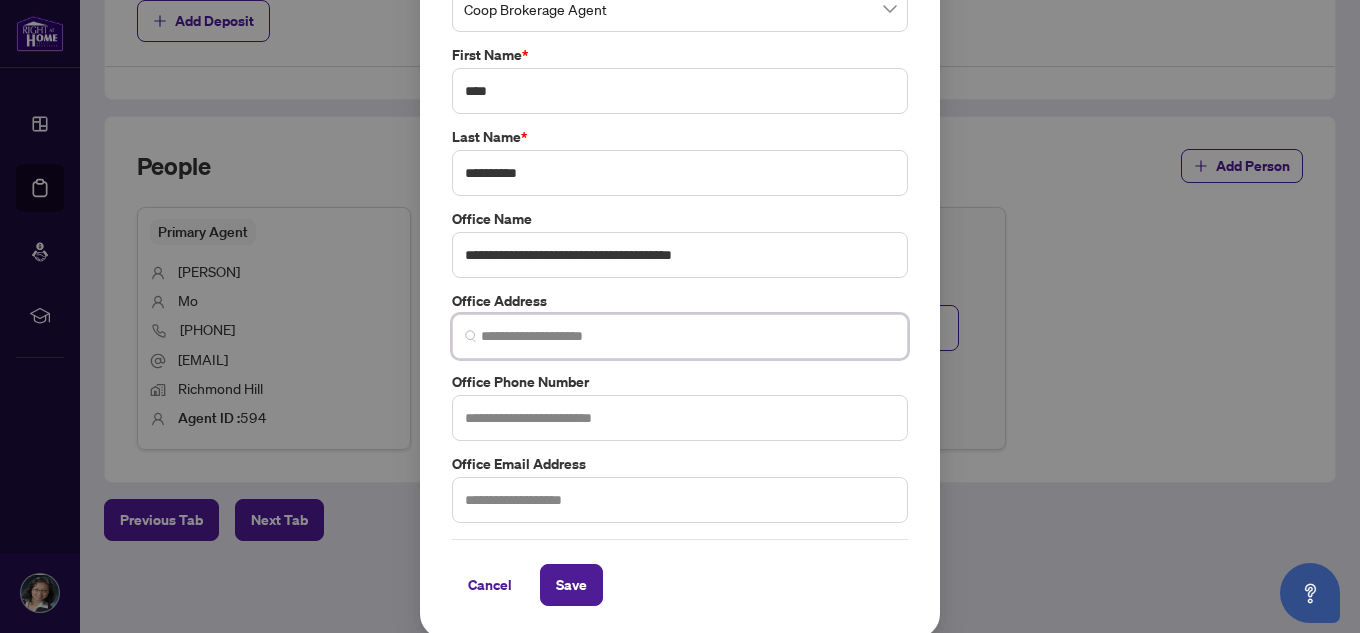 scroll, scrollTop: 140, scrollLeft: 0, axis: vertical 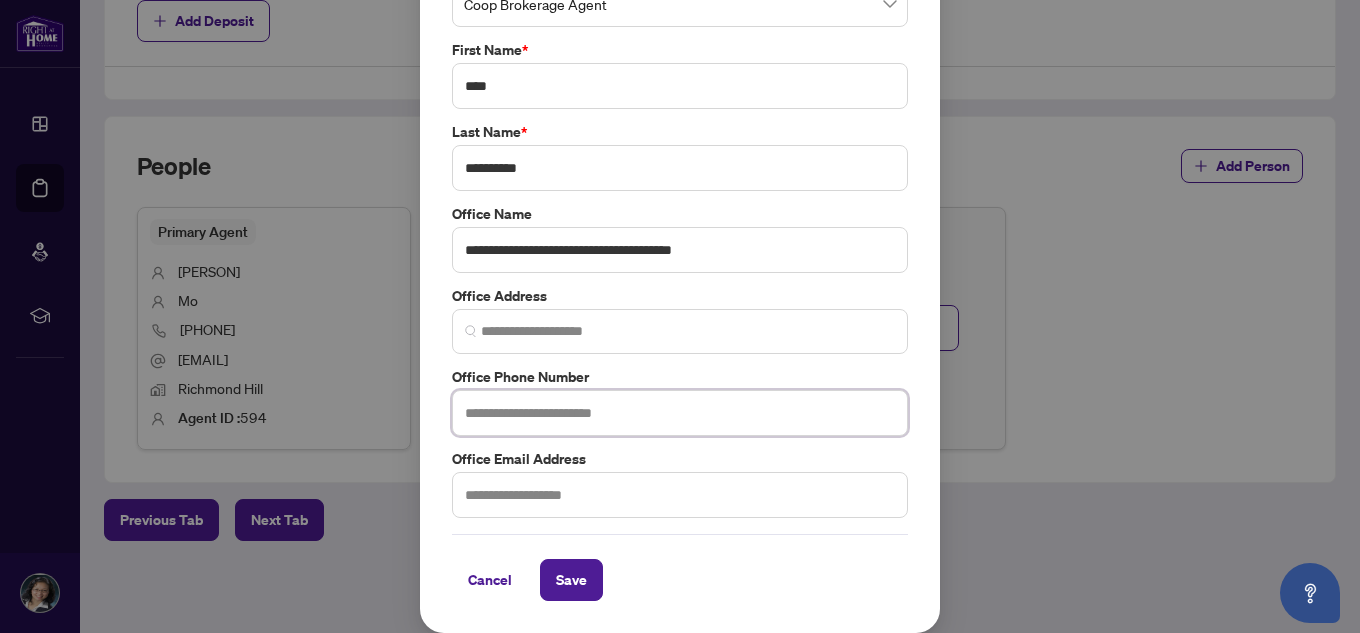 click at bounding box center [680, 413] 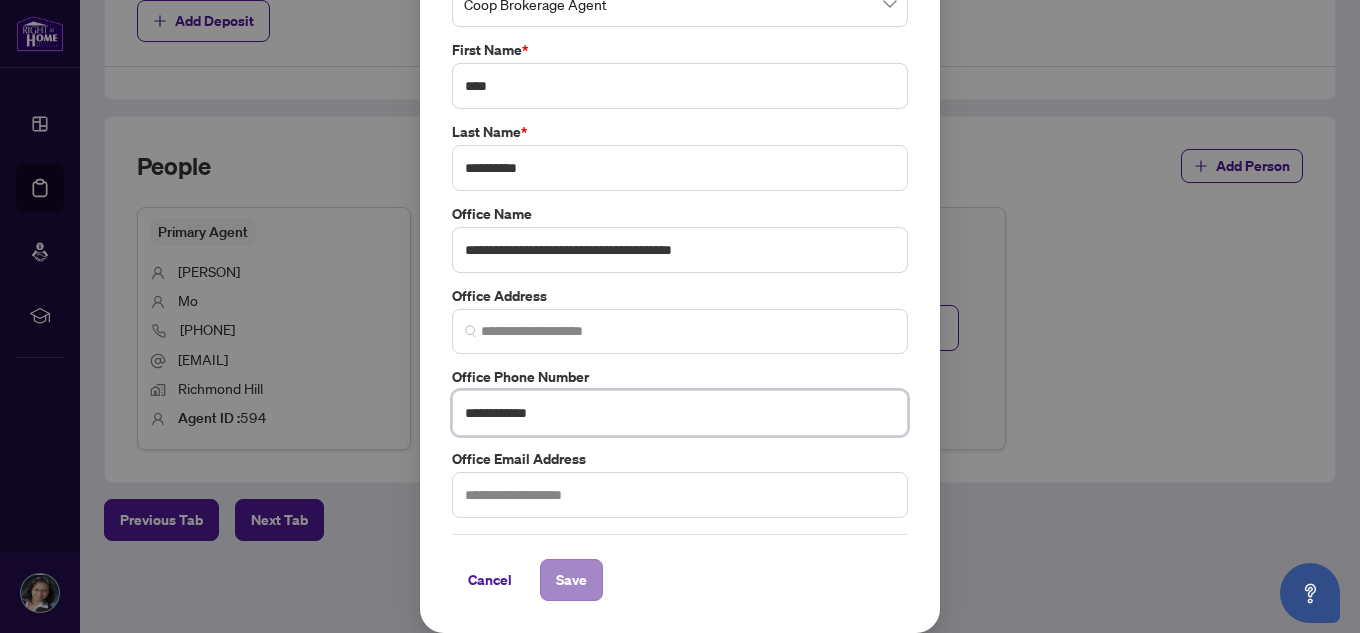 type on "**********" 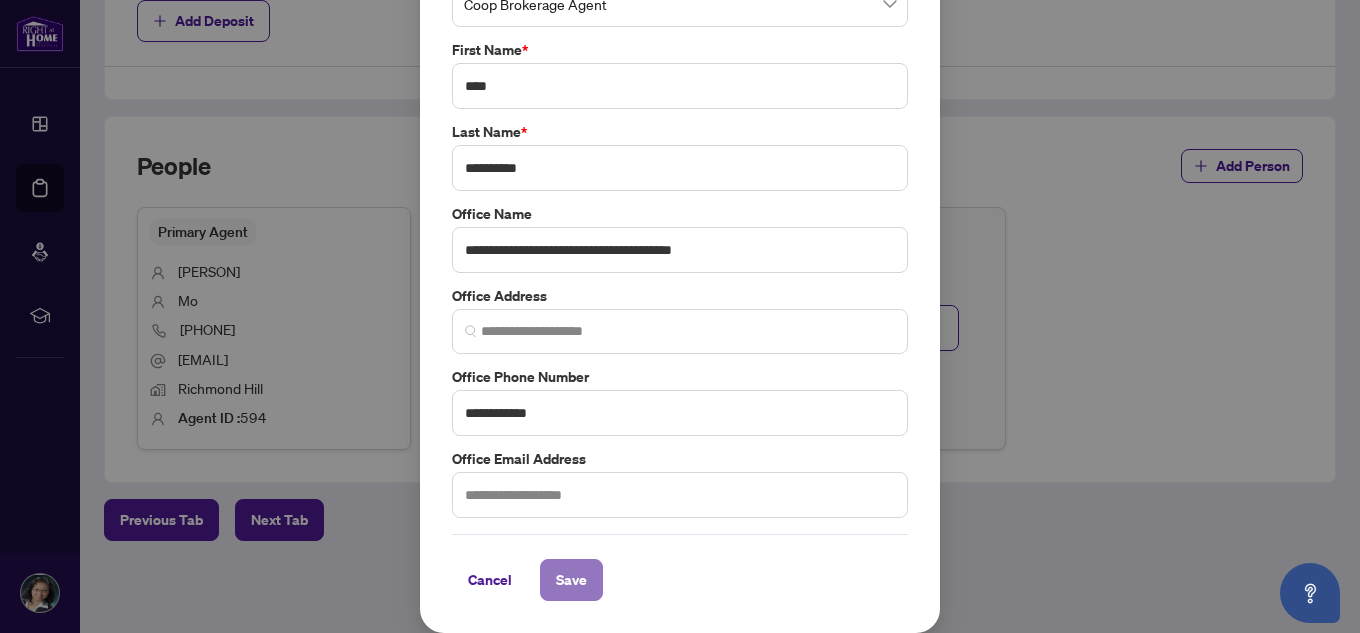 click on "Save" at bounding box center (571, 580) 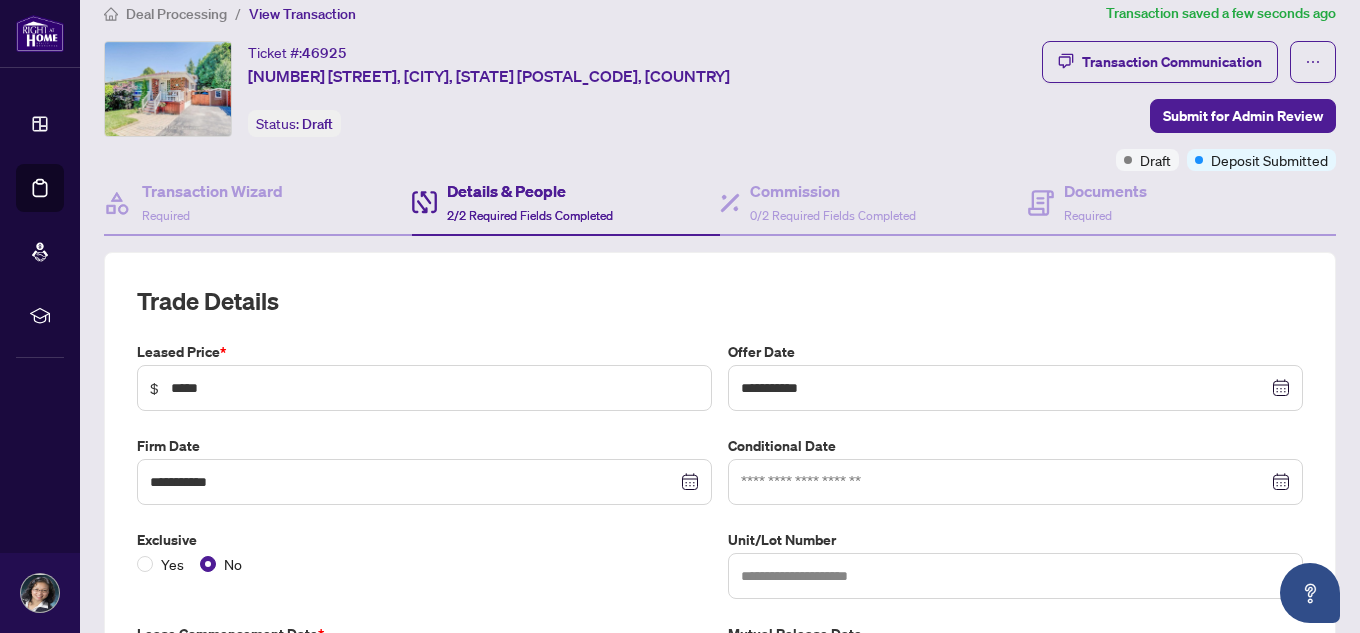 scroll, scrollTop: 0, scrollLeft: 0, axis: both 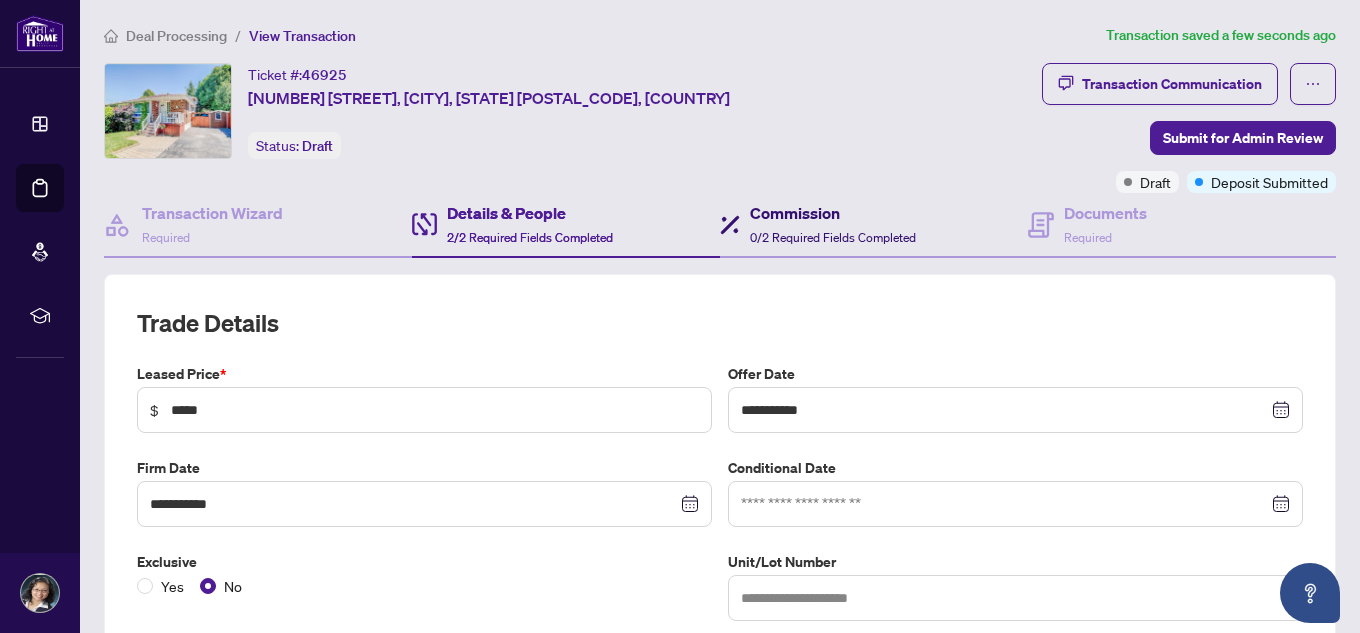 click on "Commission 0/2 Required Fields Completed" at bounding box center (833, 224) 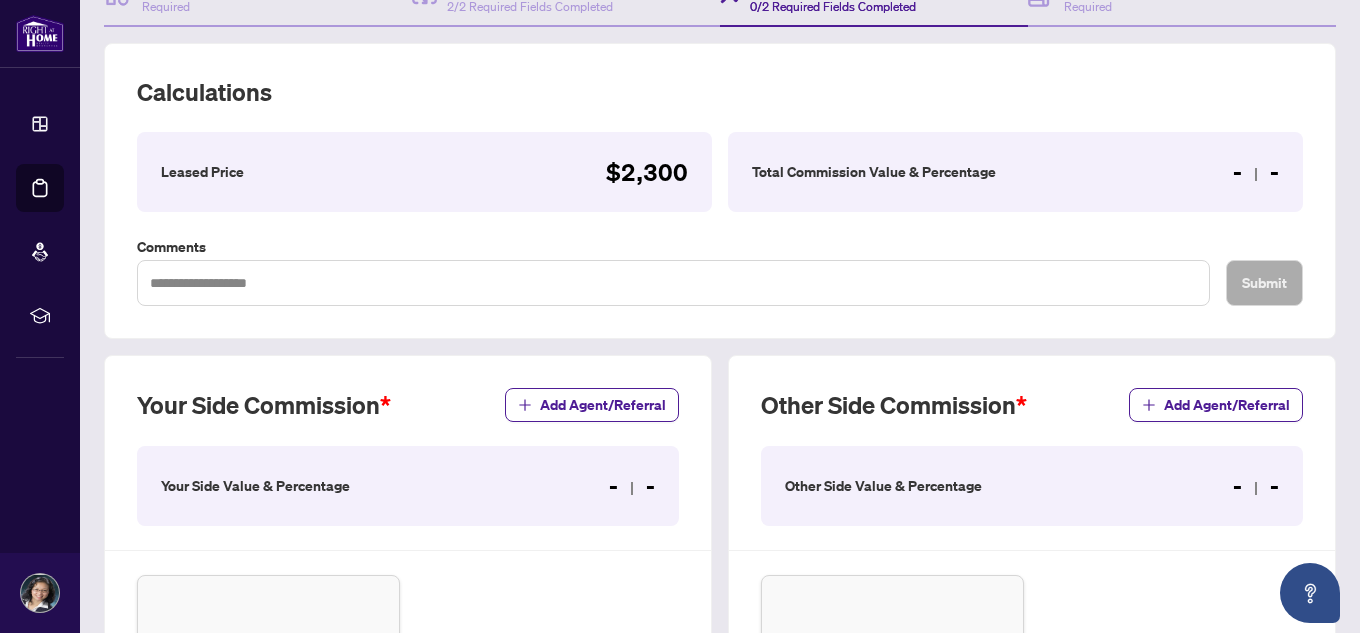 scroll, scrollTop: 200, scrollLeft: 0, axis: vertical 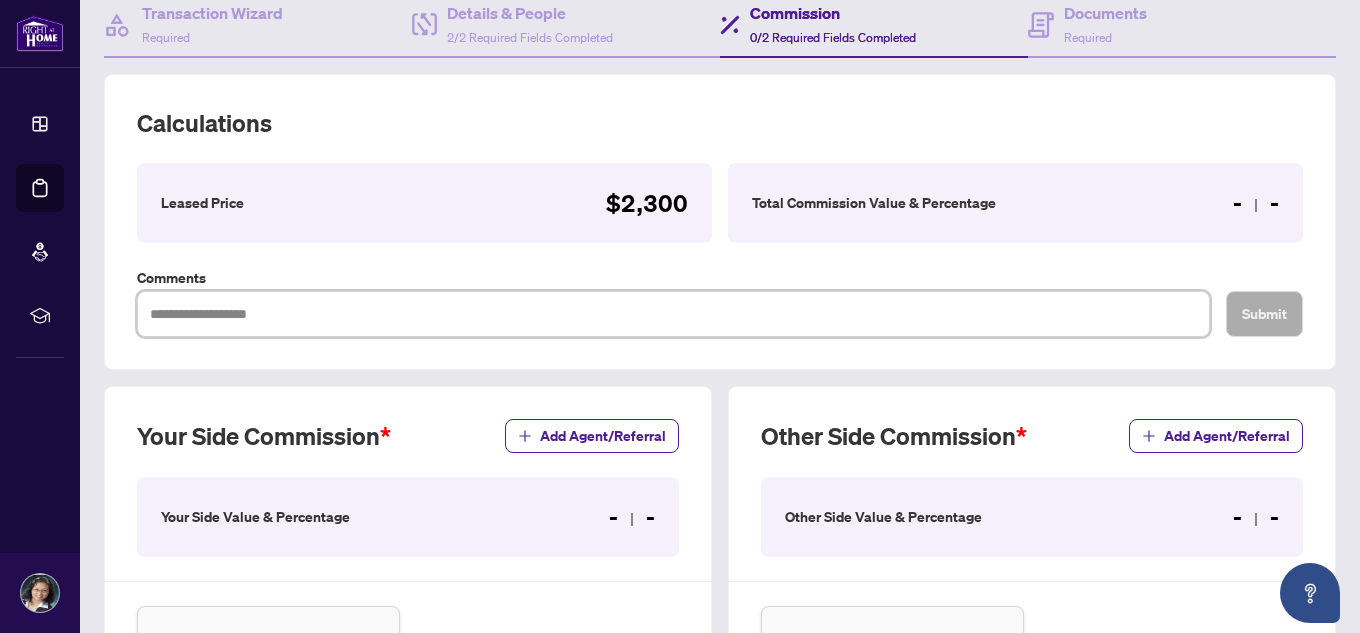 click at bounding box center [673, 314] 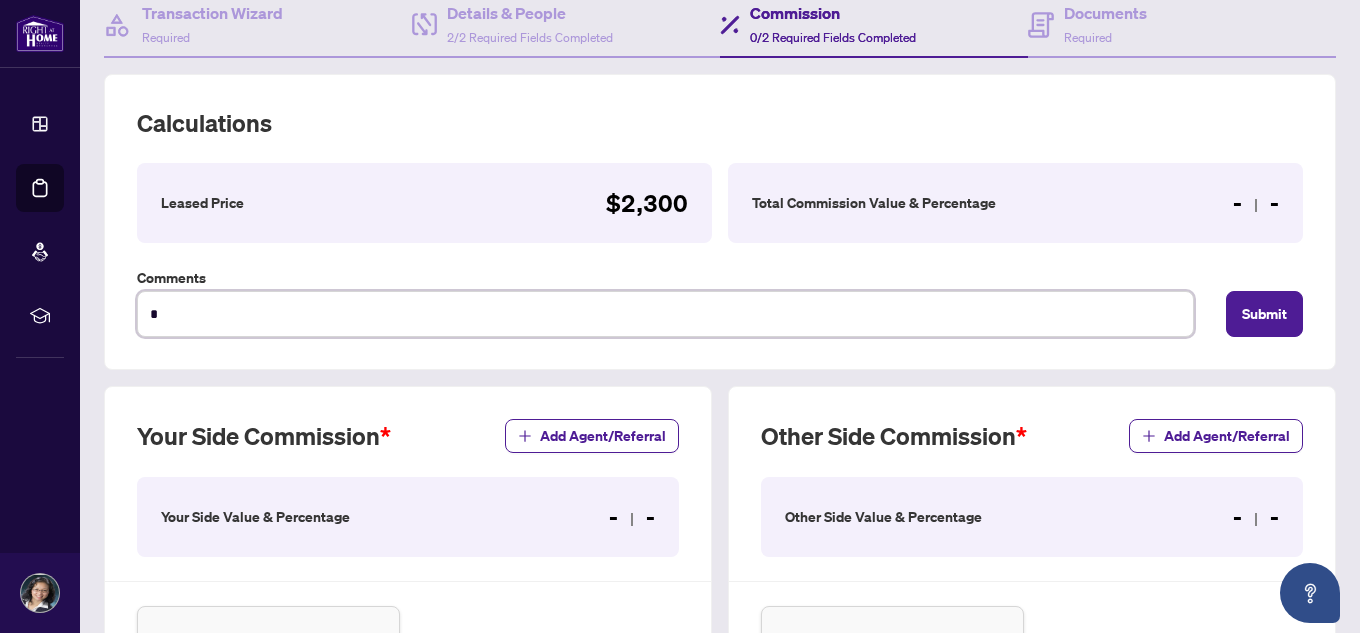 type on "**" 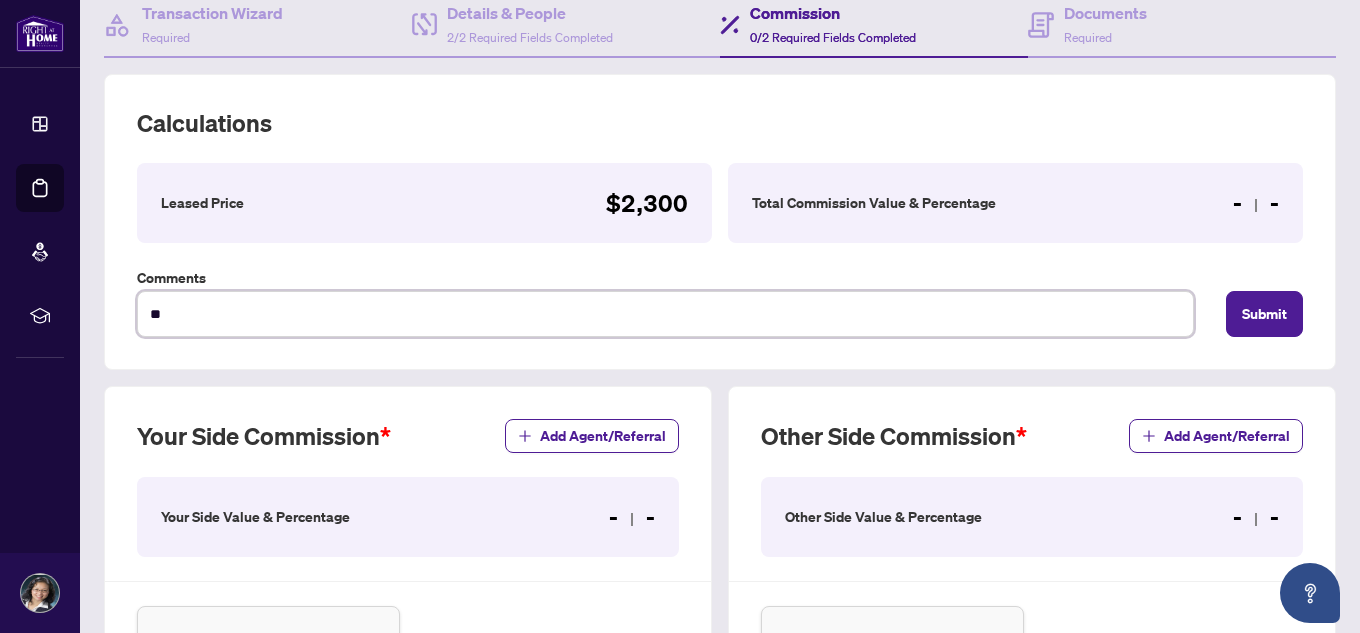 type on "***" 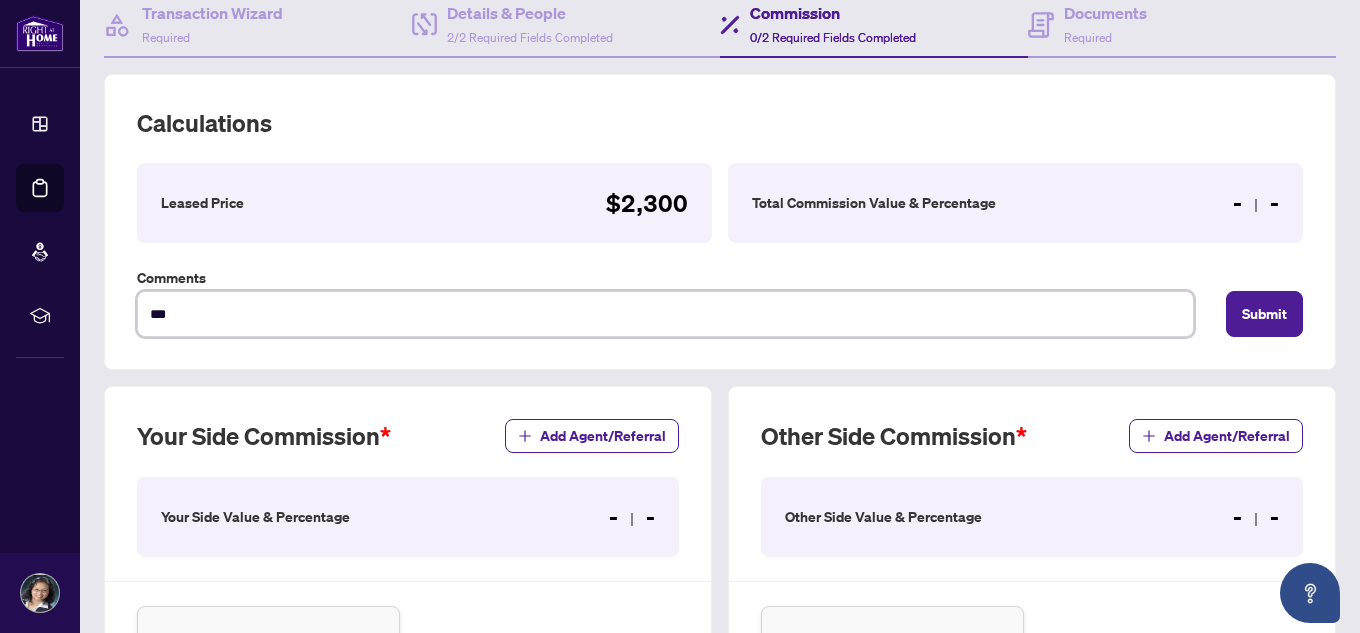 type on "***" 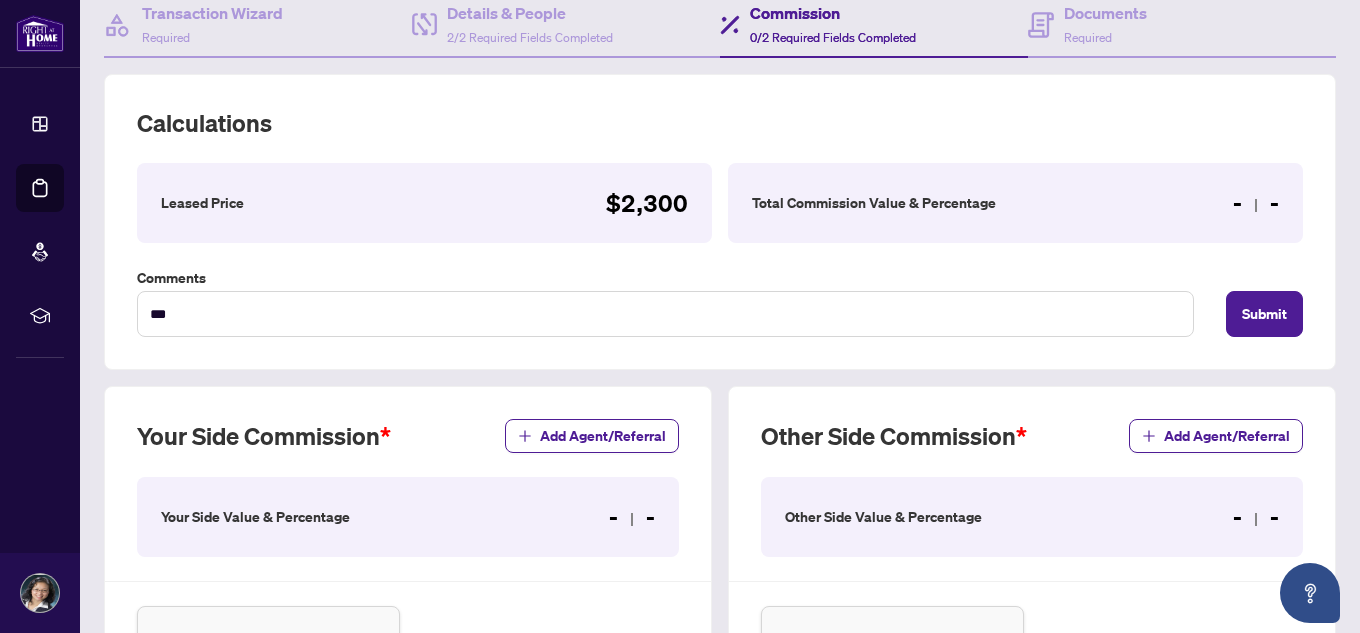 click on "Your Side Commission Add Agent/Referral Your Side Value & Percentage -     - Add Agent/Referral" at bounding box center (408, 612) 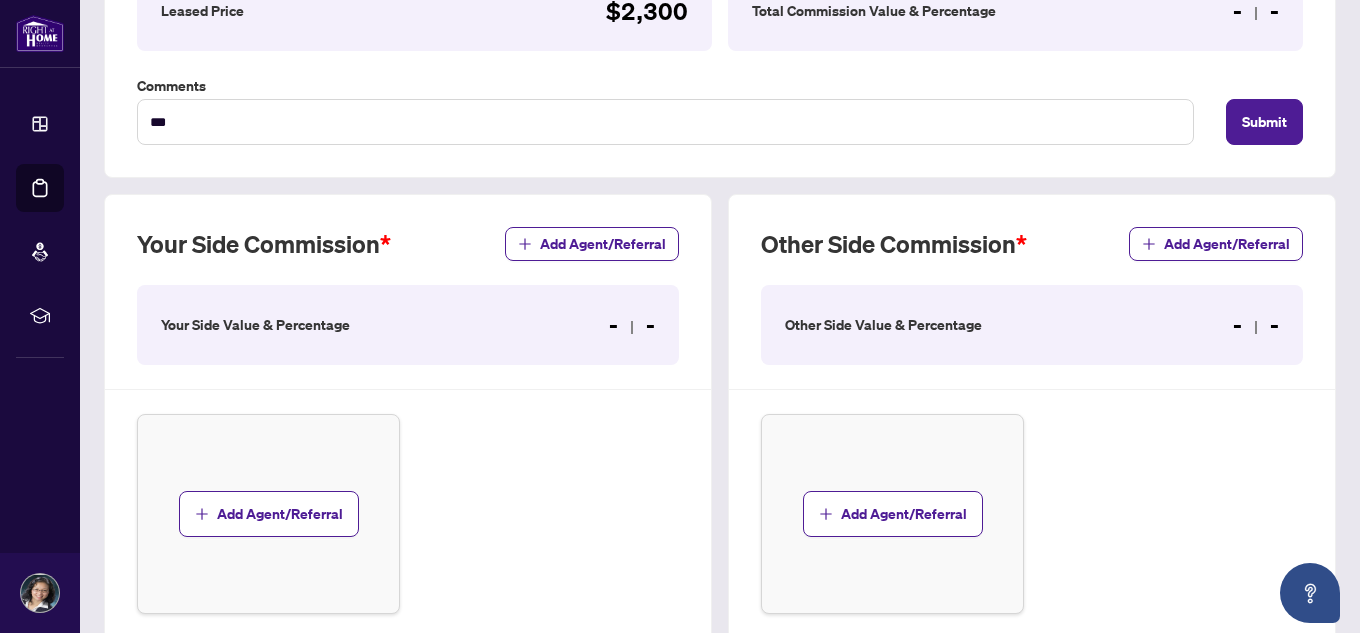 scroll, scrollTop: 400, scrollLeft: 0, axis: vertical 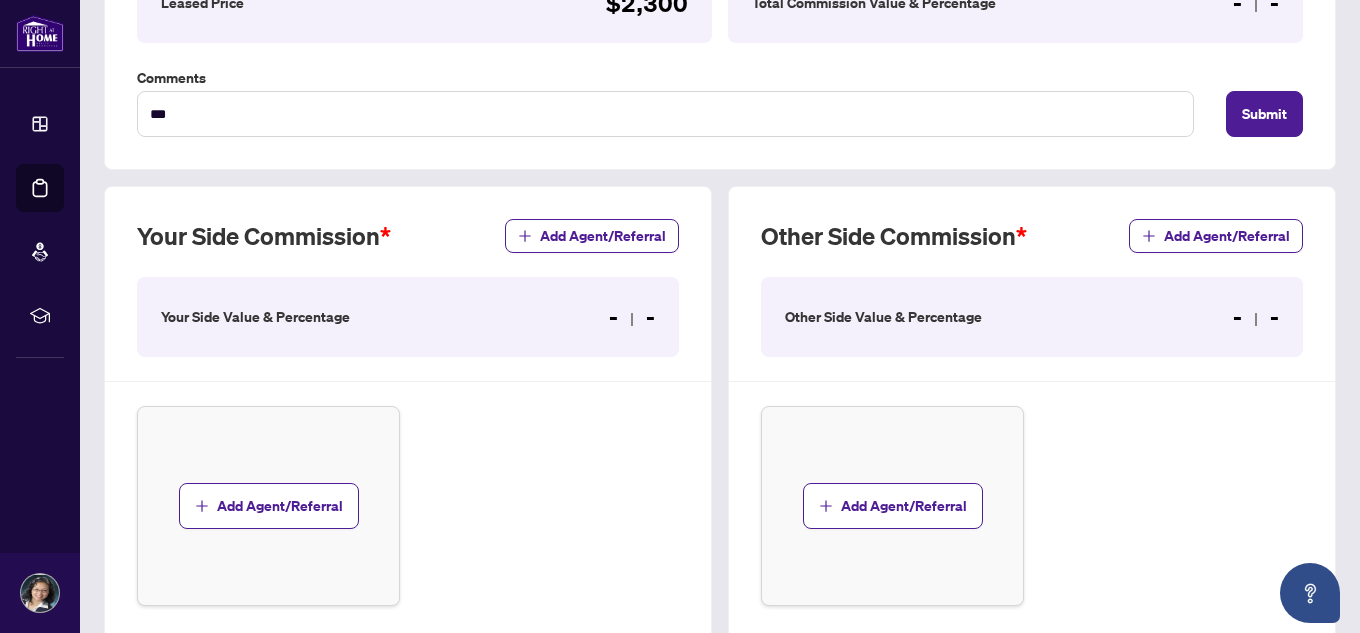 click on "-     -" at bounding box center [1256, 317] 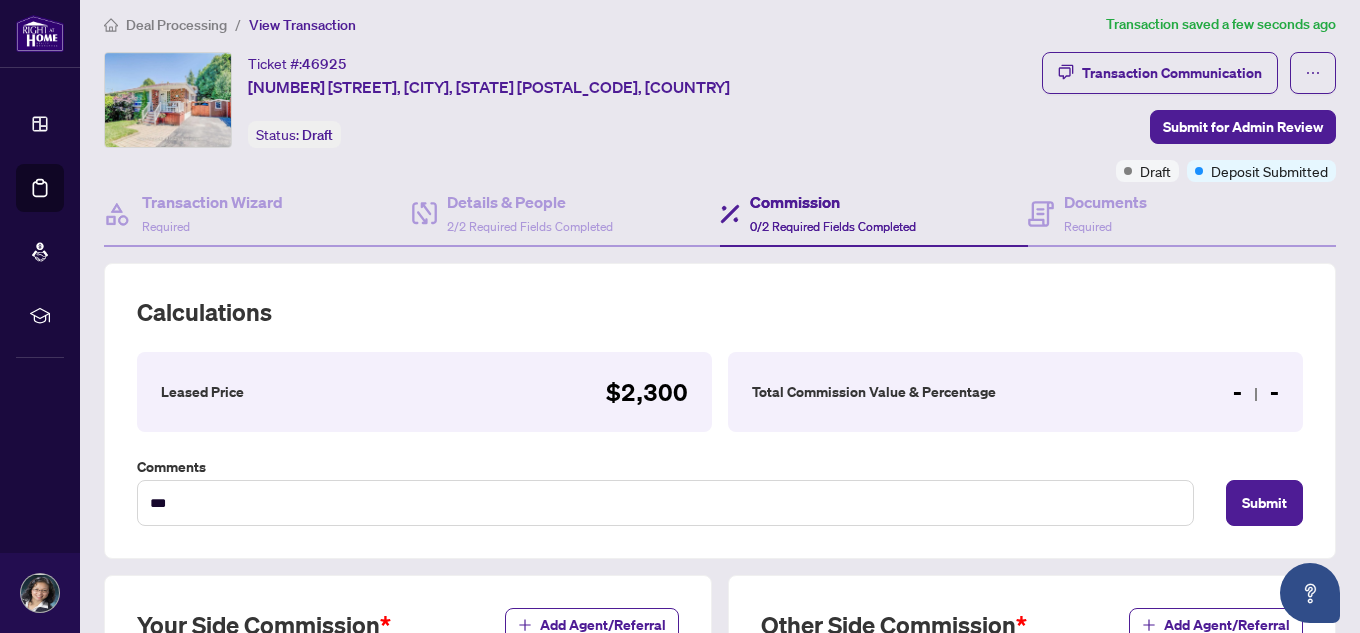 scroll, scrollTop: 0, scrollLeft: 0, axis: both 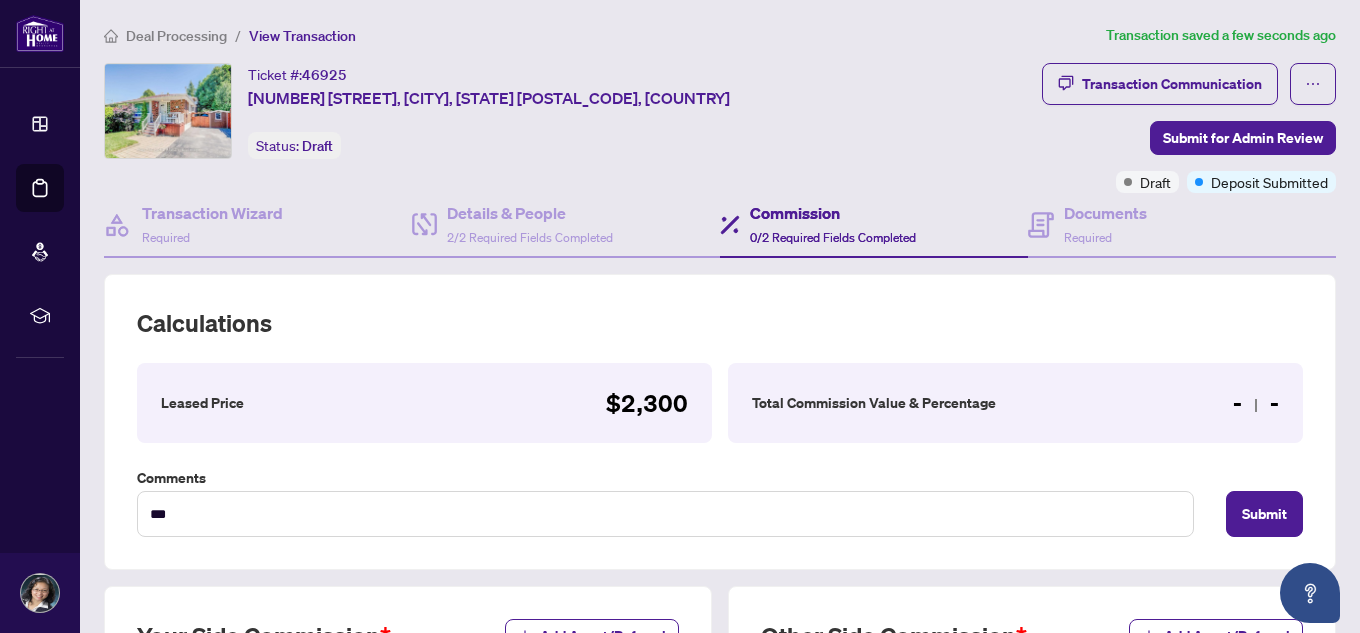 click on "-     -" at bounding box center (1256, 403) 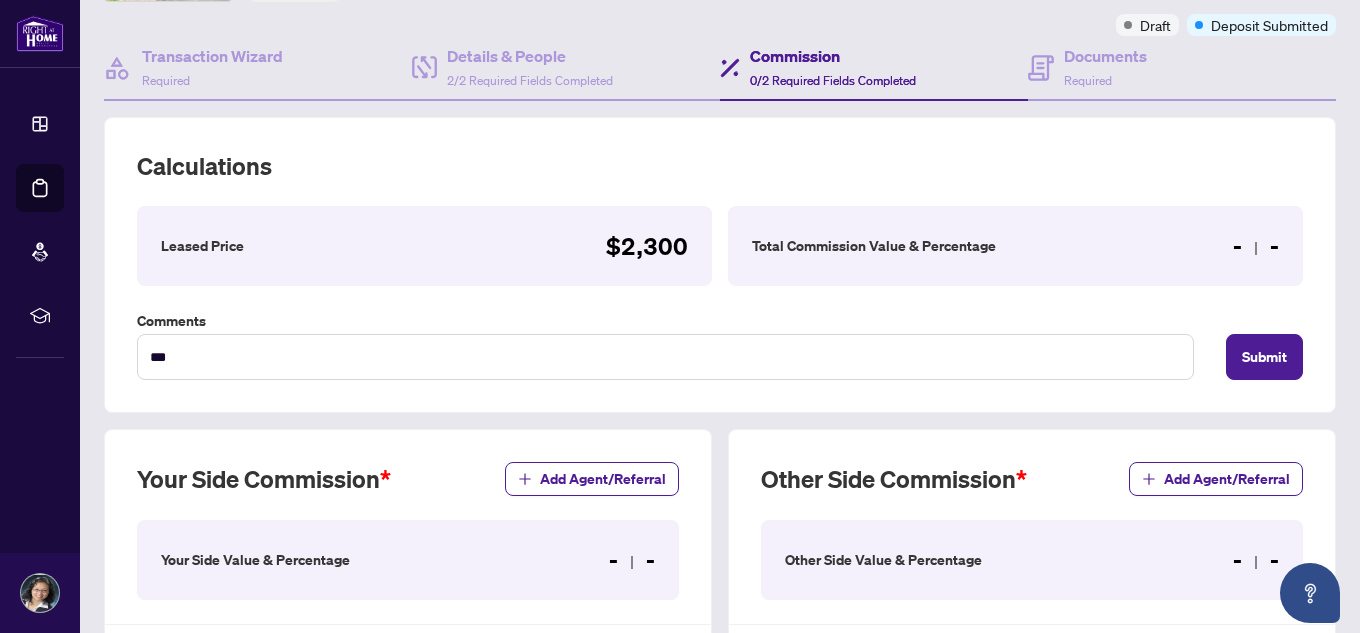 scroll, scrollTop: 200, scrollLeft: 0, axis: vertical 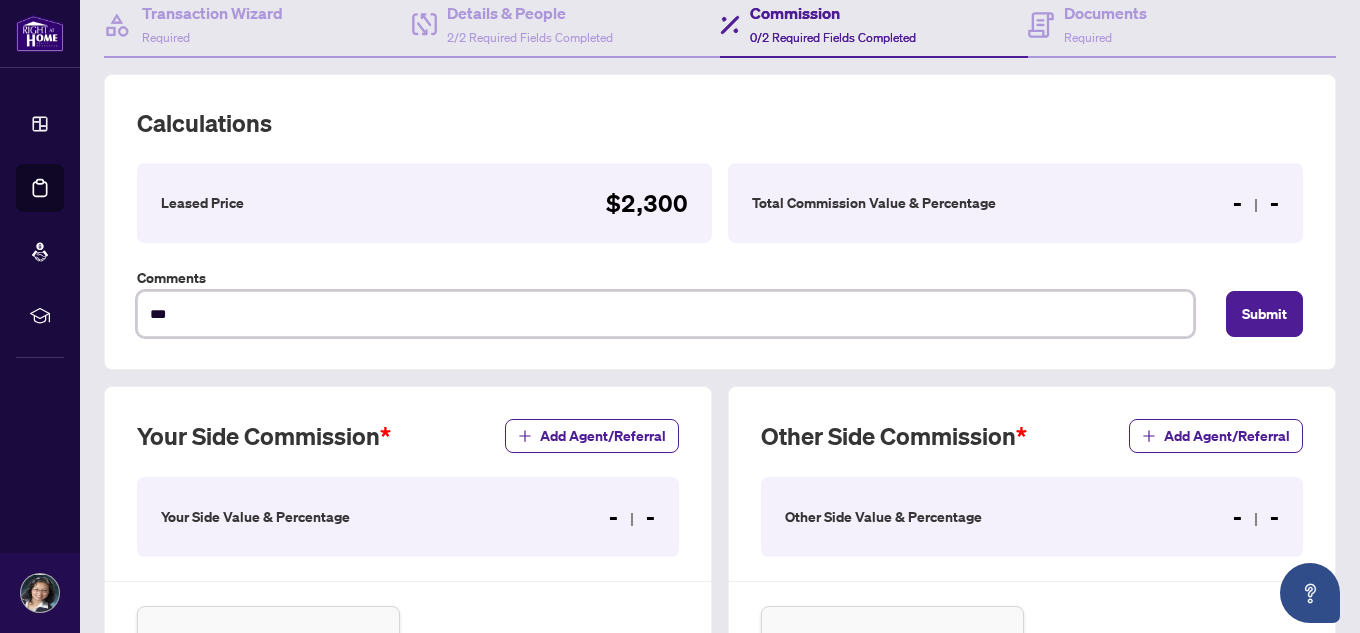 click on "***" at bounding box center (665, 314) 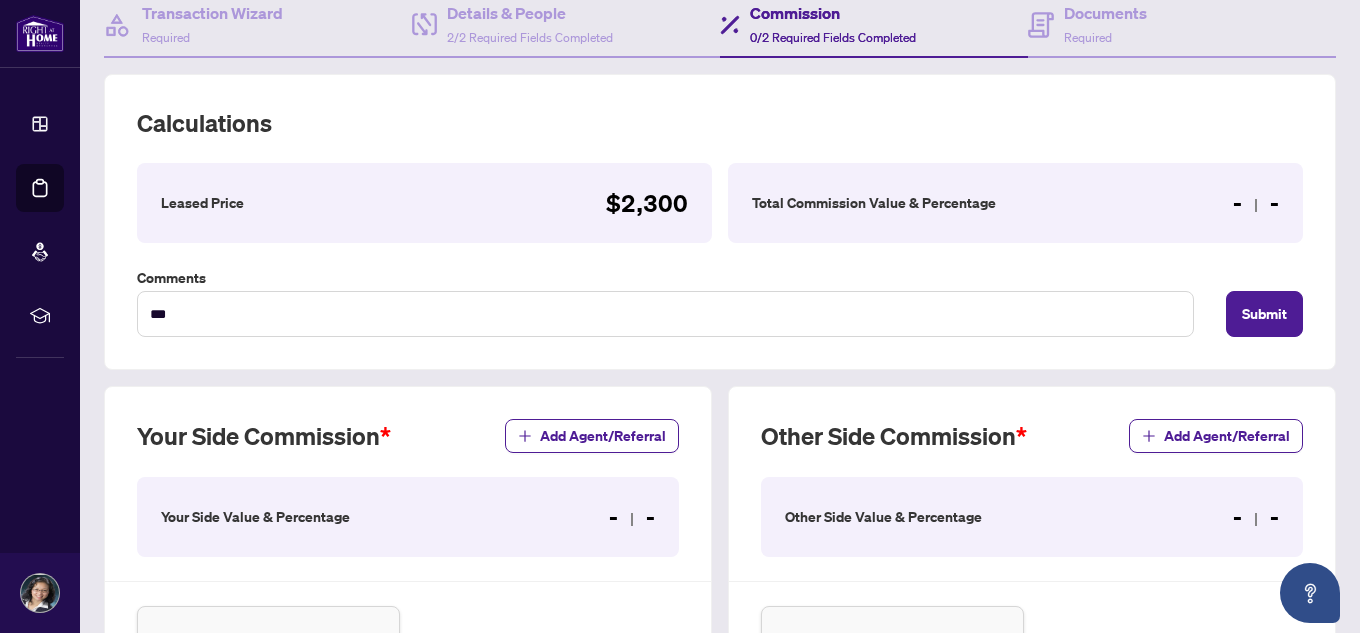 click on "Your Side Commission Add Agent/Referral" at bounding box center [408, 448] 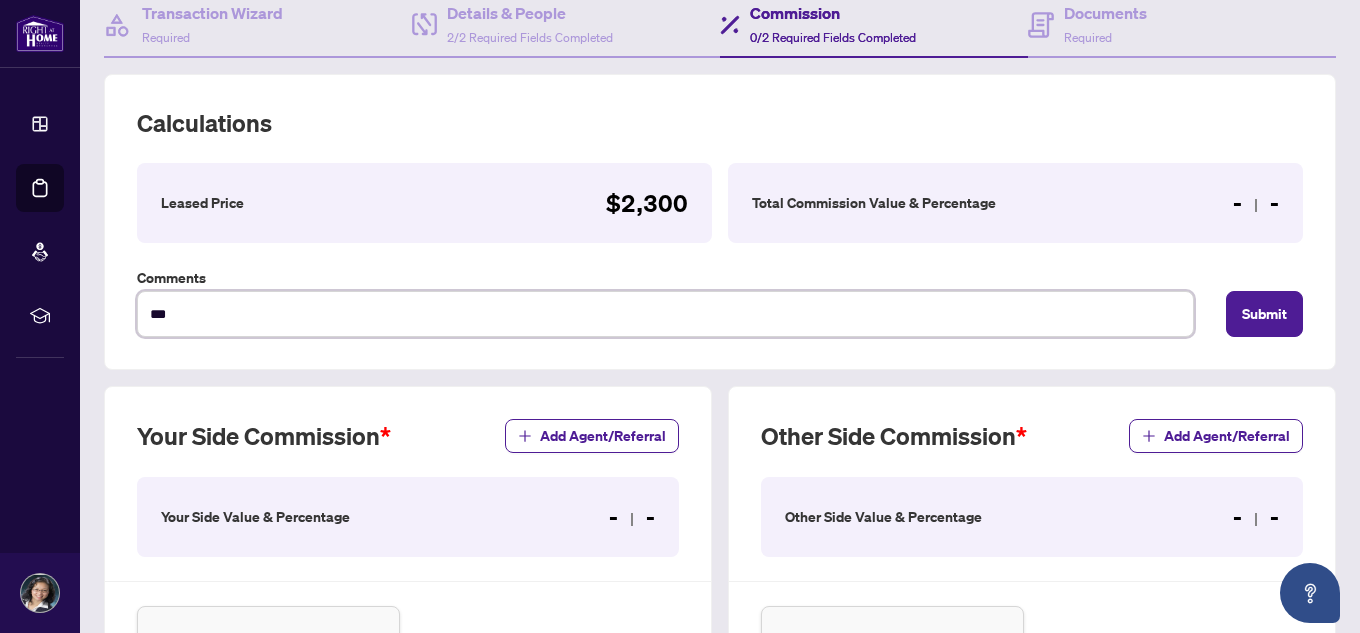 click on "***" at bounding box center [665, 314] 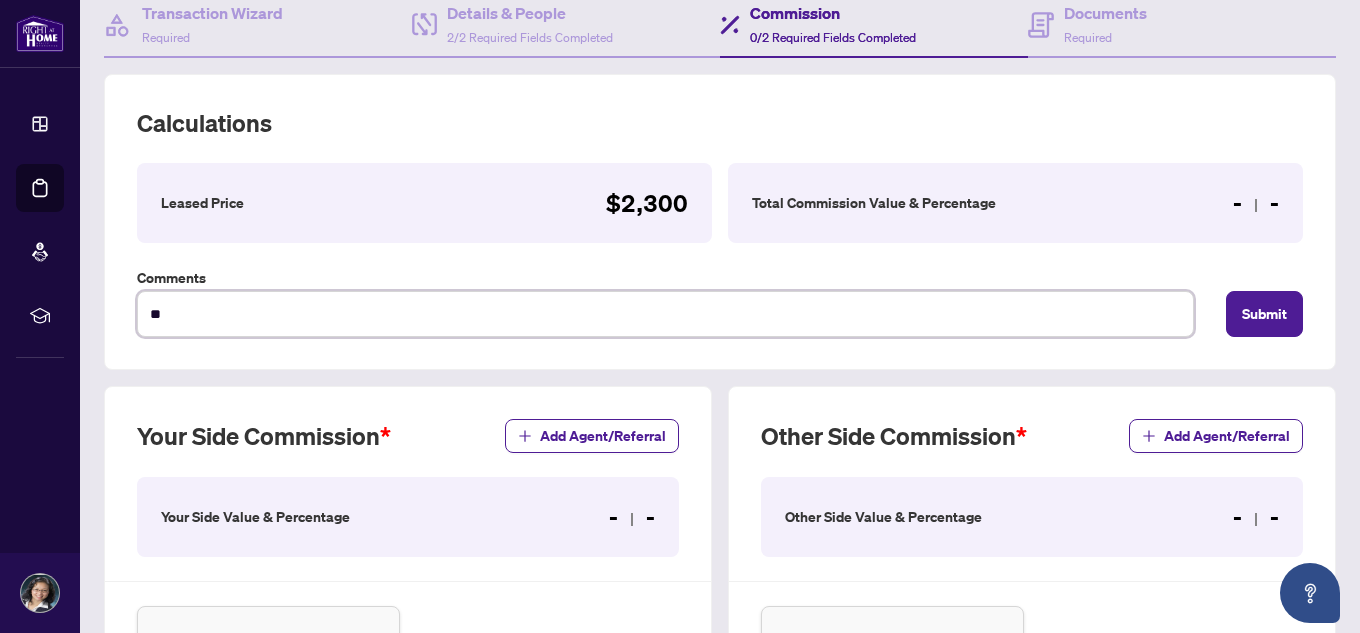 type on "*" 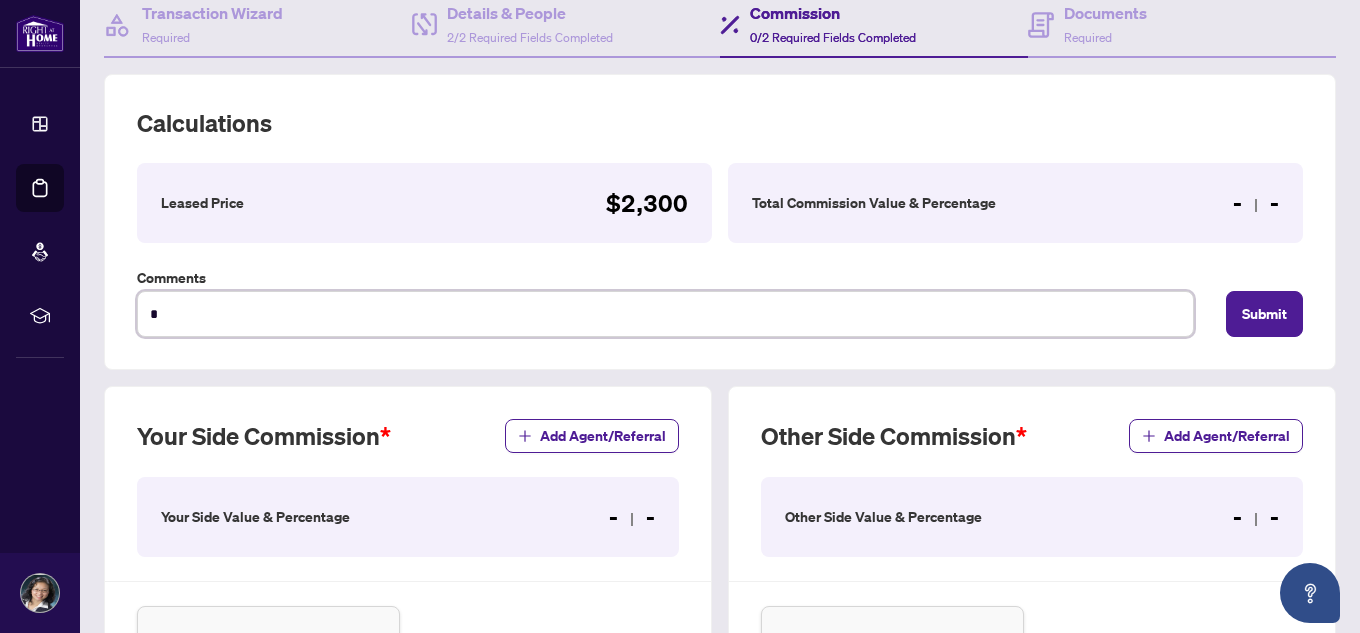 type on "**********" 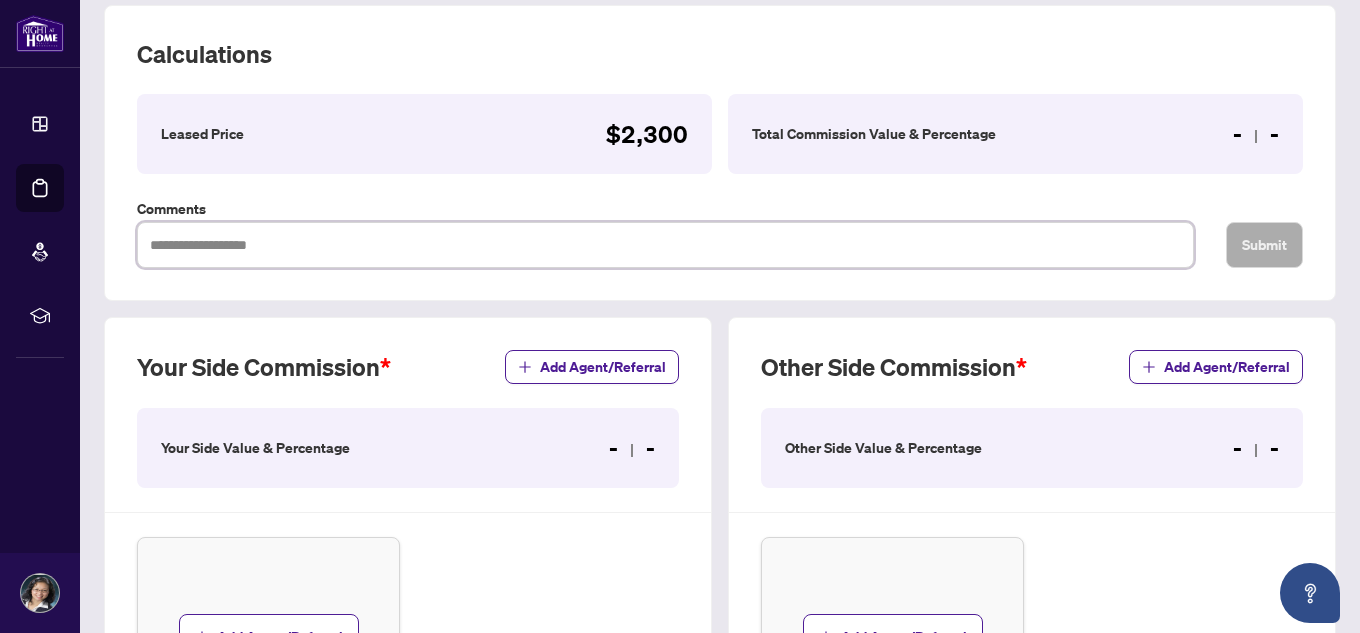 scroll, scrollTop: 300, scrollLeft: 0, axis: vertical 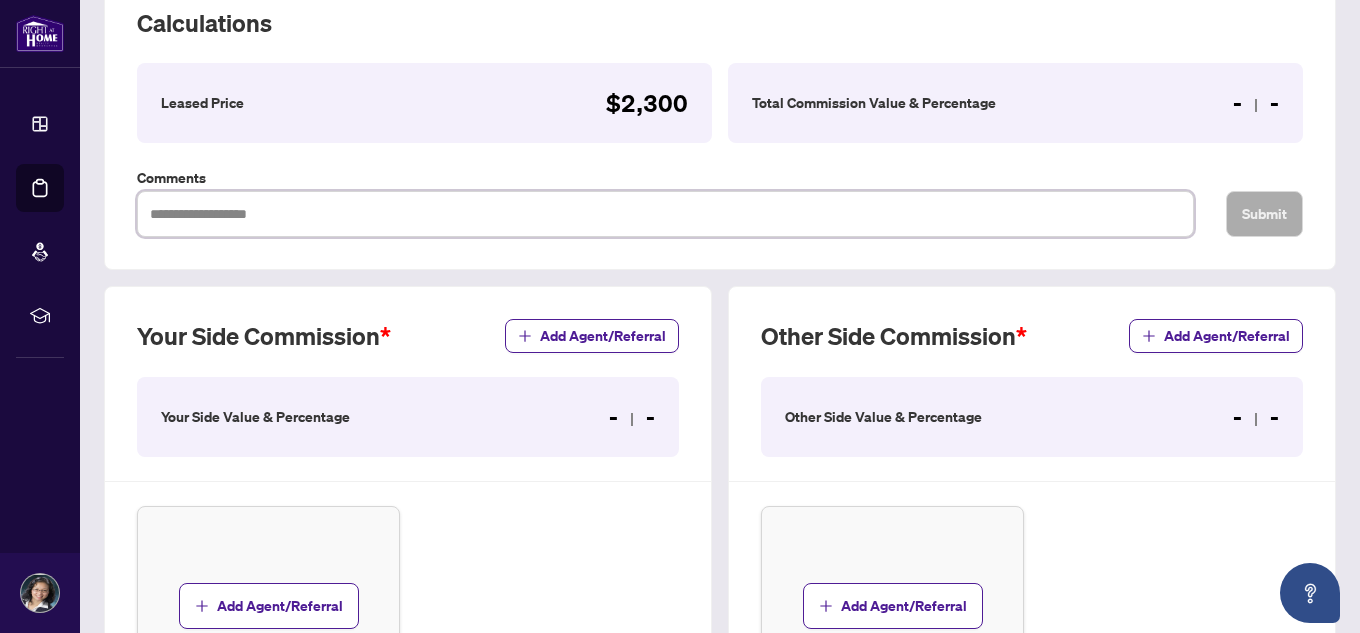 click at bounding box center (665, 214) 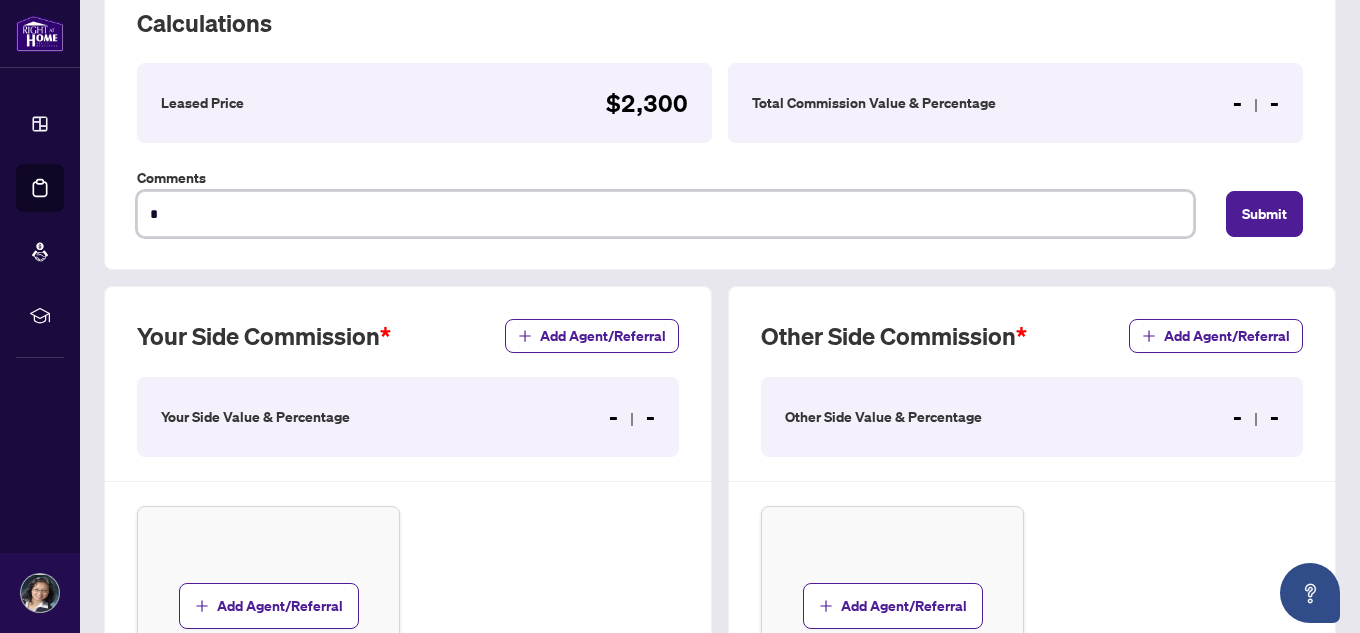 type on "**" 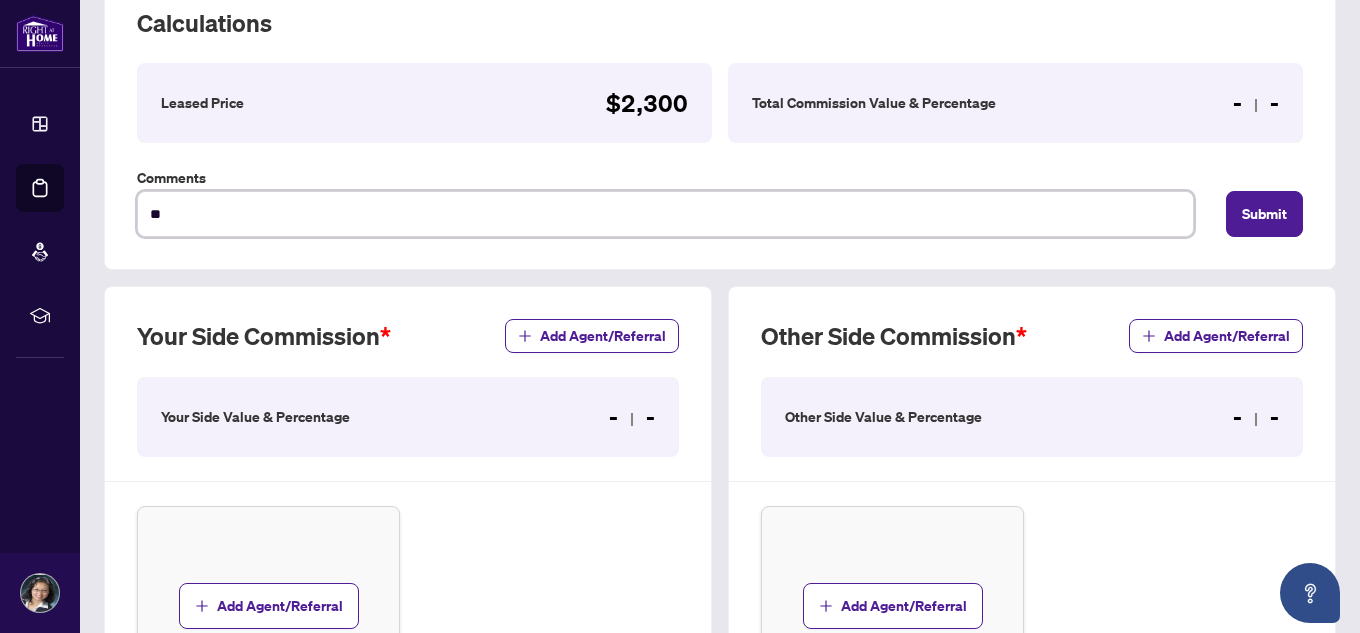 type on "***" 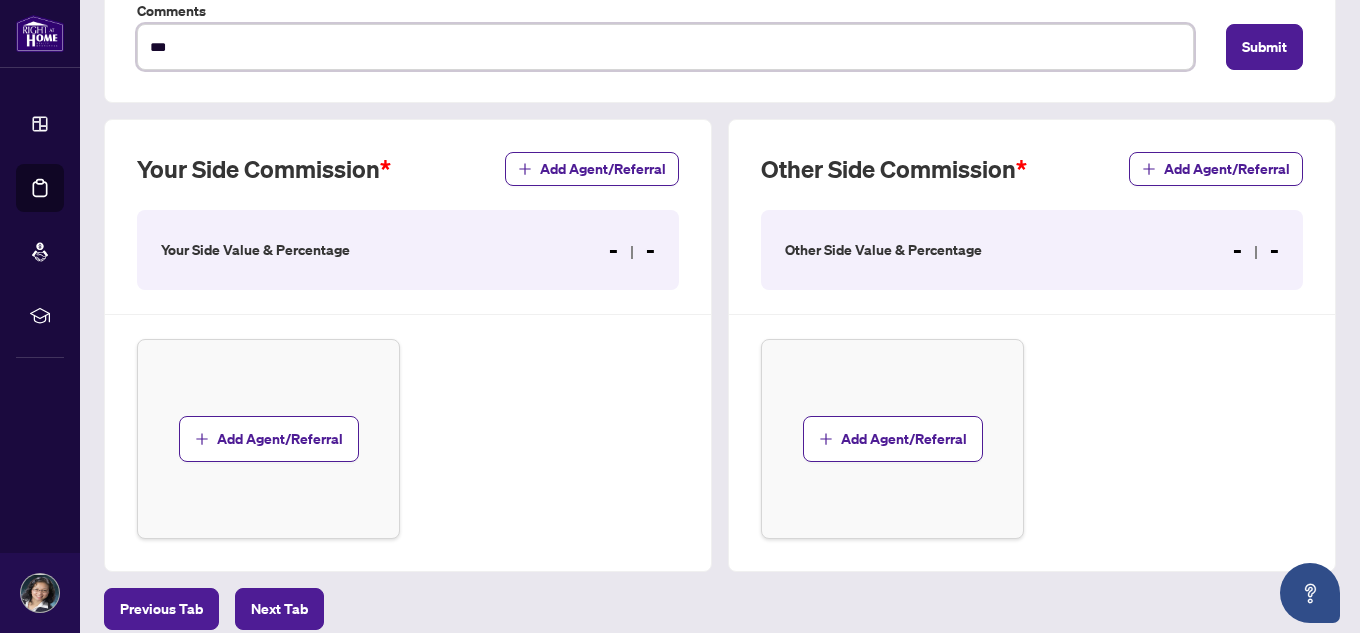 scroll, scrollTop: 500, scrollLeft: 0, axis: vertical 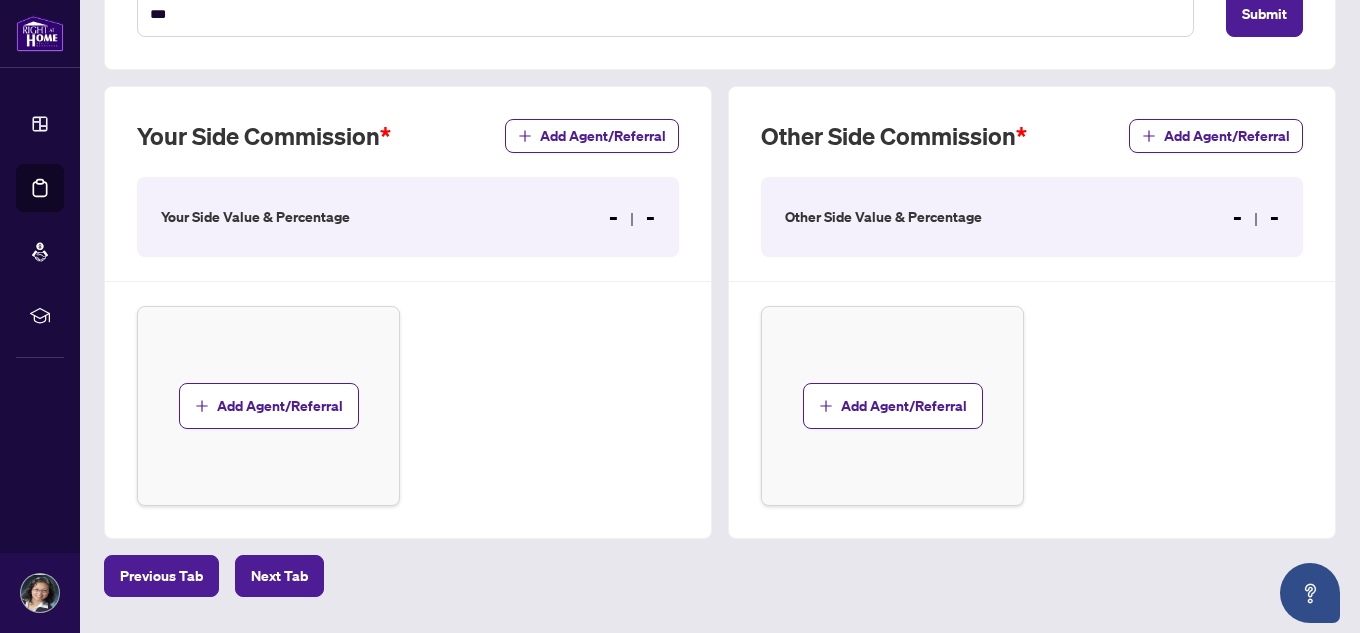 click on "-     -" at bounding box center [1256, 217] 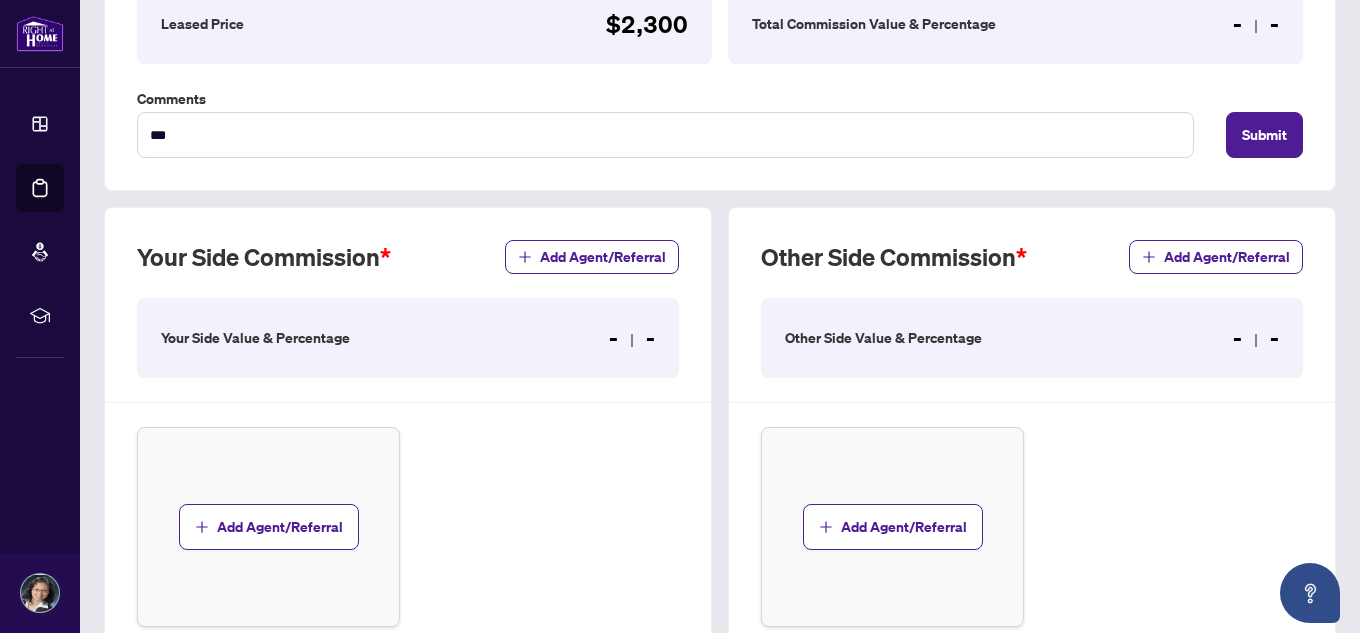 scroll, scrollTop: 357, scrollLeft: 0, axis: vertical 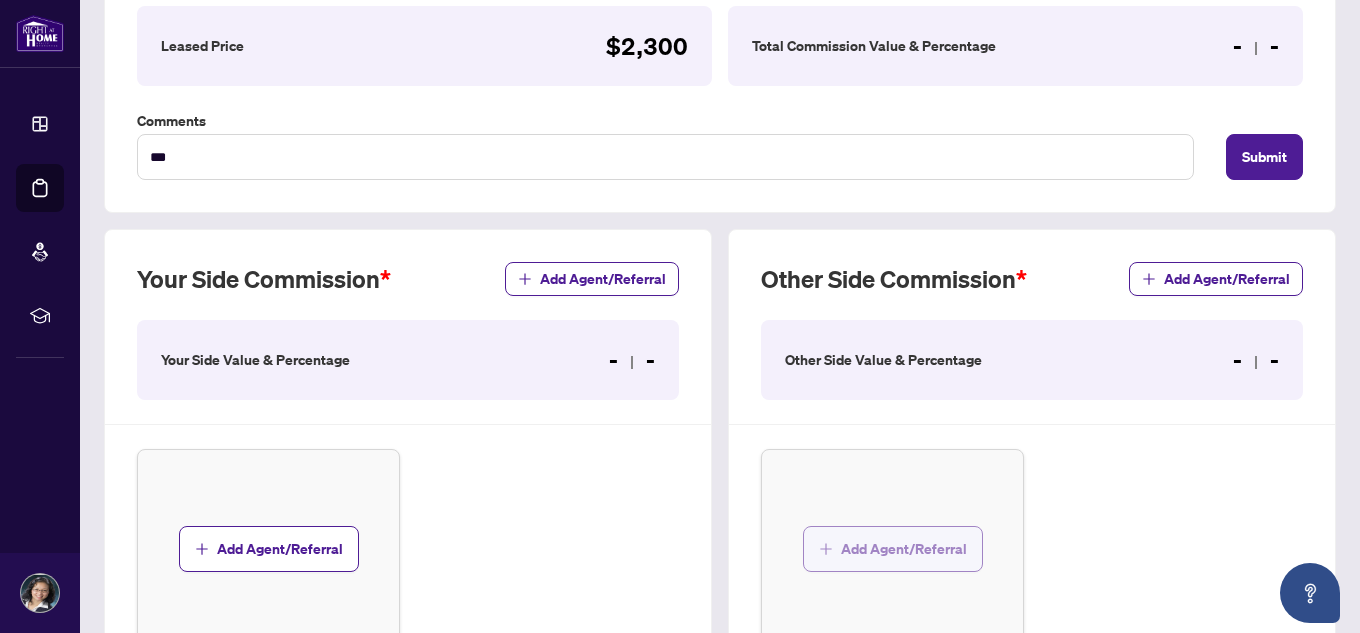 click on "Add Agent/Referral" at bounding box center [904, 549] 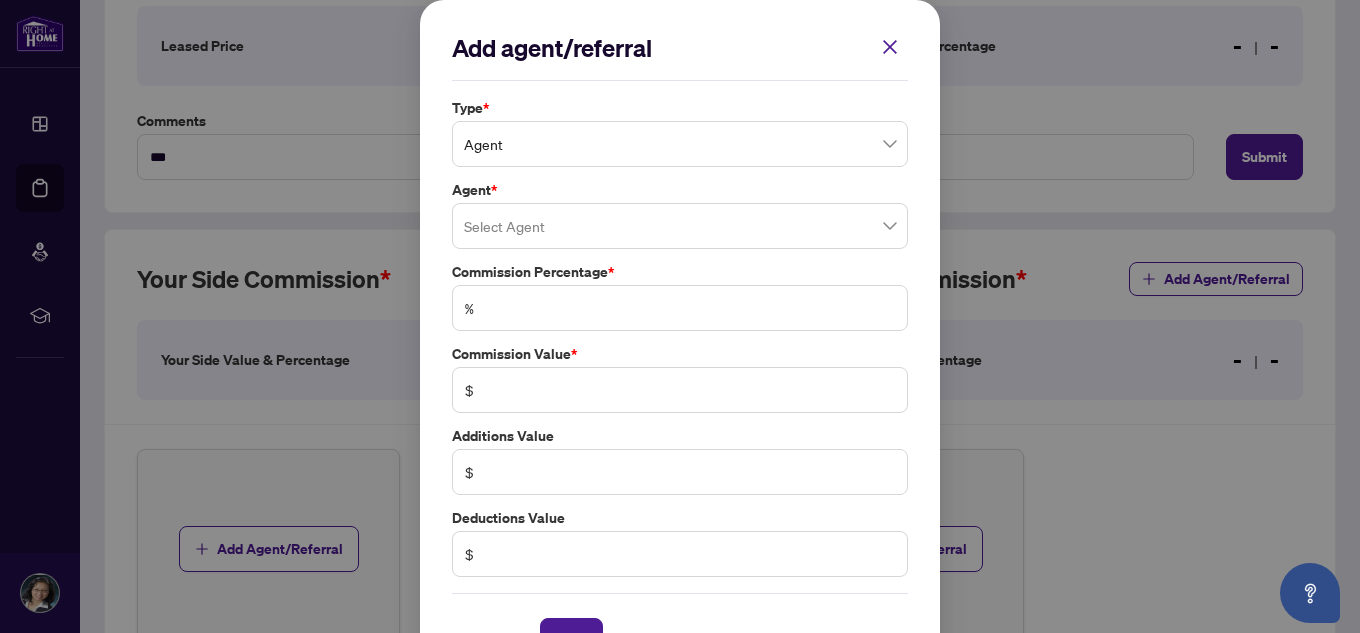 click on "Agent" at bounding box center [680, 144] 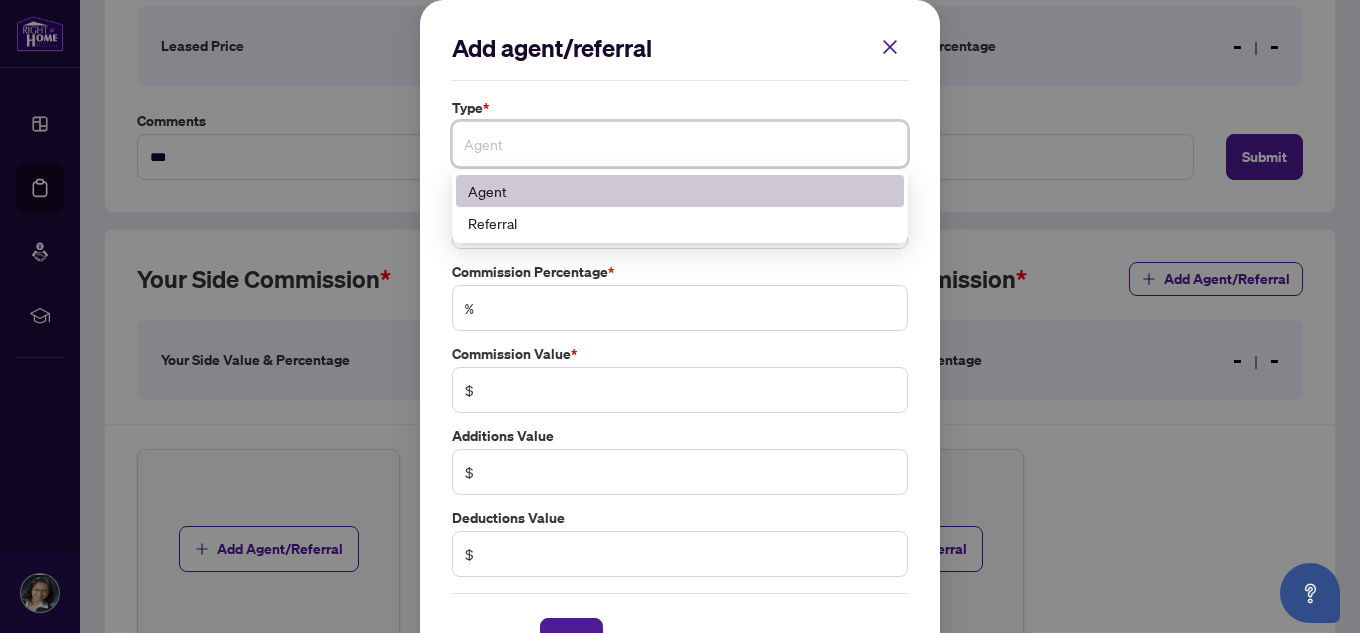 click on "Agent" at bounding box center [680, 191] 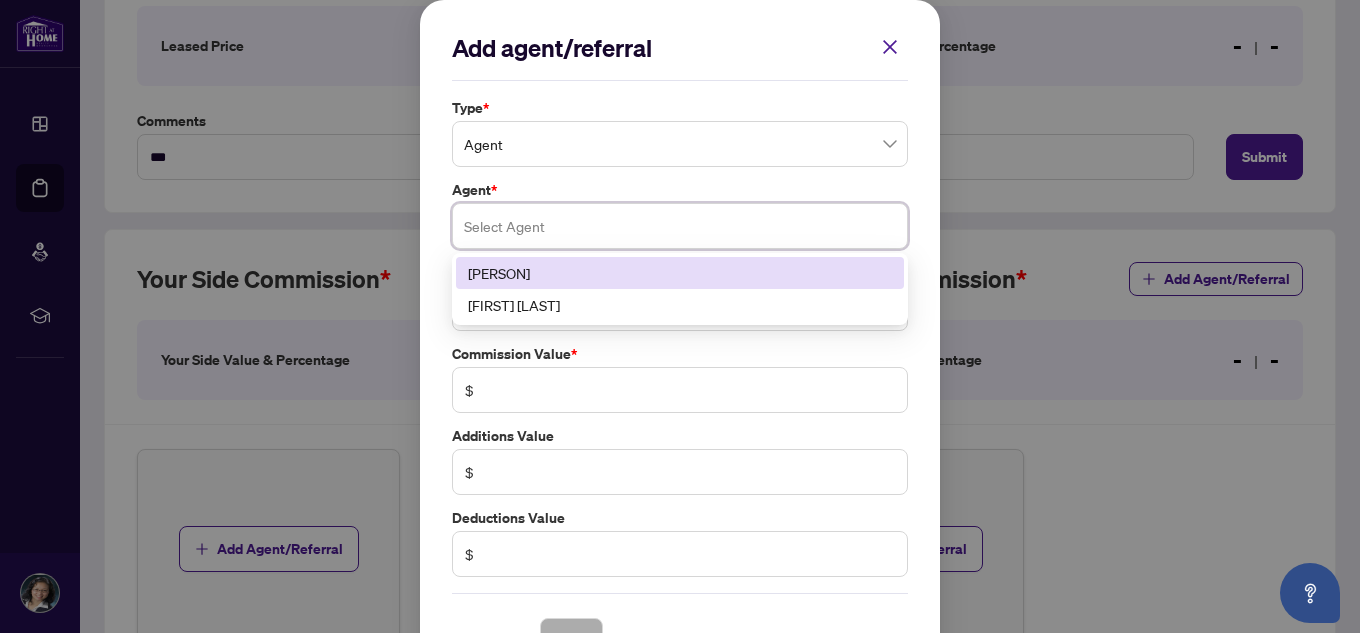 click at bounding box center [680, 226] 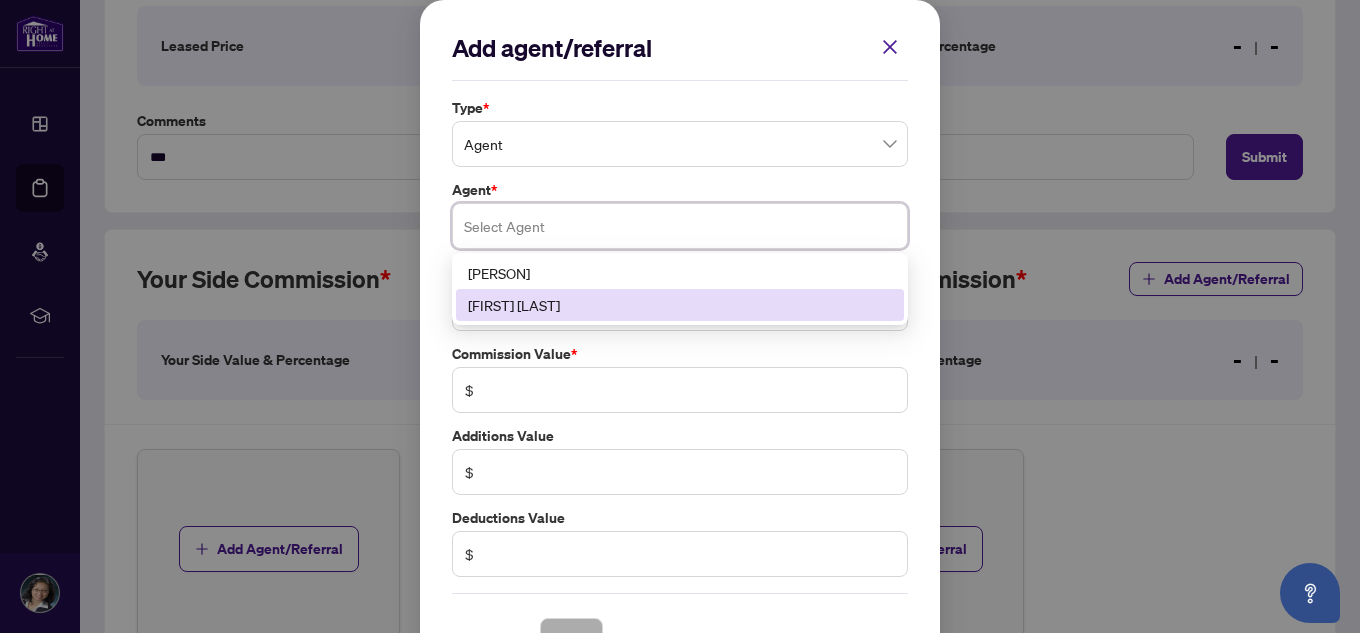 click on "[FIRST] [LAST]" at bounding box center [680, 305] 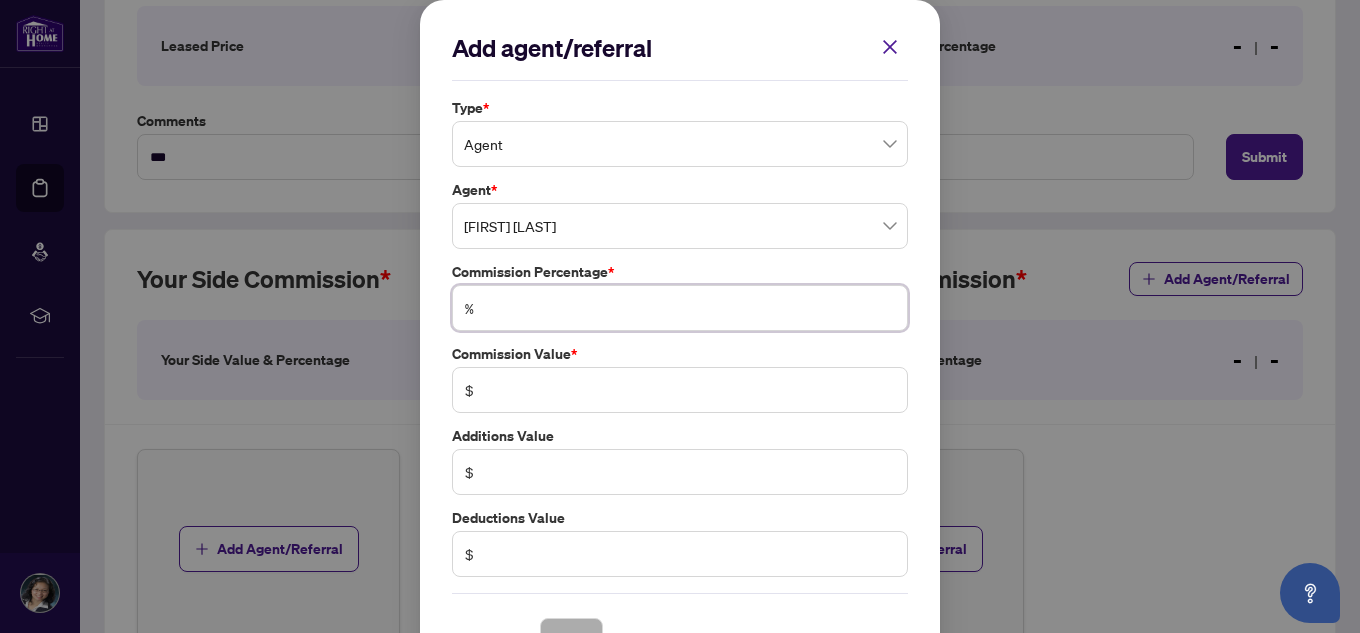 click at bounding box center (690, 308) 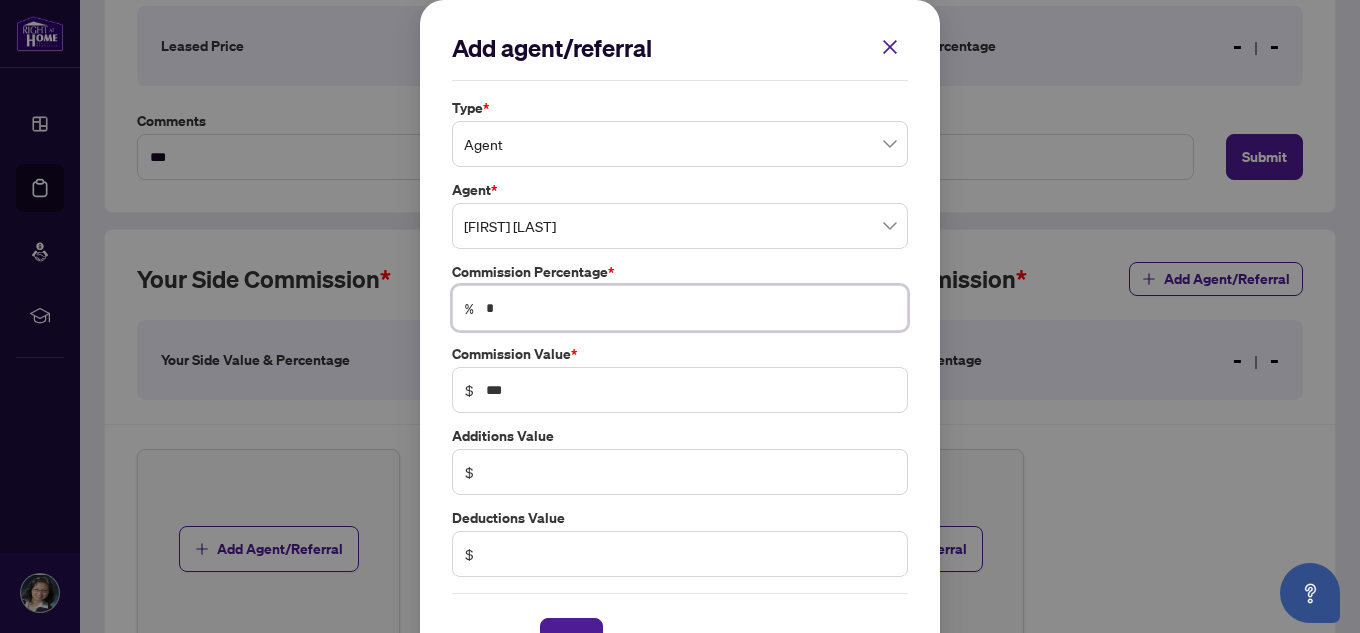 type on "**" 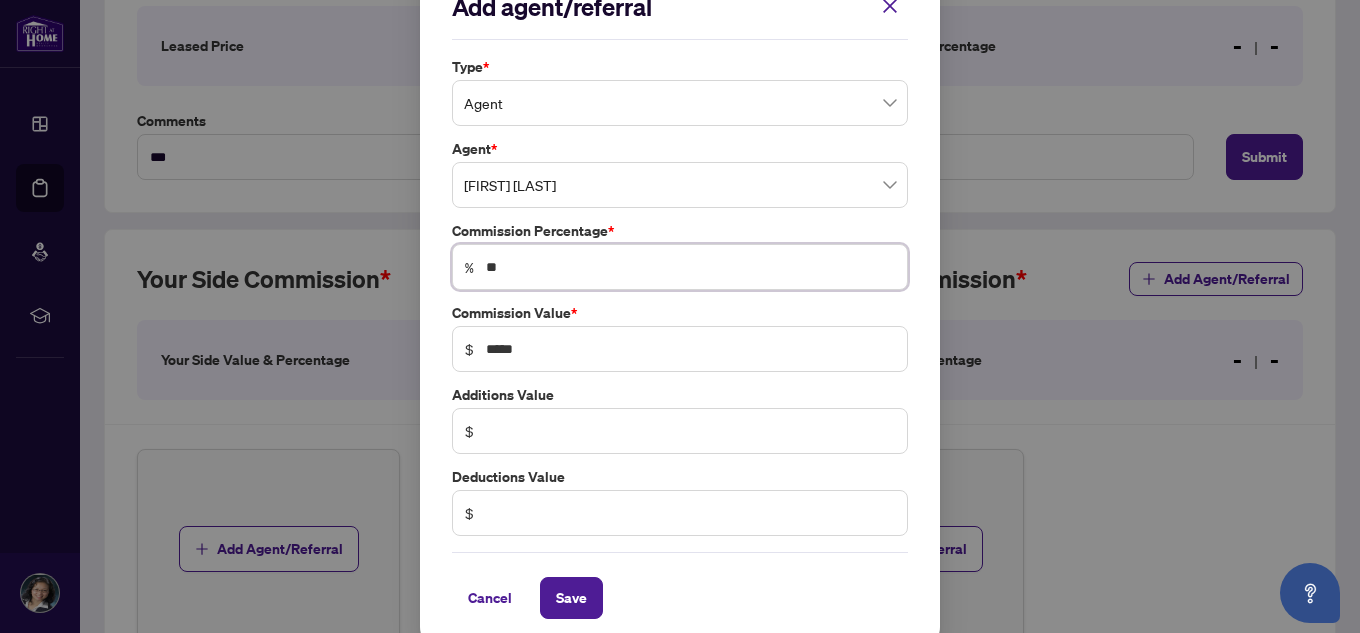 scroll, scrollTop: 59, scrollLeft: 0, axis: vertical 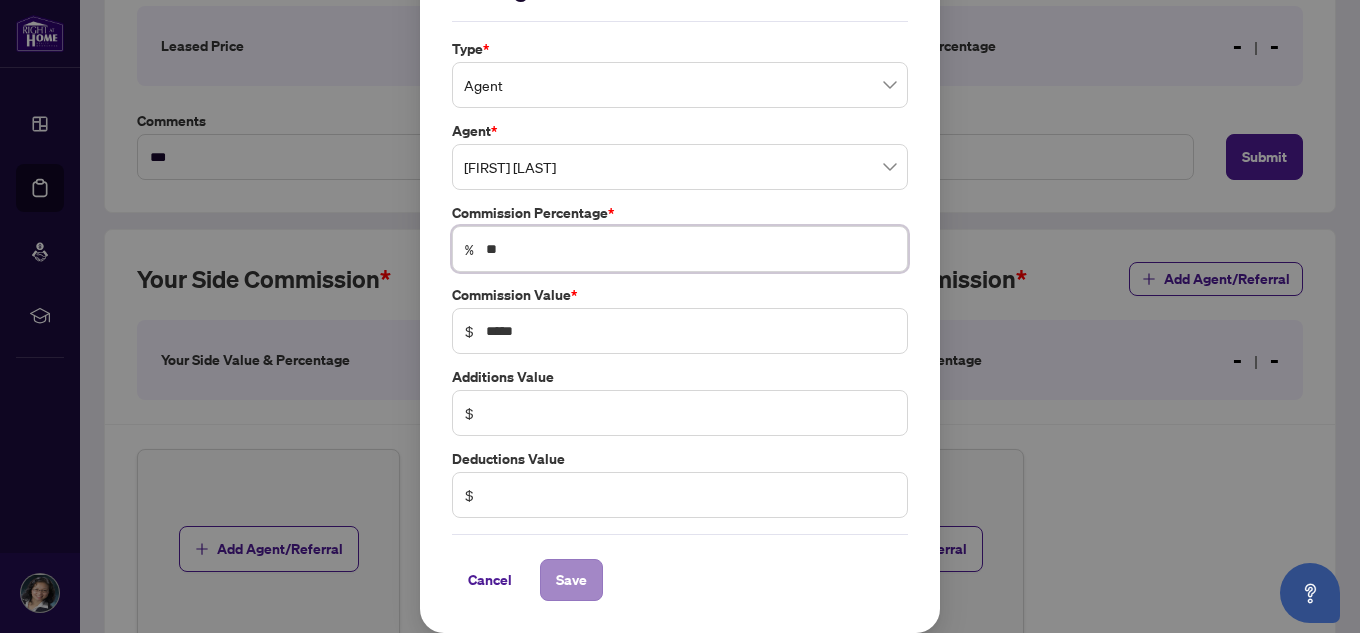 type on "**" 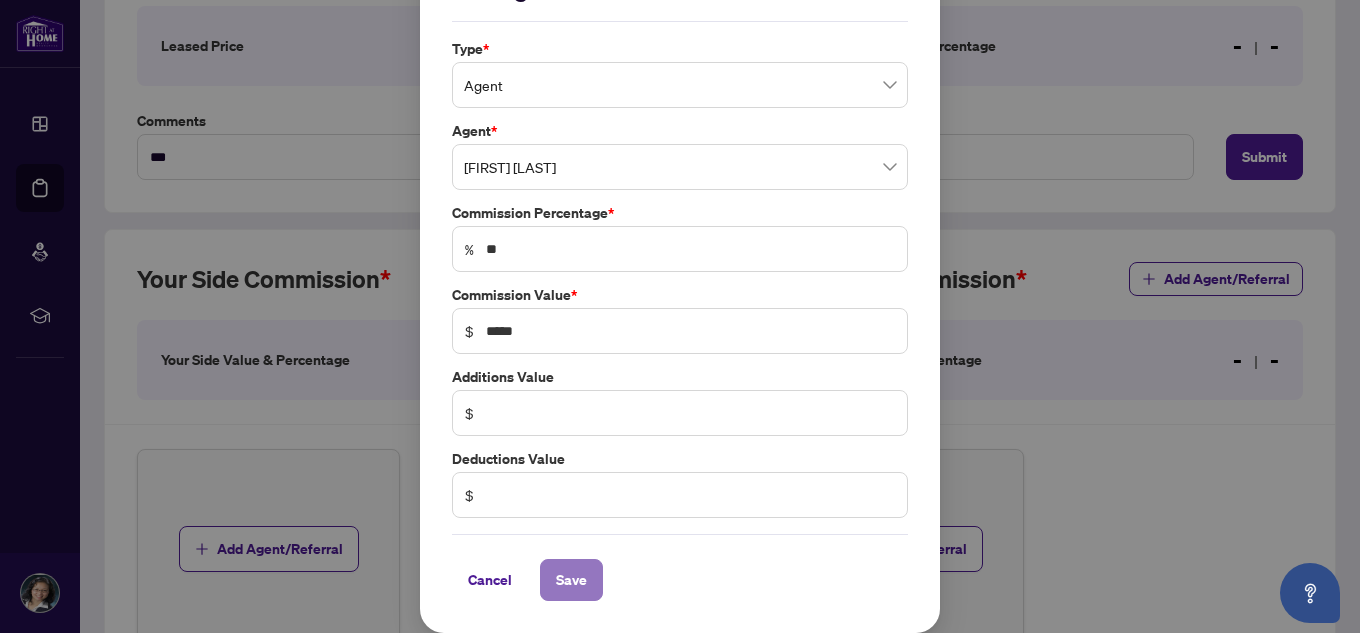 click on "Save" at bounding box center [571, 580] 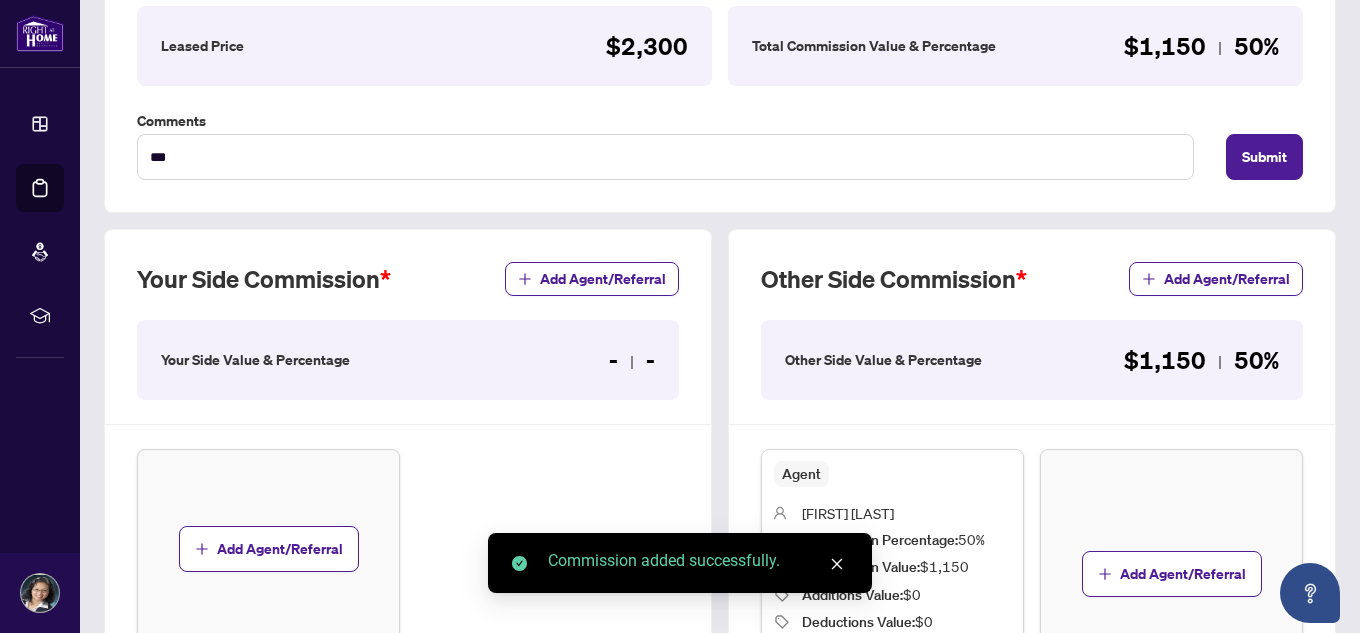 scroll, scrollTop: 457, scrollLeft: 0, axis: vertical 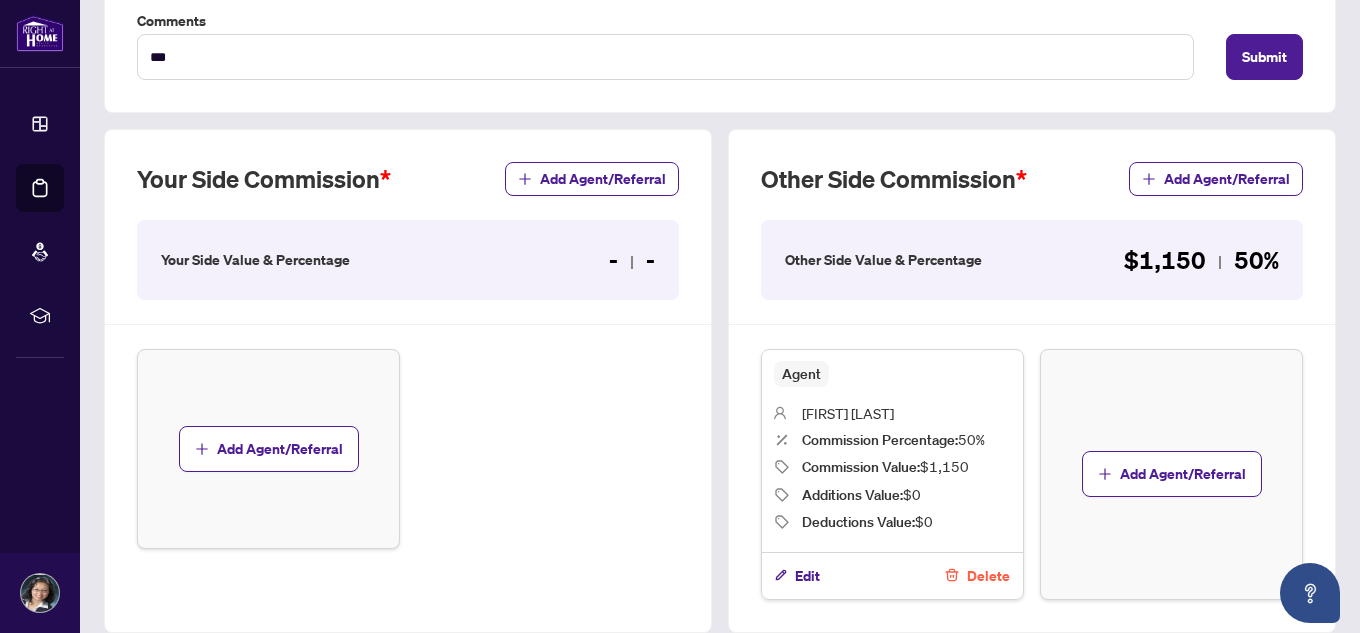 click on "Your Side Commission Add Agent/Referral Your Side Value & Percentage -     - Add Agent/Referral" at bounding box center [408, 380] 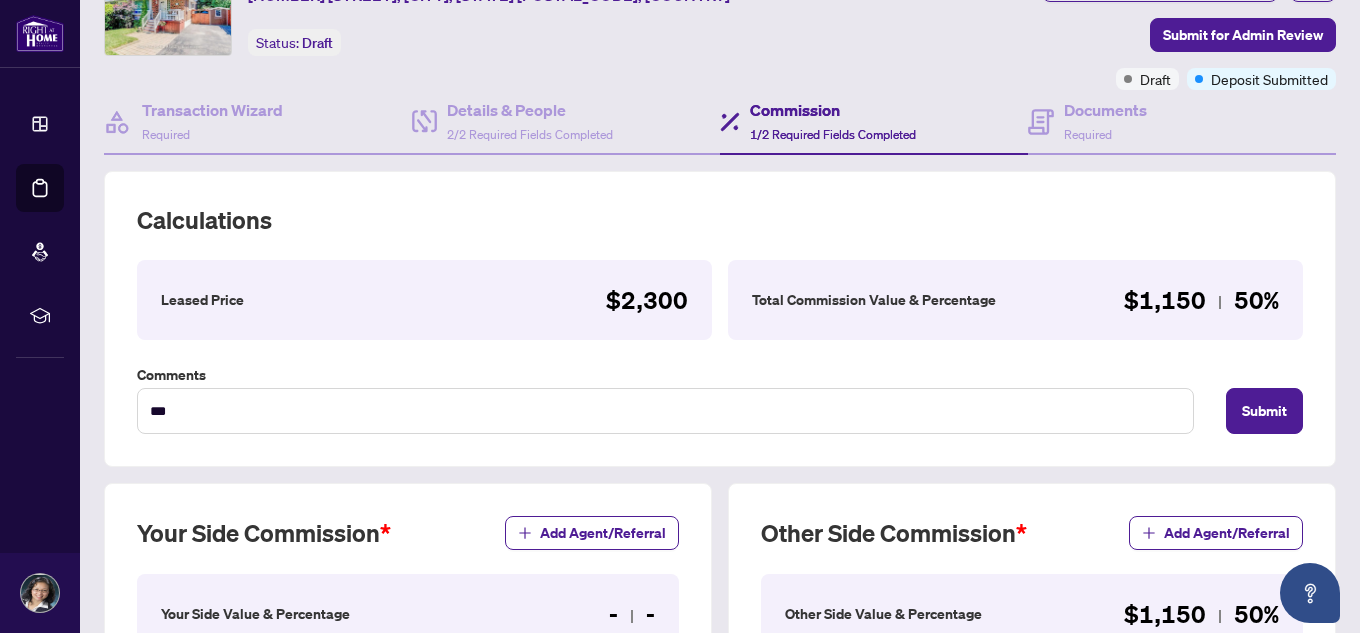 scroll, scrollTop: 203, scrollLeft: 0, axis: vertical 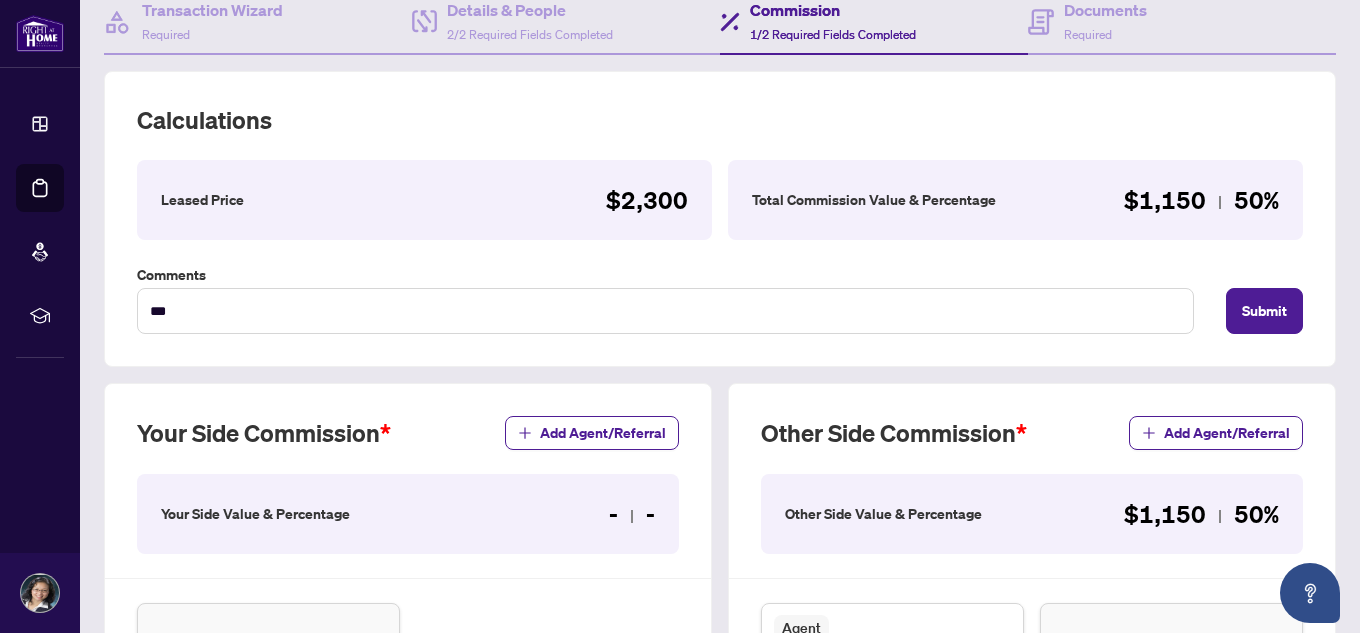 click on "Calculations Leased Price $2,300   Total Commission Value & Percentage $1,150     50% Comments *** Submit" at bounding box center (720, 219) 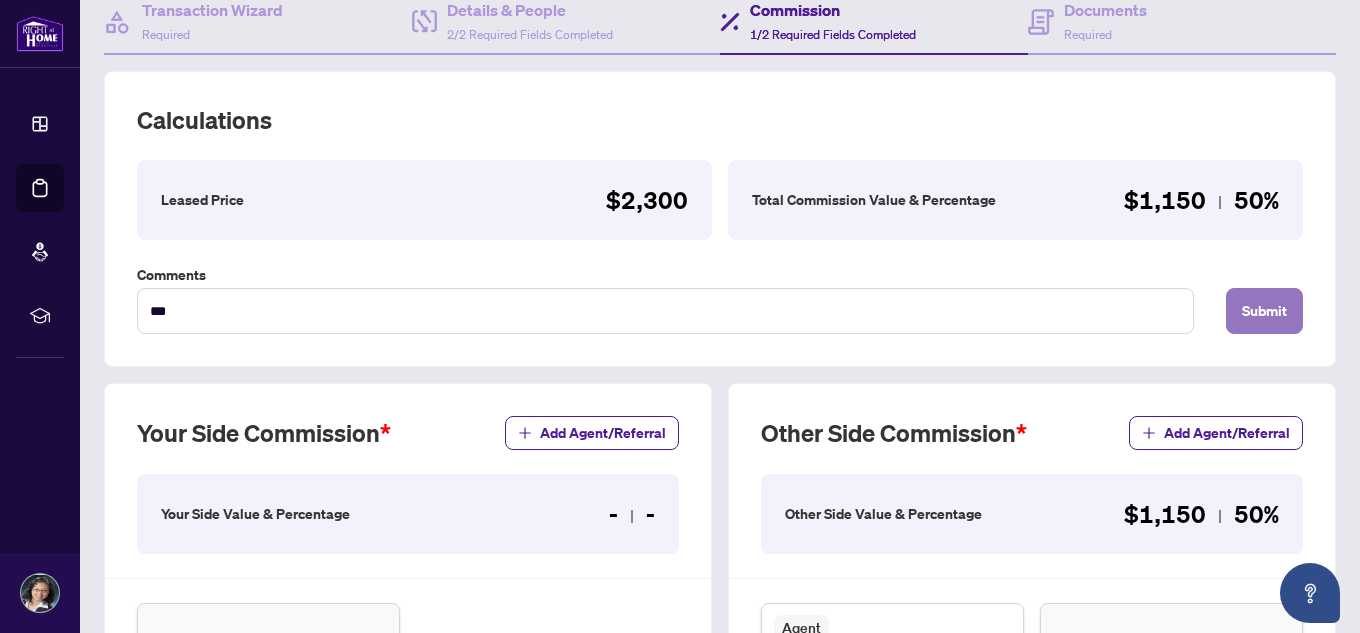 click on "Submit" at bounding box center [1264, 311] 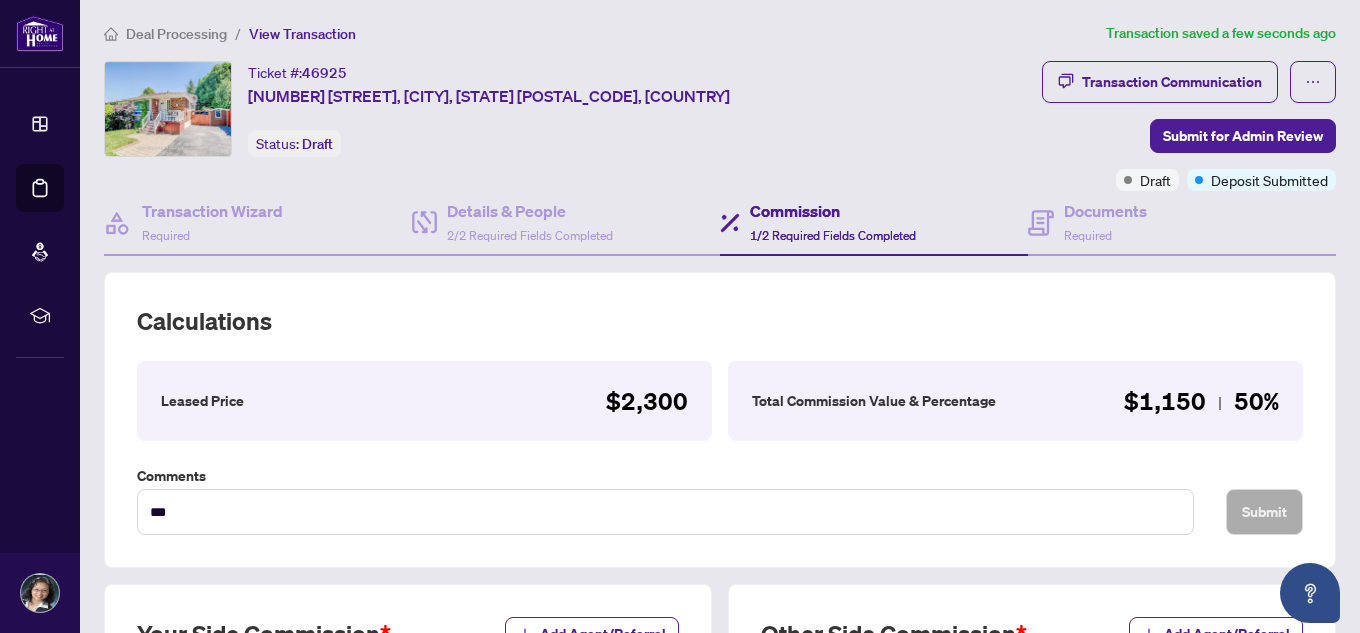 scroll, scrollTop: 0, scrollLeft: 0, axis: both 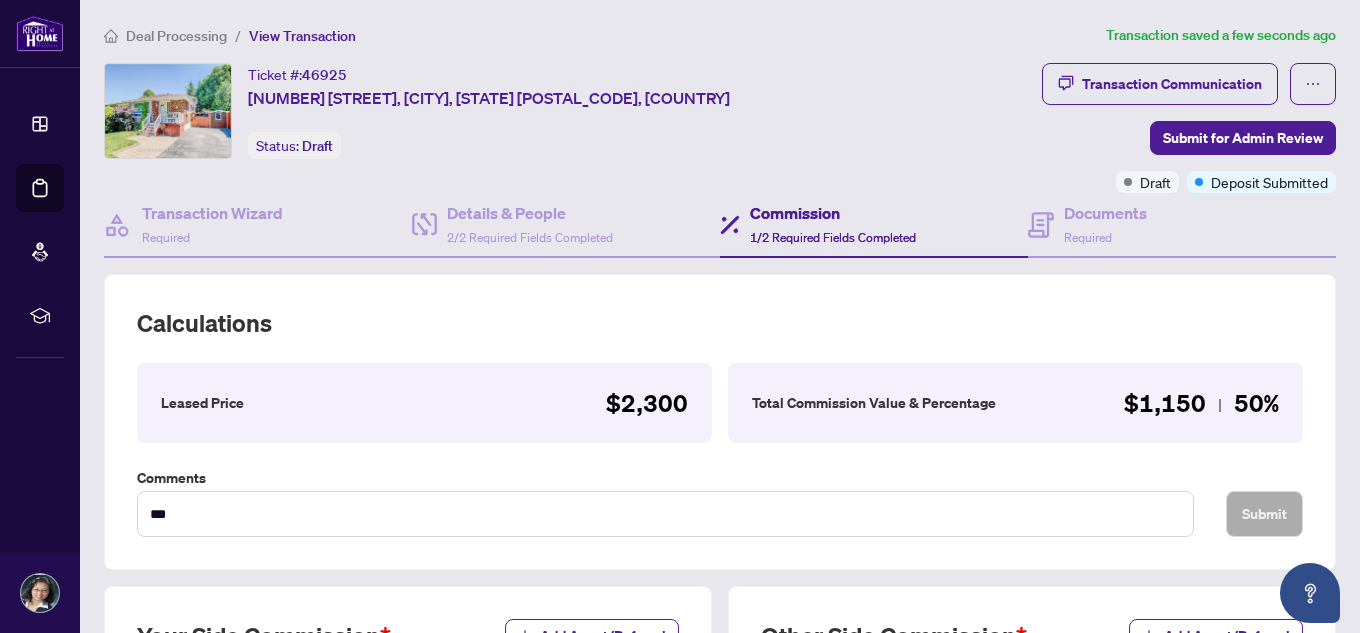 click on "Commission" at bounding box center (833, 213) 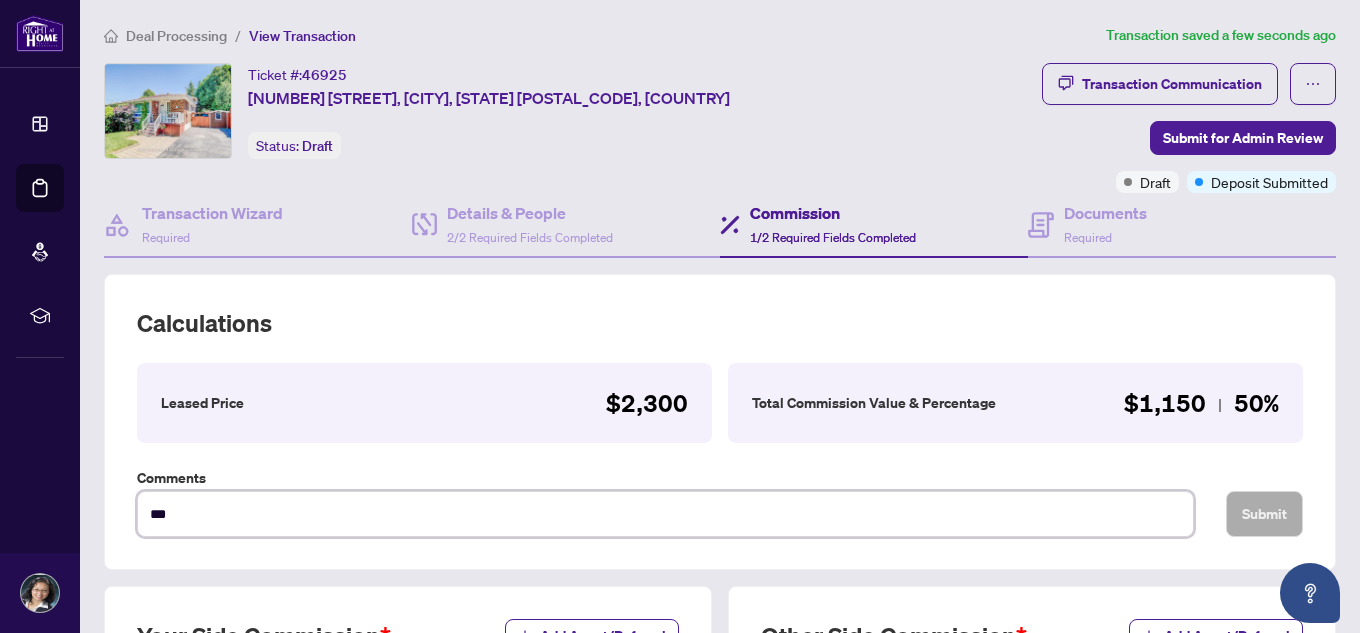 click on "***" at bounding box center (665, 514) 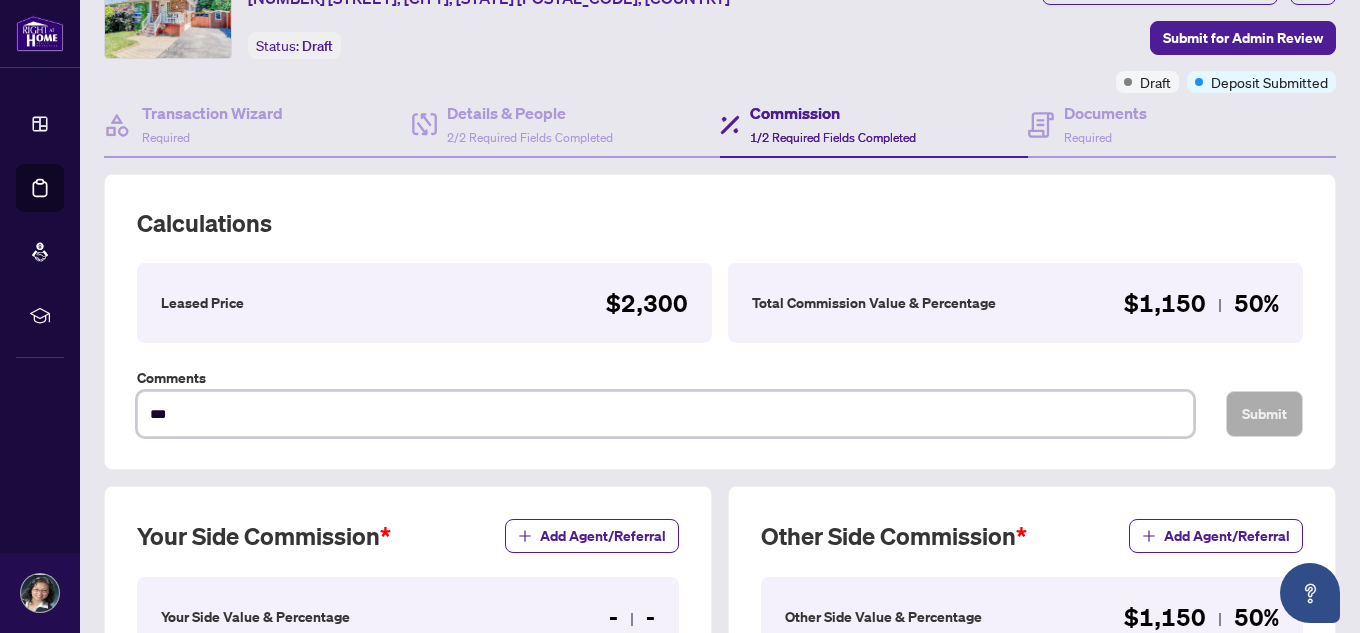 scroll, scrollTop: 0, scrollLeft: 0, axis: both 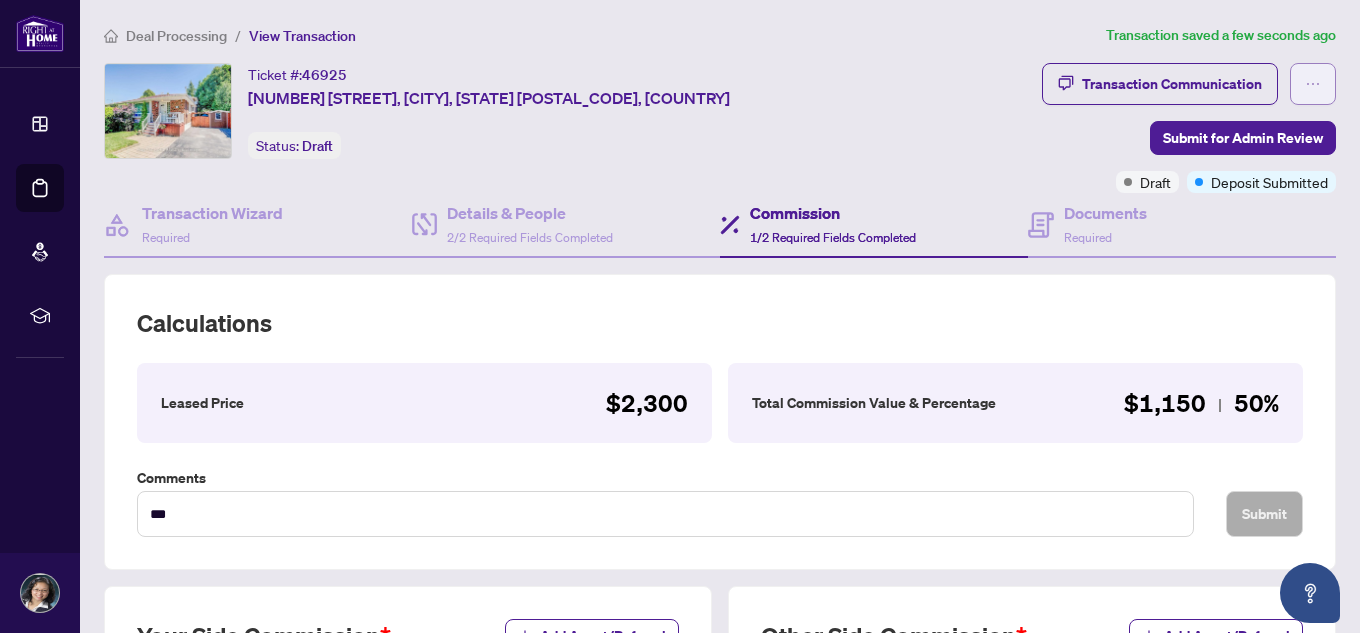 click at bounding box center (1313, 84) 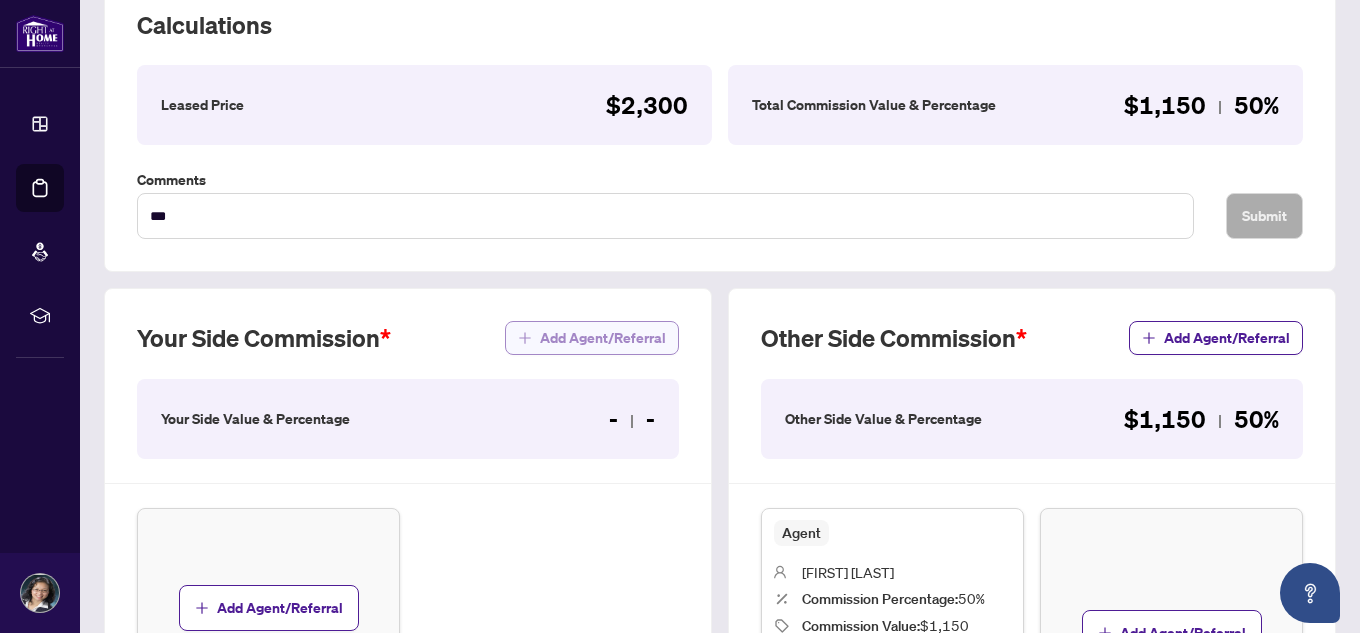 scroll, scrollTop: 300, scrollLeft: 0, axis: vertical 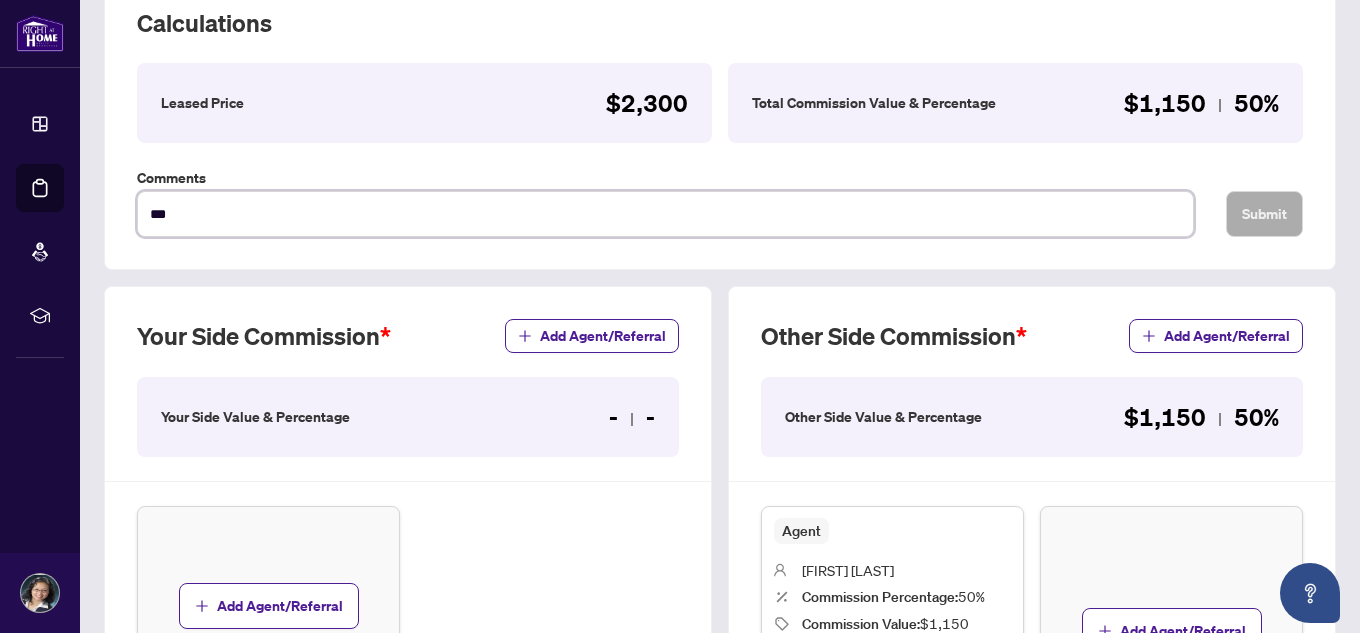click on "***" at bounding box center (665, 214) 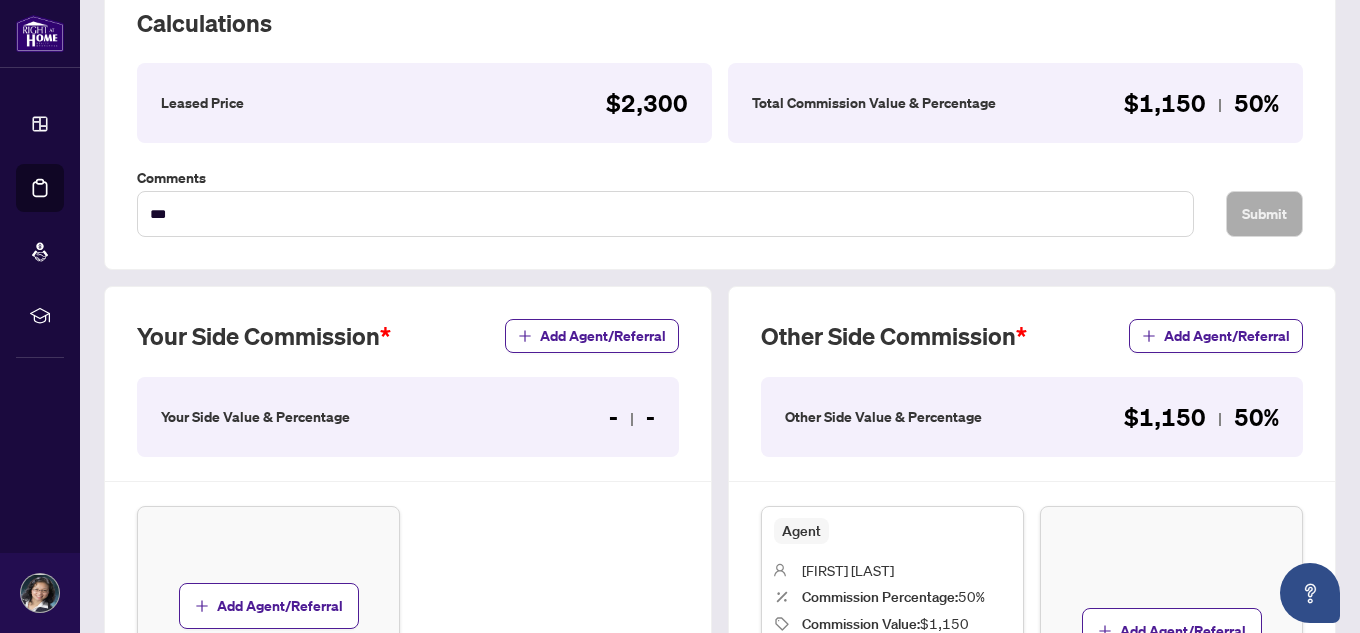 click on "Your Side Commission Add Agent/Referral Your Side Value & Percentage -     - Add Agent/Referral" at bounding box center [408, 537] 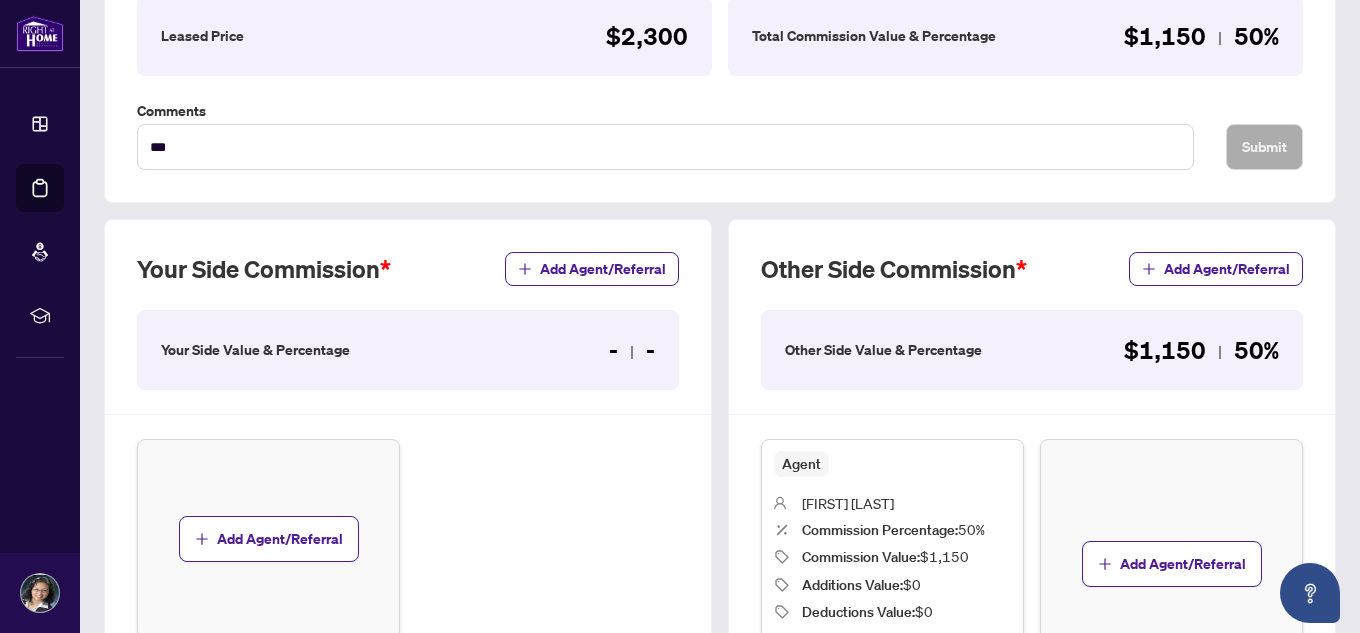 scroll, scrollTop: 400, scrollLeft: 0, axis: vertical 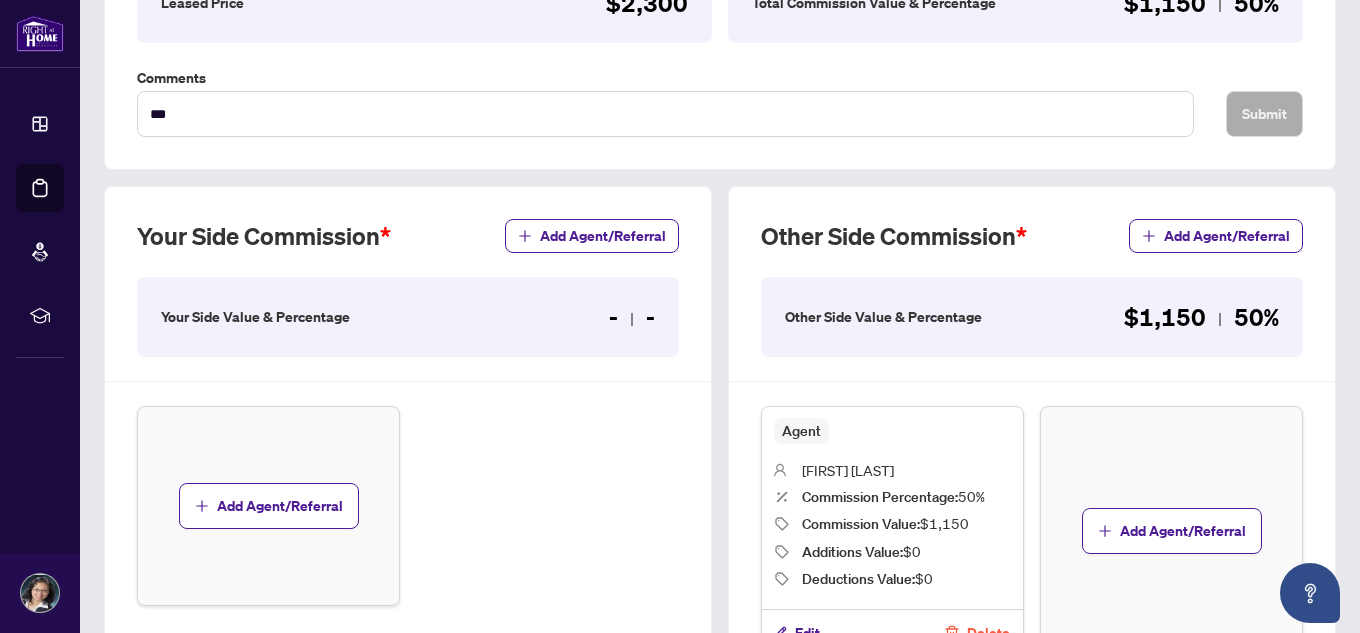 click on "Your Side Value & Percentage" at bounding box center [255, 317] 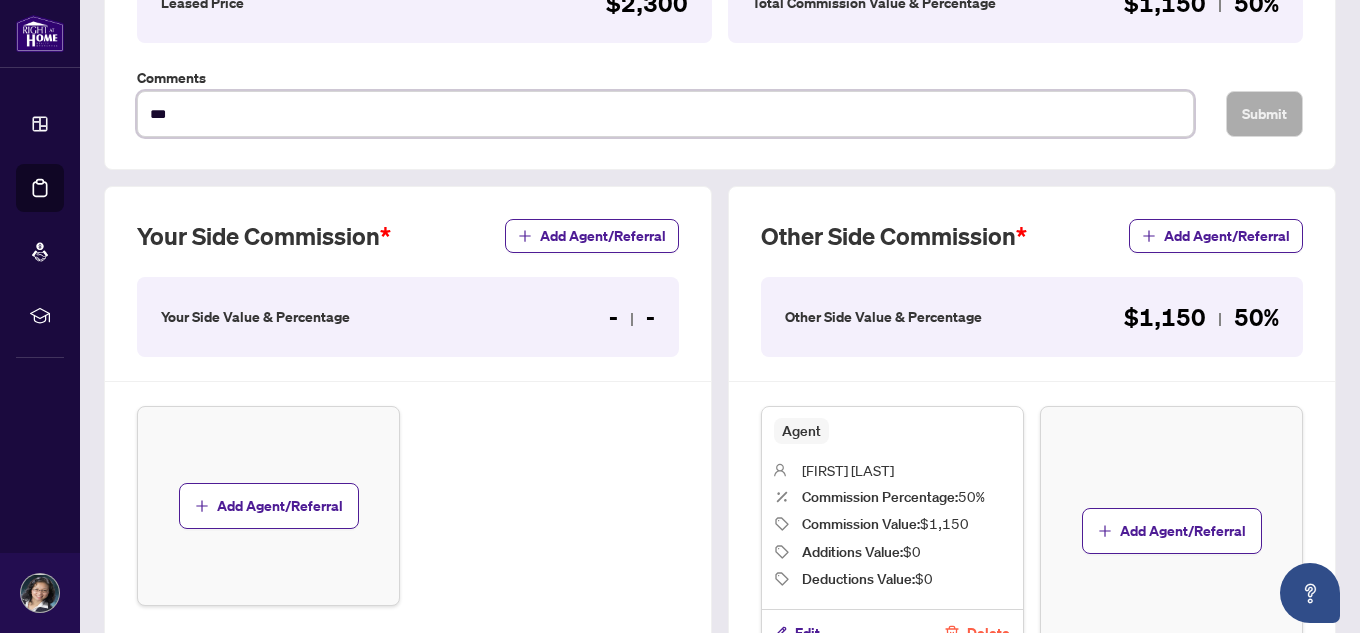 click on "***" at bounding box center [665, 114] 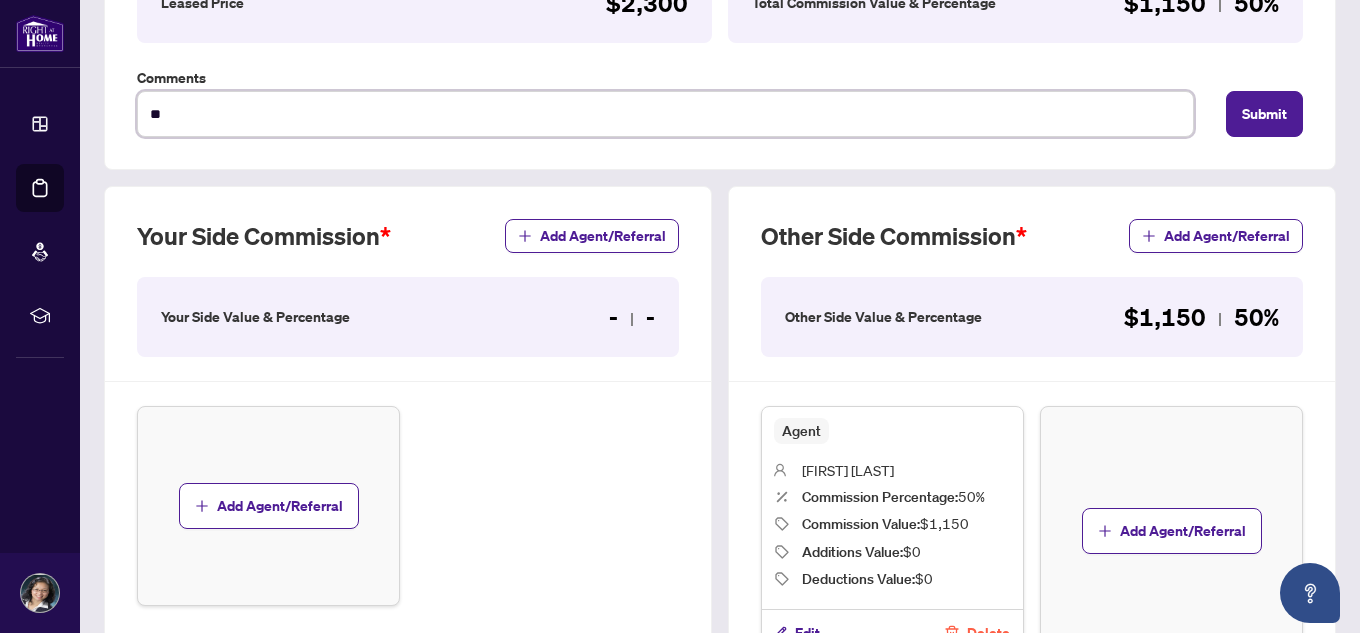 type on "*" 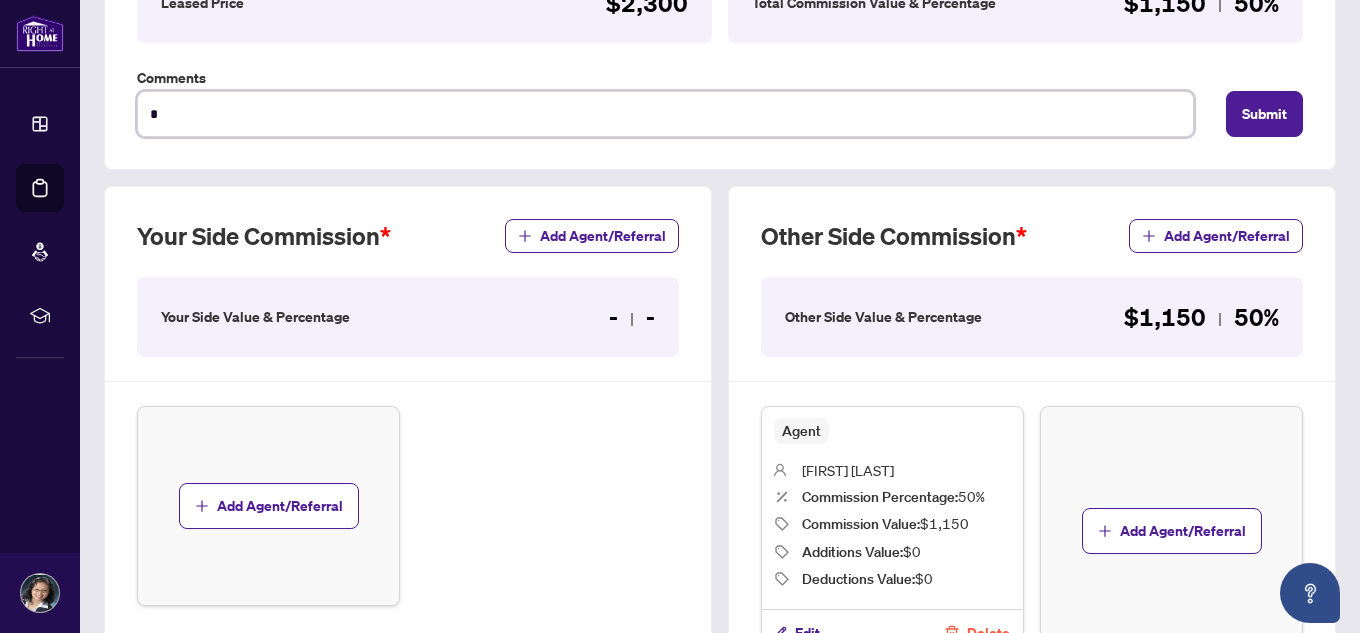 type on "**********" 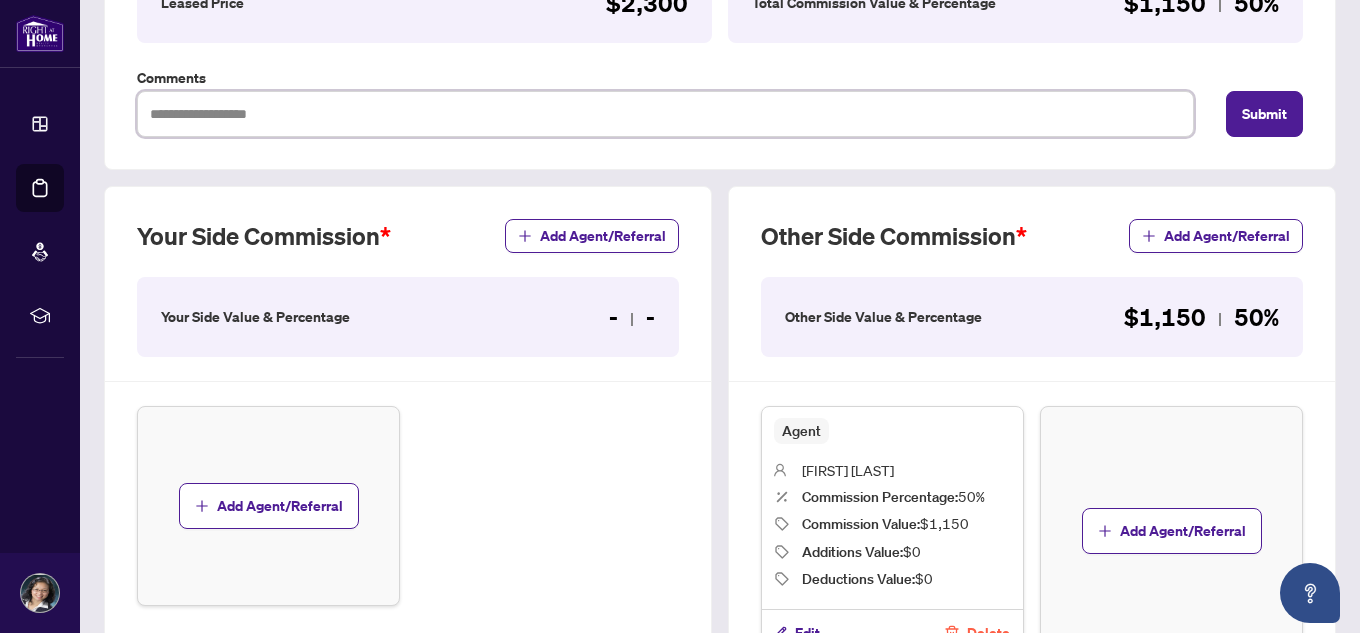 type on "*" 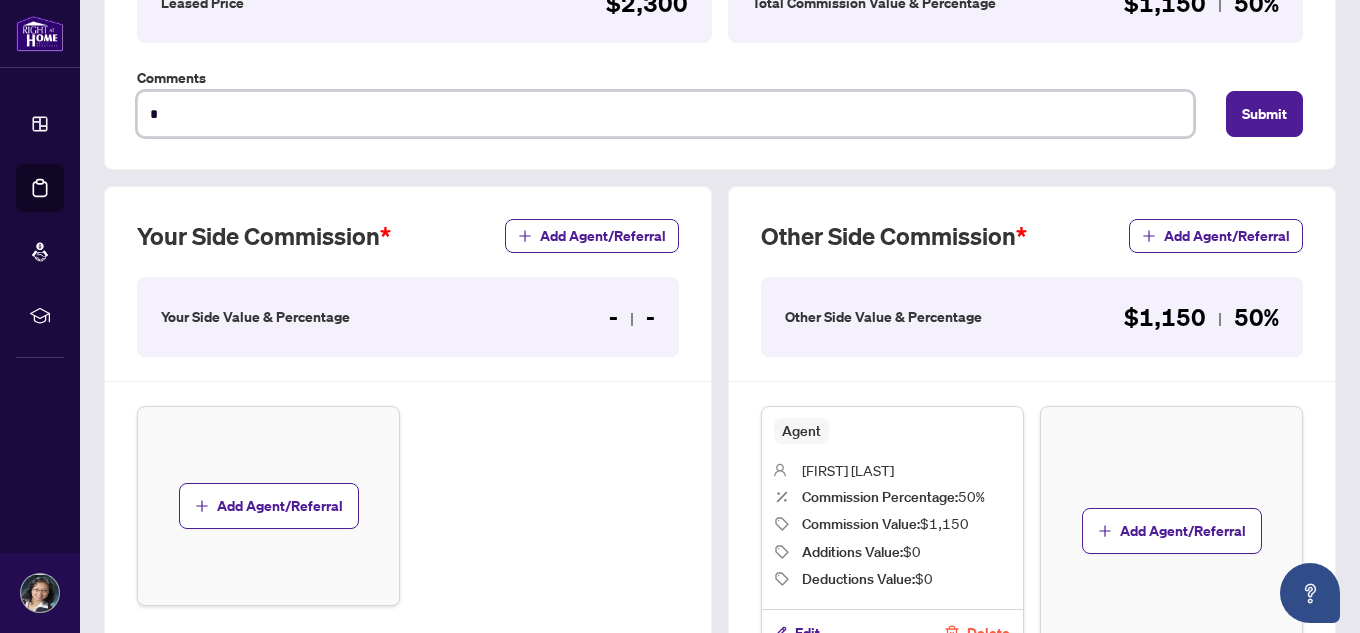 type on "**" 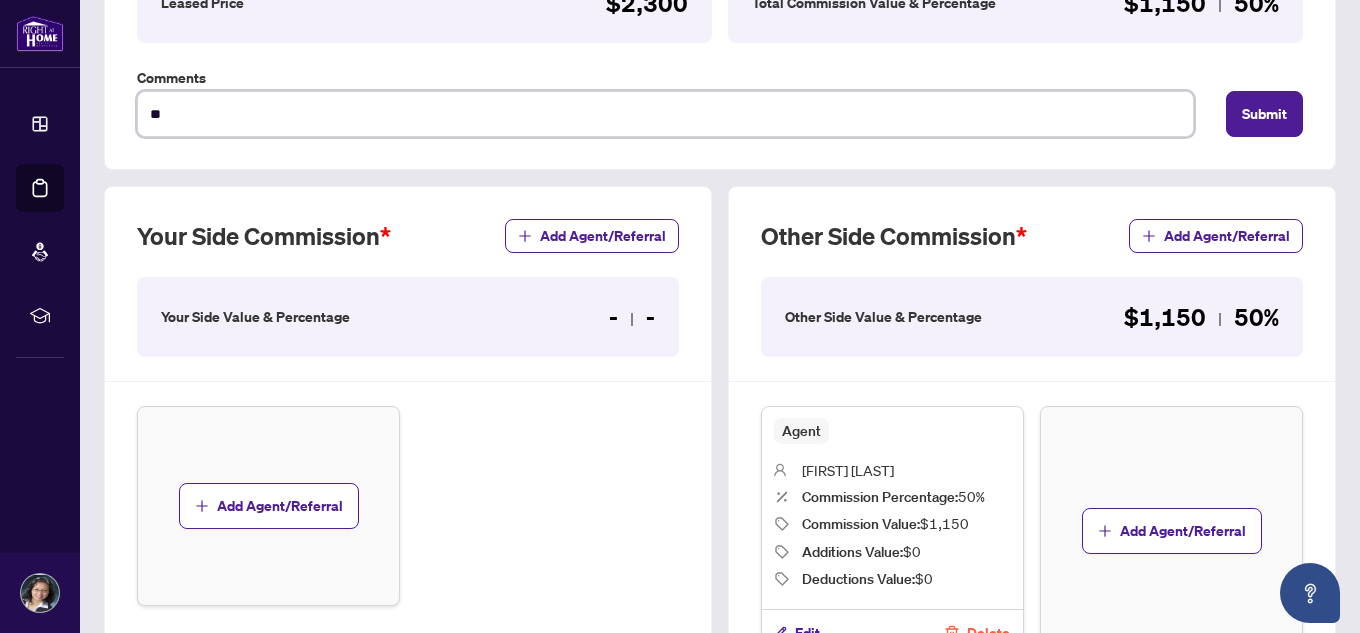type on "***" 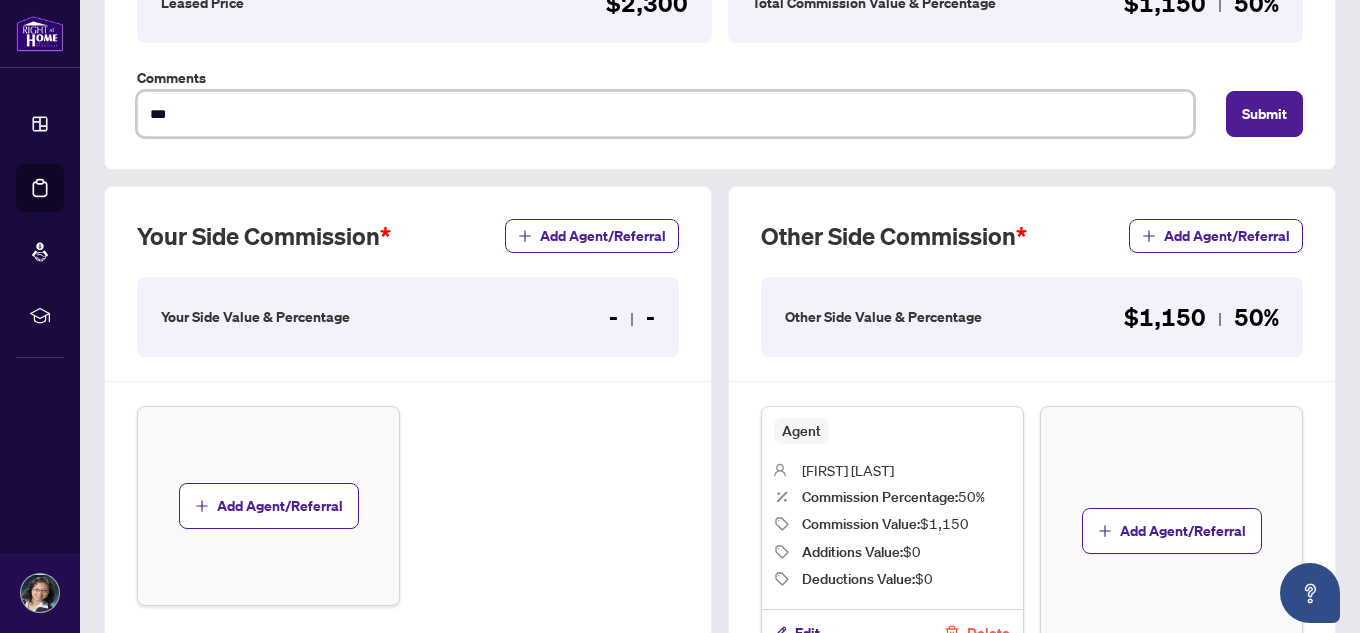 type on "***" 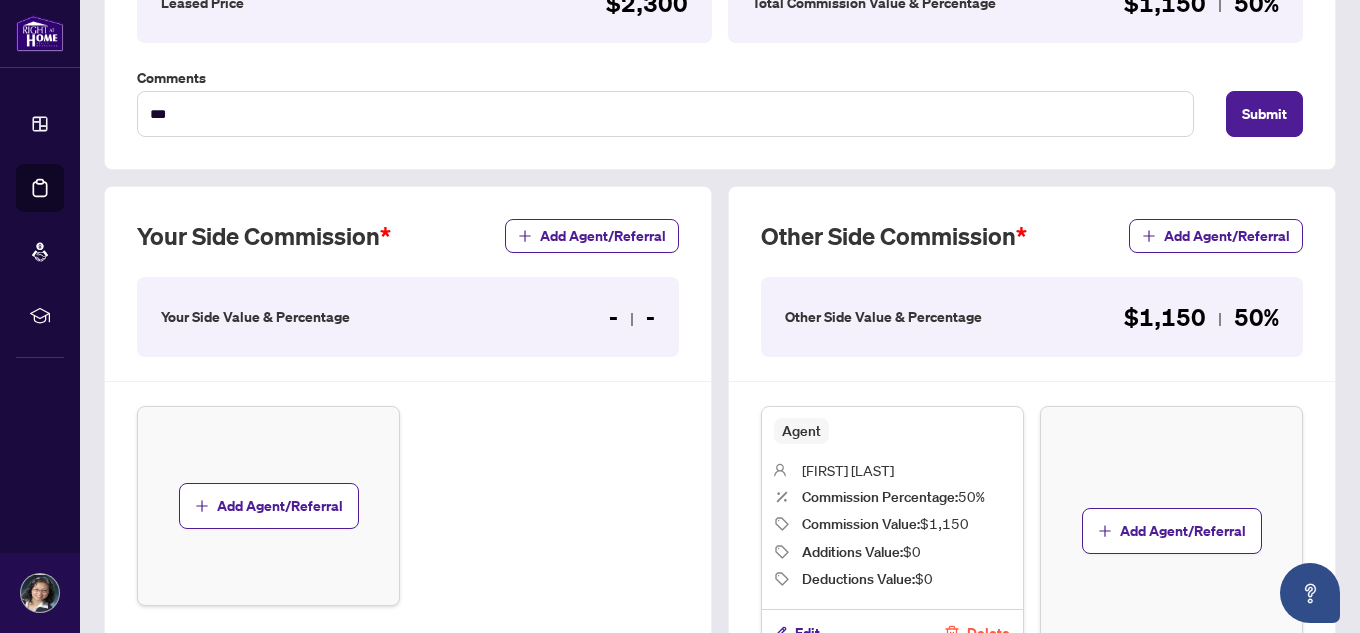 click on "Your Side Value & Percentage -     -" at bounding box center (408, 317) 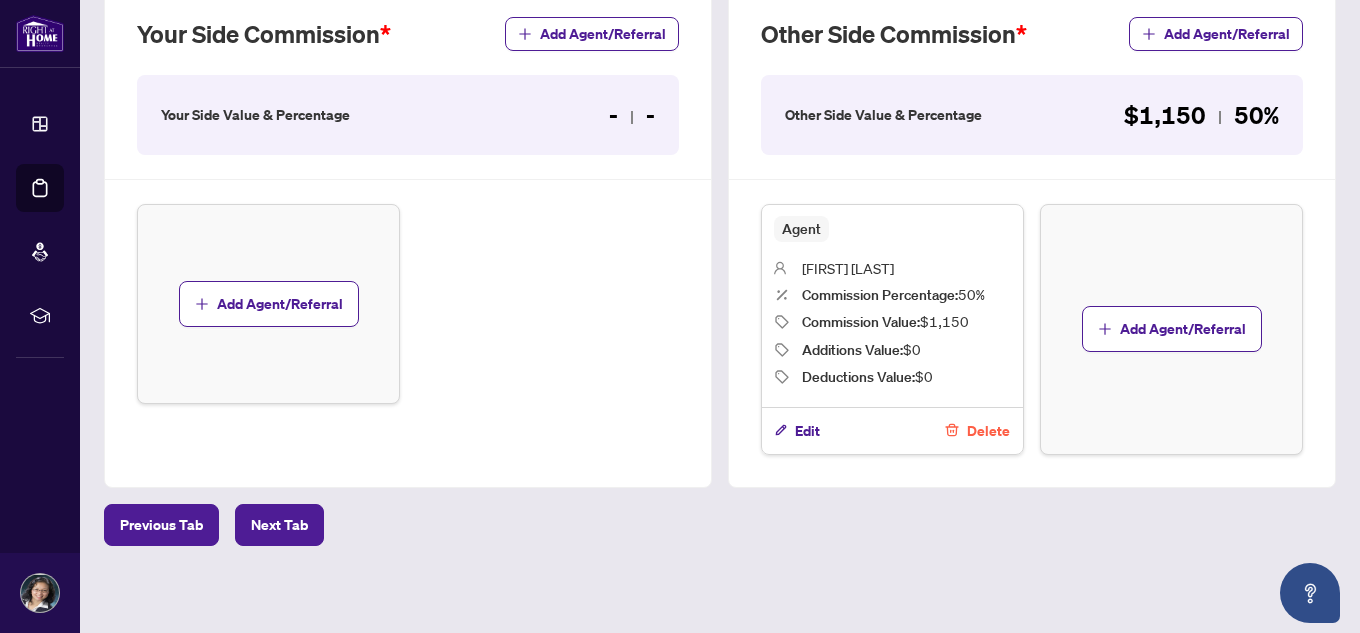 scroll, scrollTop: 603, scrollLeft: 0, axis: vertical 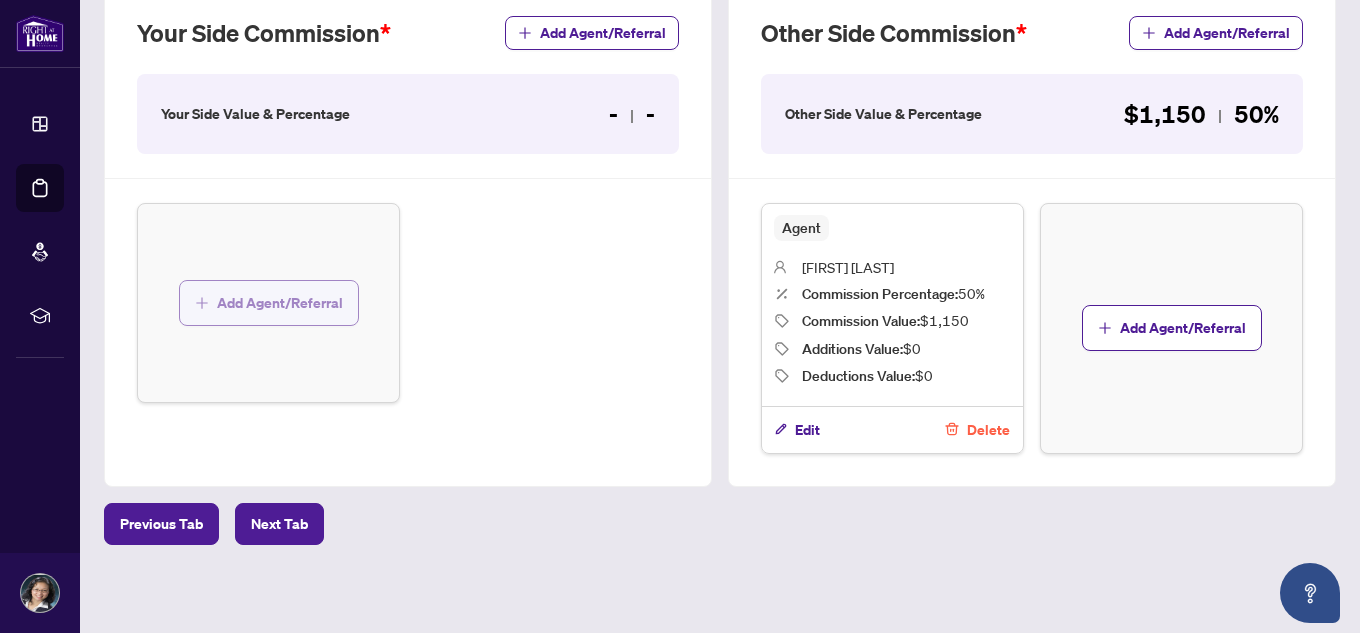 click on "Add Agent/Referral" at bounding box center [280, 303] 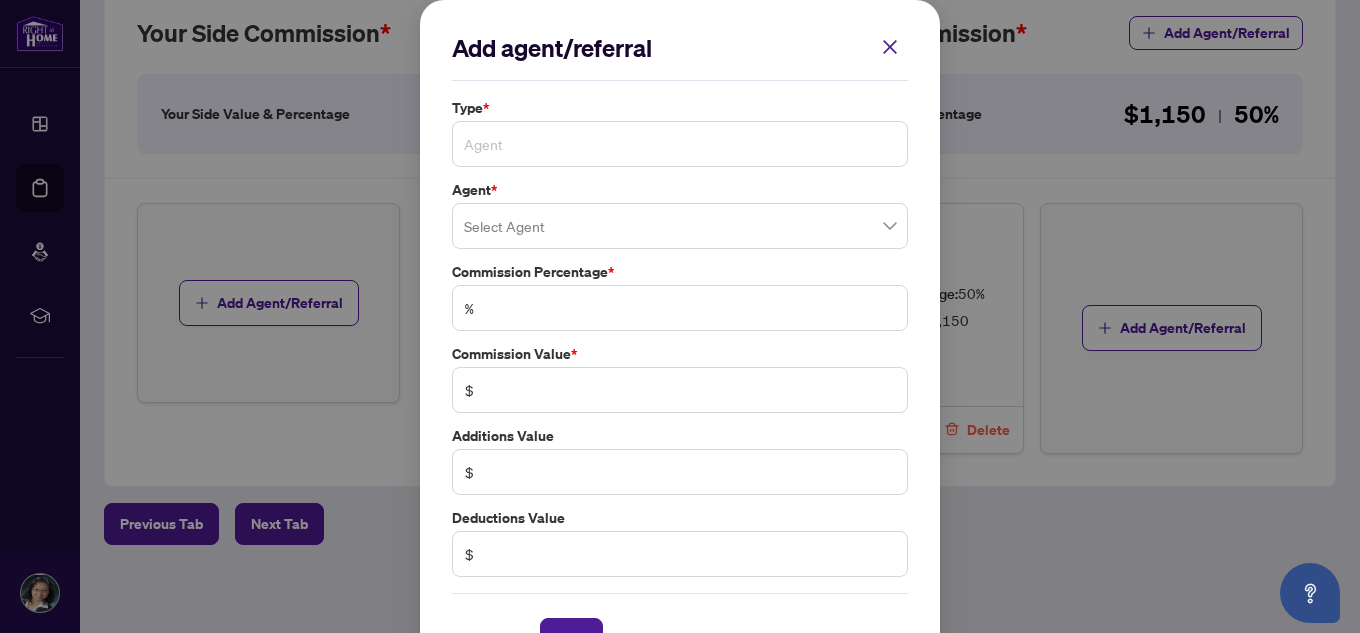 click on "Agent" at bounding box center [680, 144] 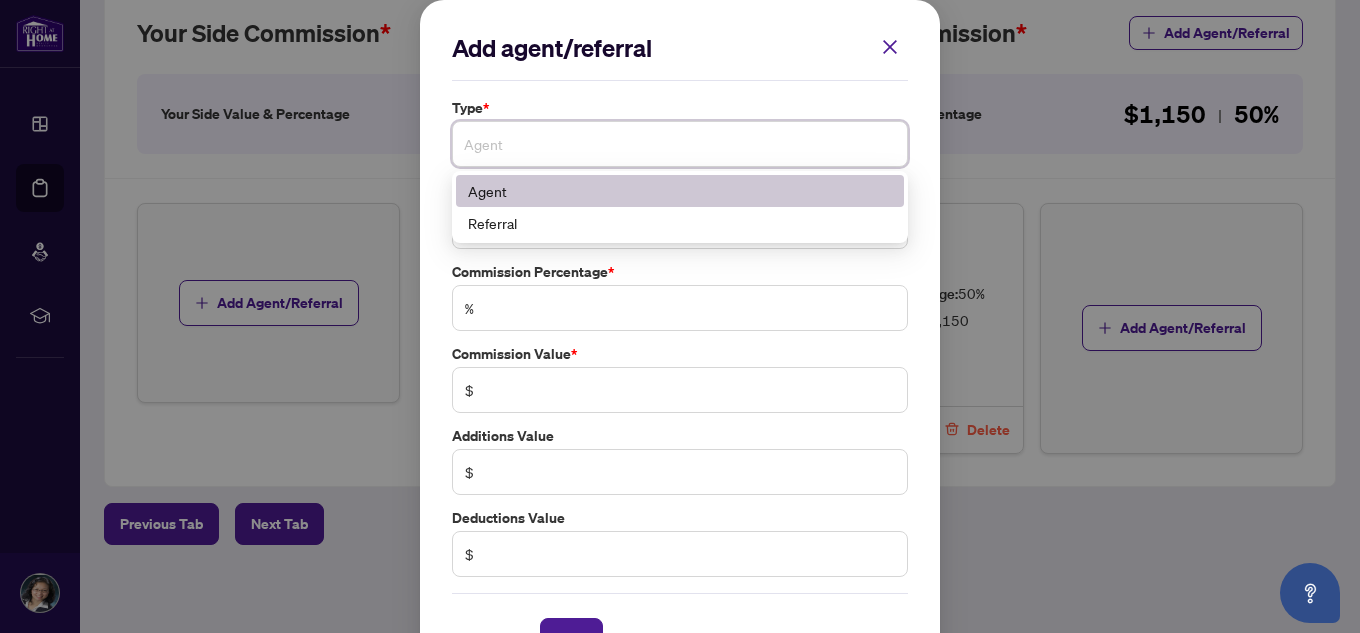 click on "Agent" at bounding box center [680, 191] 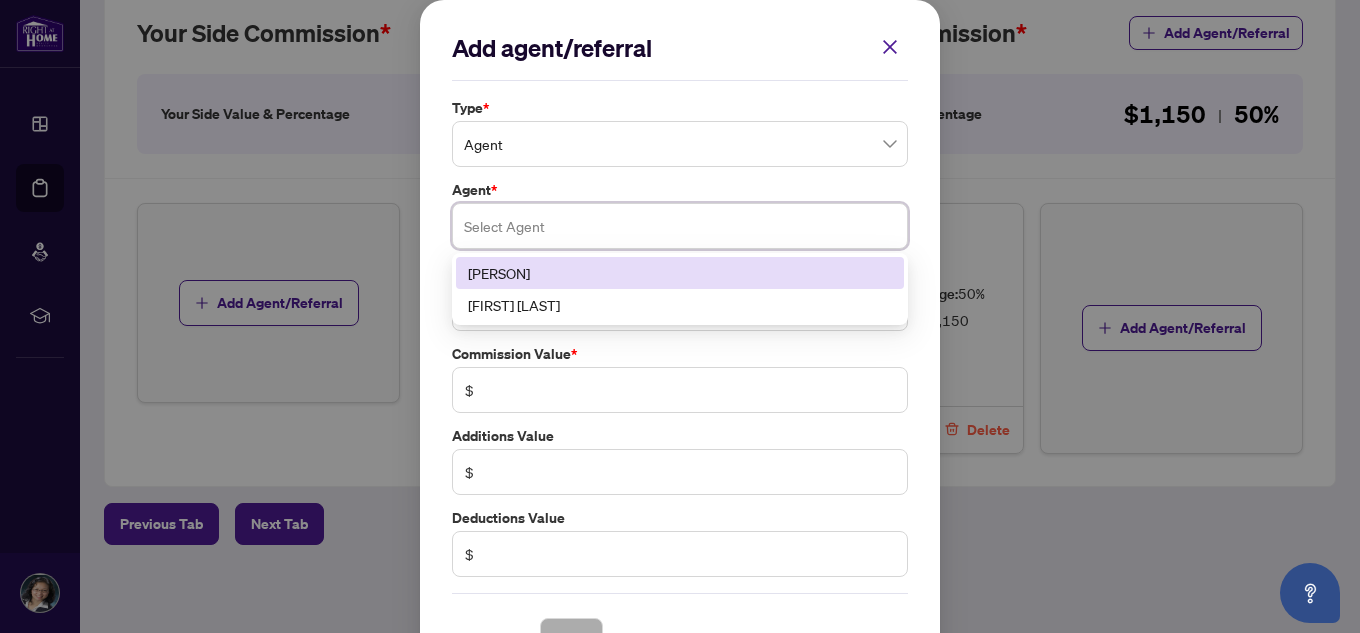 click at bounding box center (680, 226) 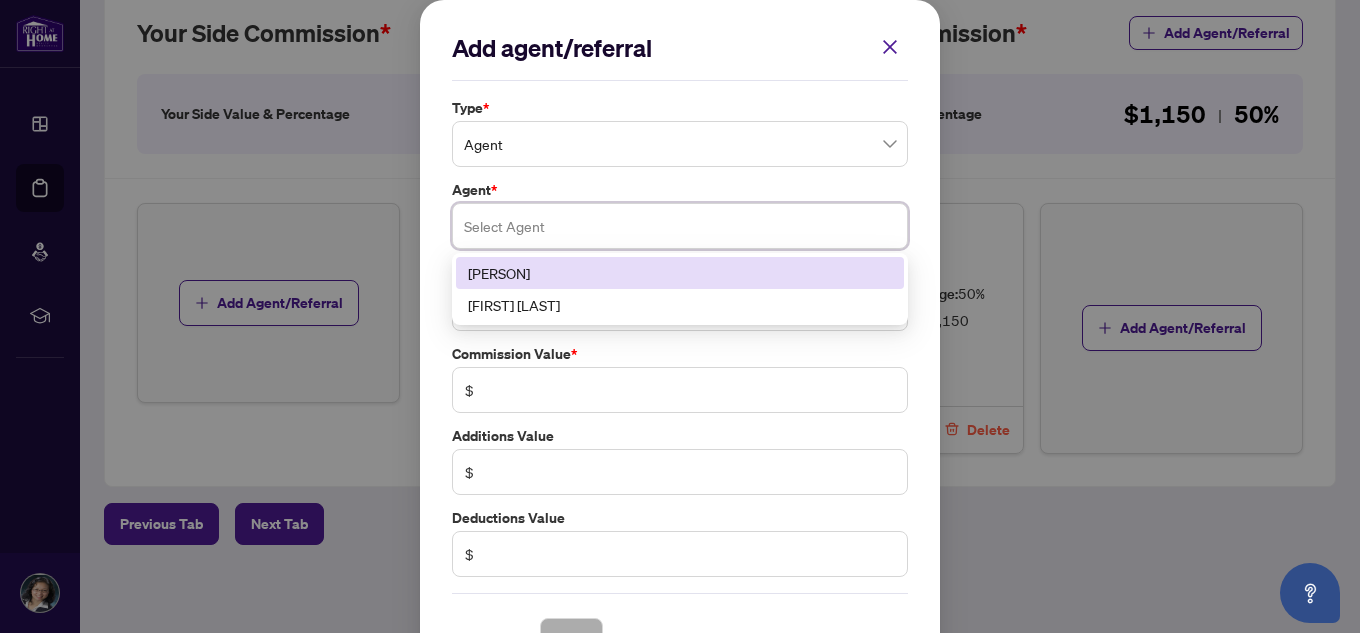 click on "[PERSON]" at bounding box center [680, 273] 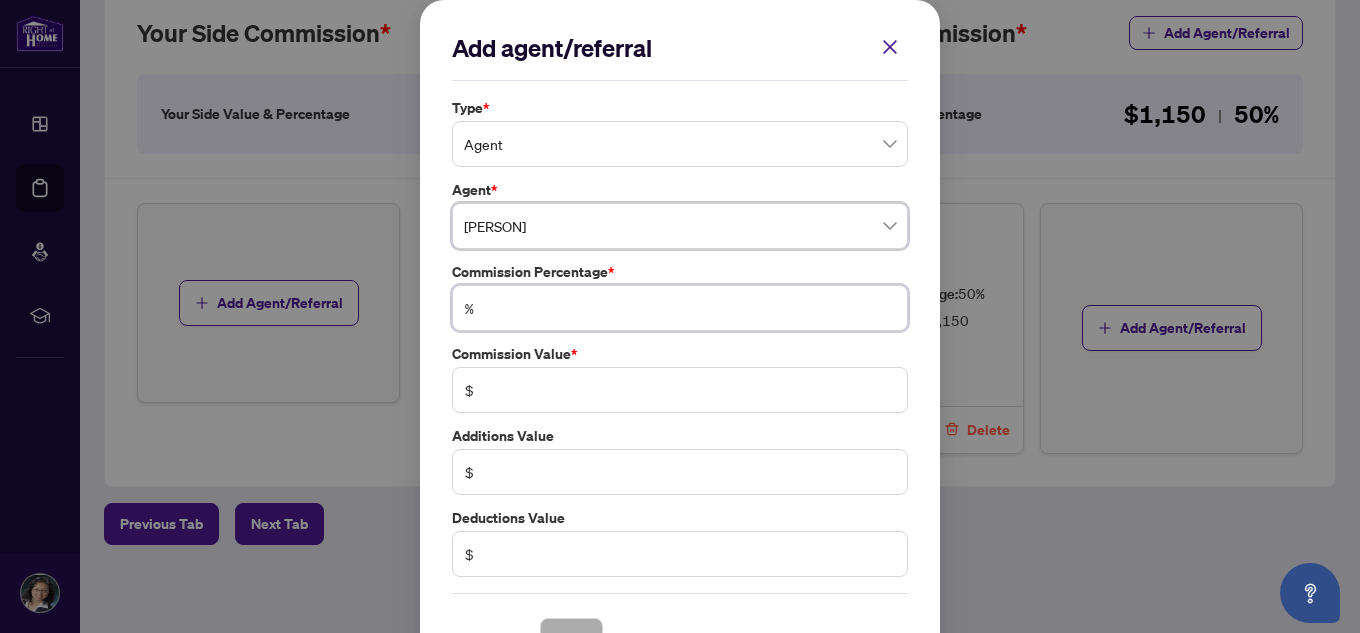 click at bounding box center (690, 308) 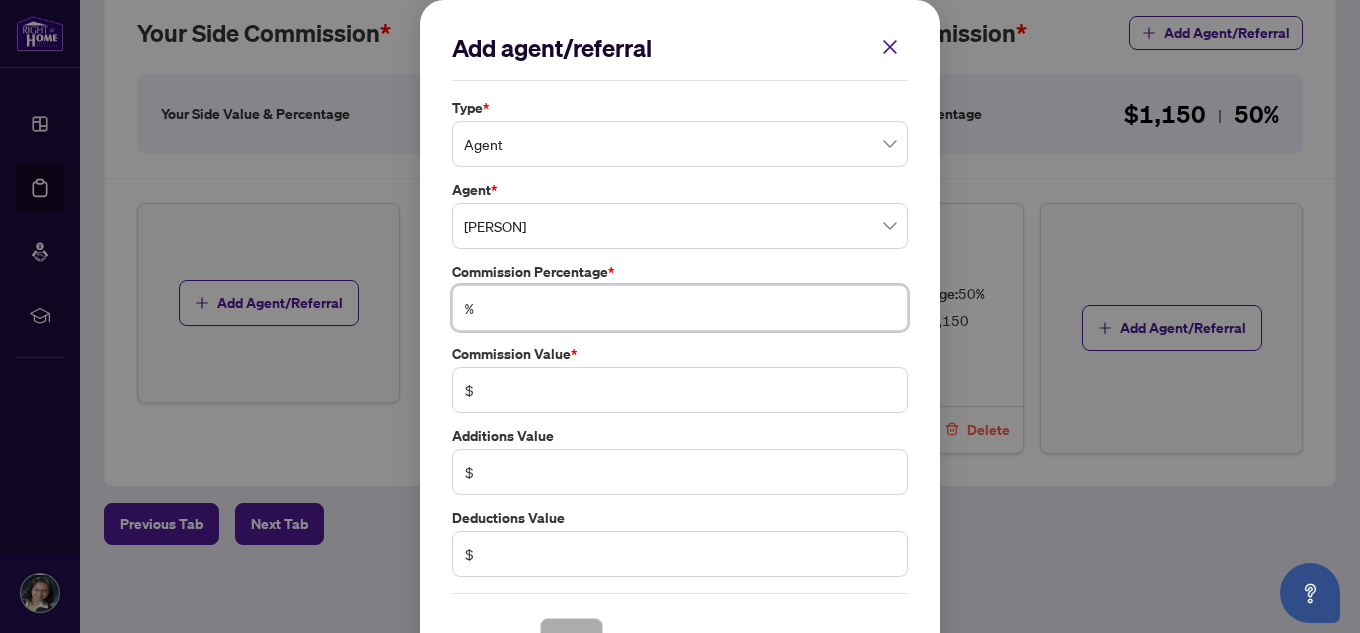 type on "*" 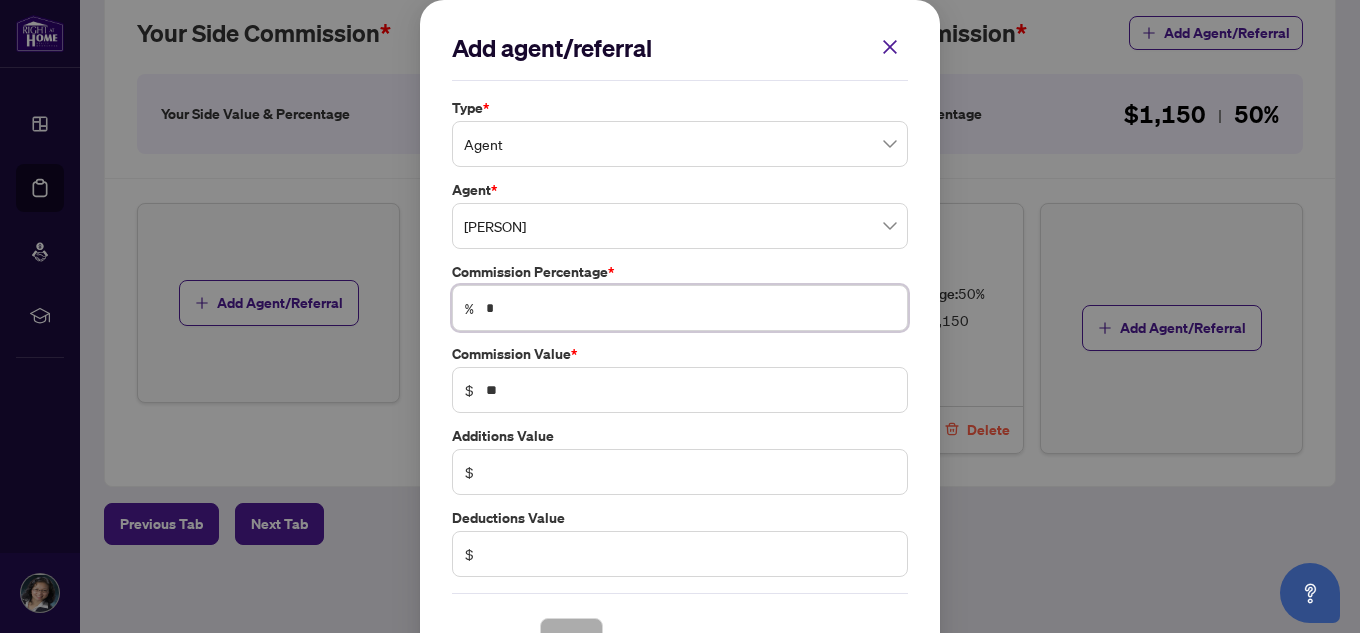 type on "**" 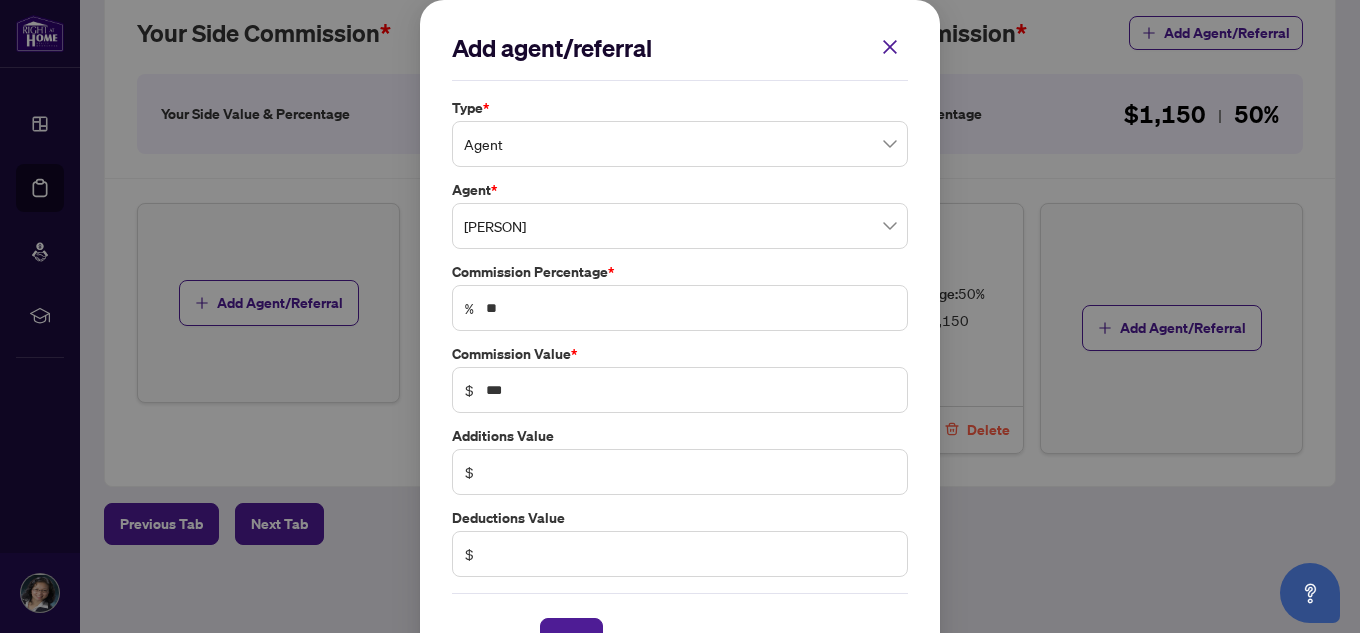 click on "Commission Value *" at bounding box center [680, 354] 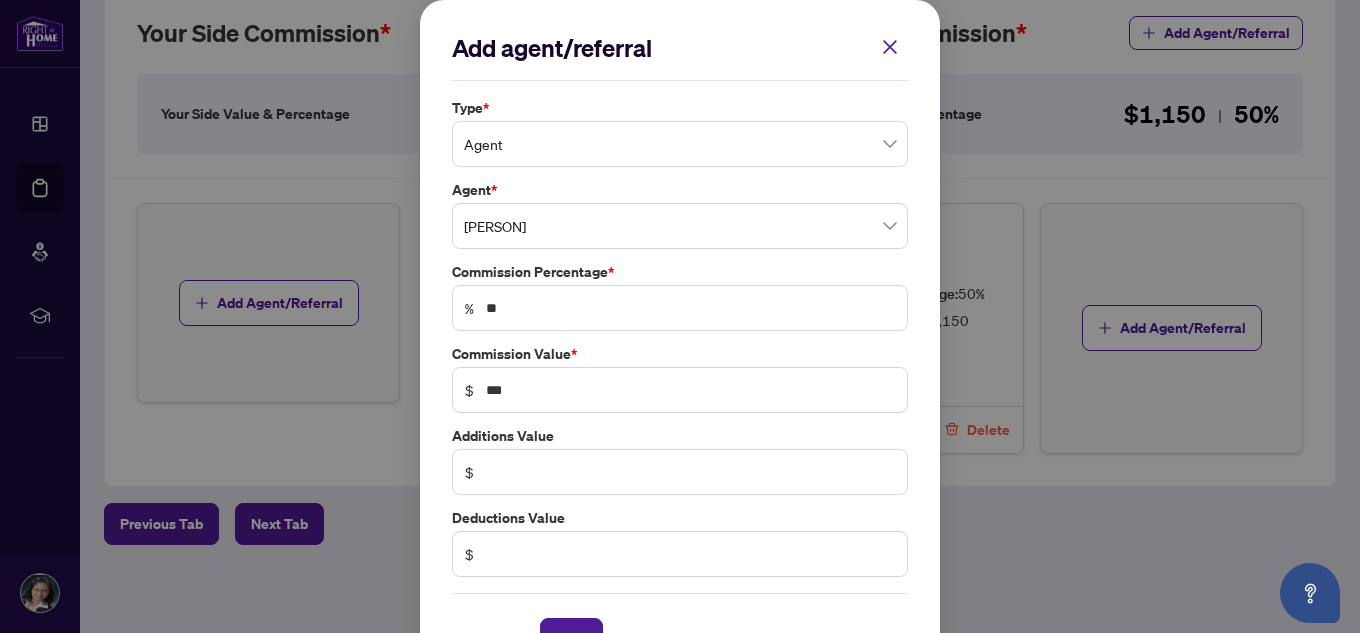 click on "% **" at bounding box center [680, 308] 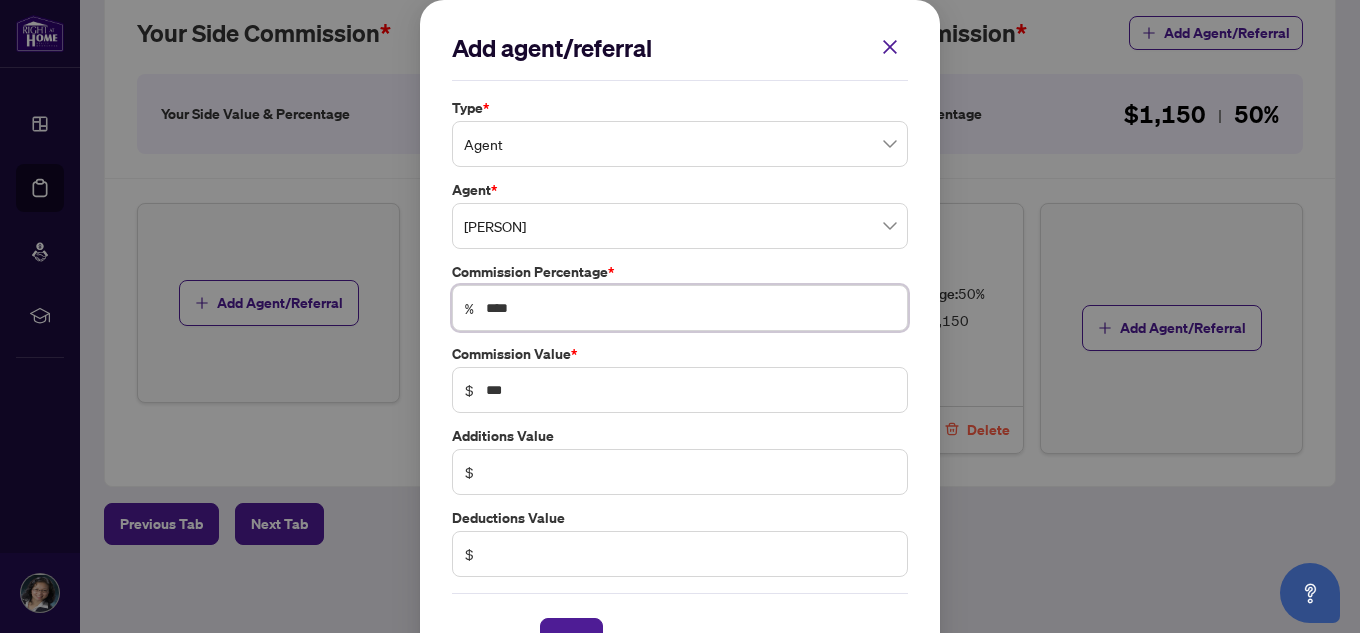 type on "*****" 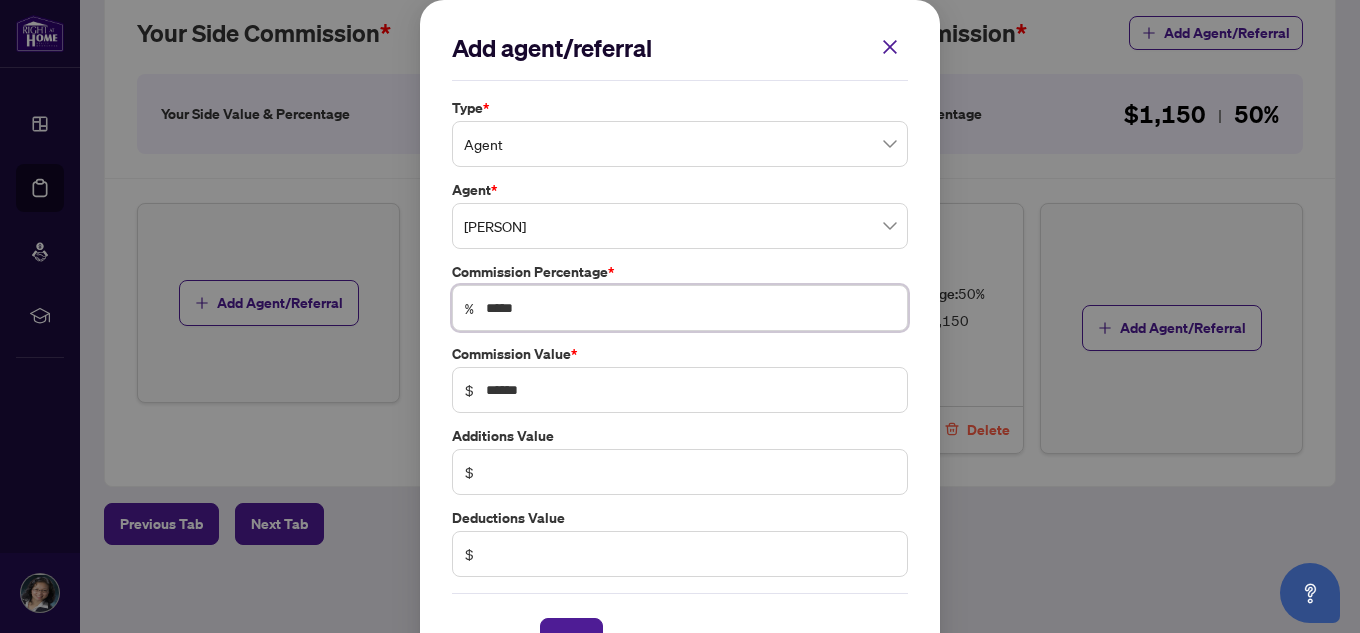 type on "*****" 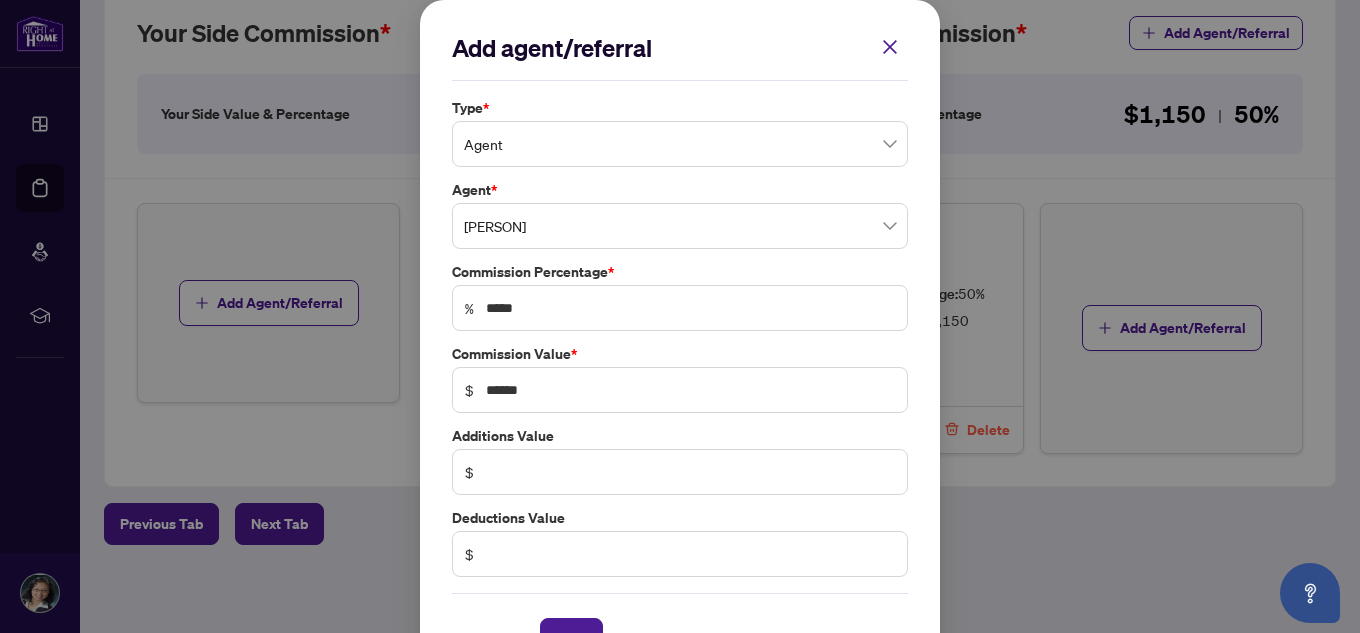 click on "$ ******" at bounding box center (680, 390) 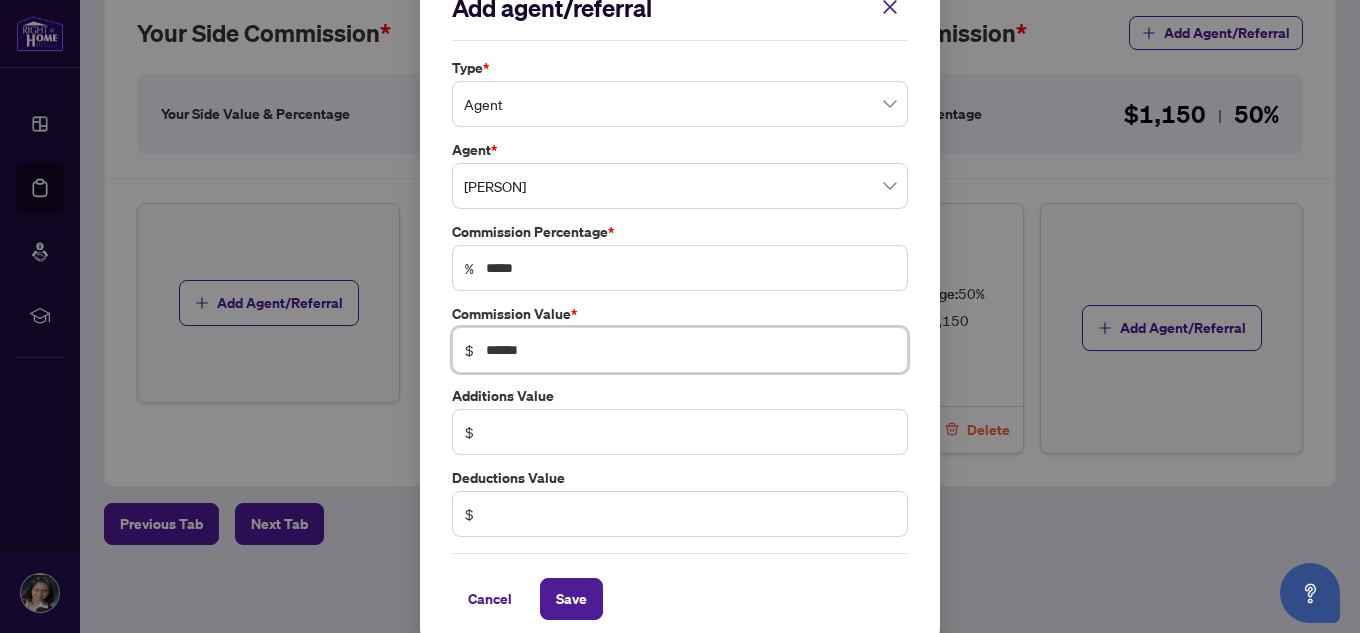 scroll, scrollTop: 59, scrollLeft: 0, axis: vertical 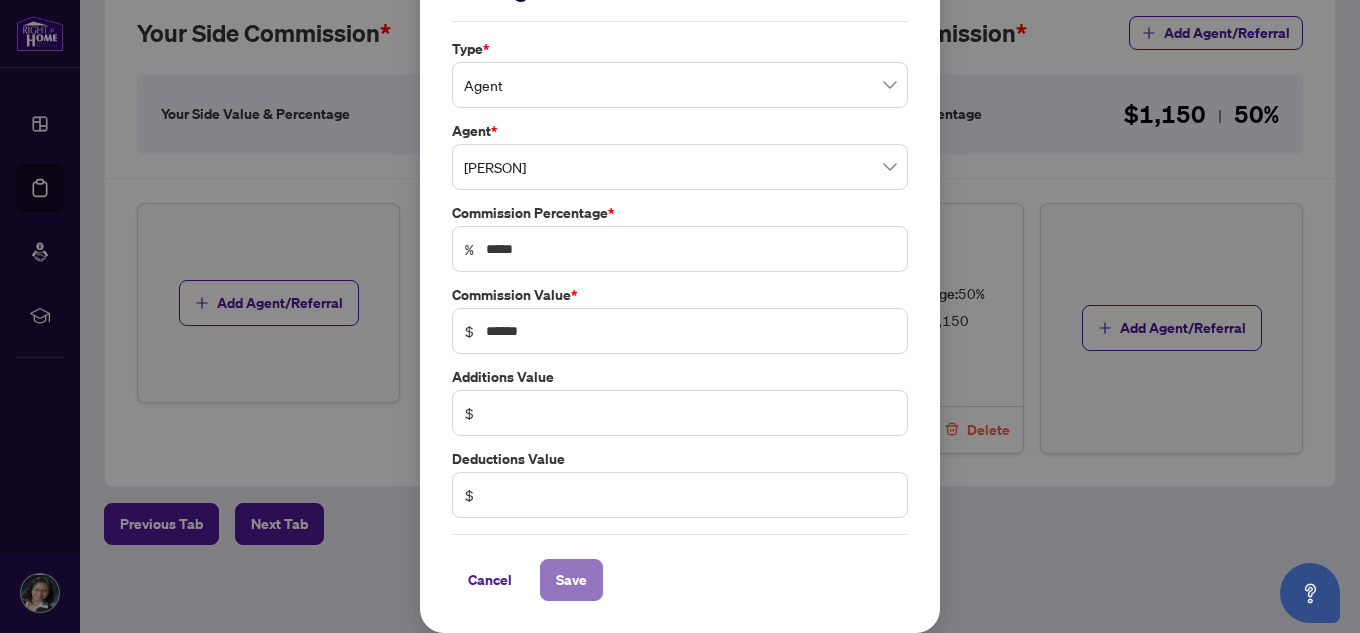 click on "Save" at bounding box center (571, 580) 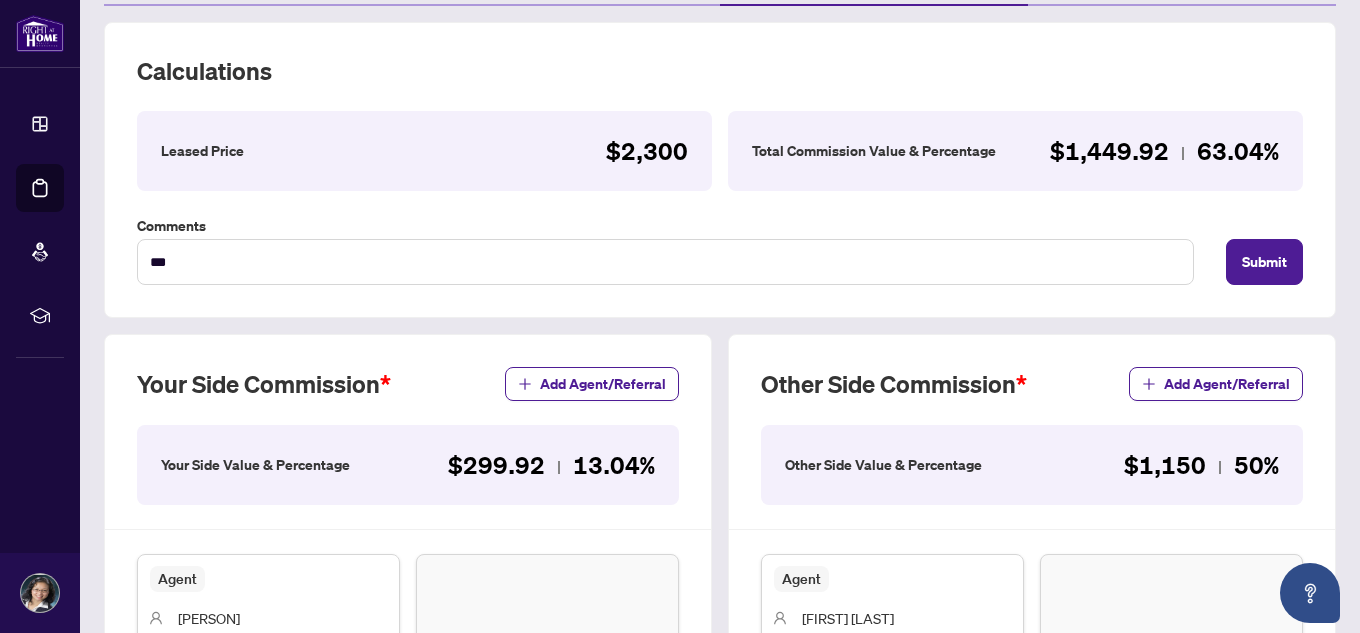 scroll, scrollTop: 126, scrollLeft: 0, axis: vertical 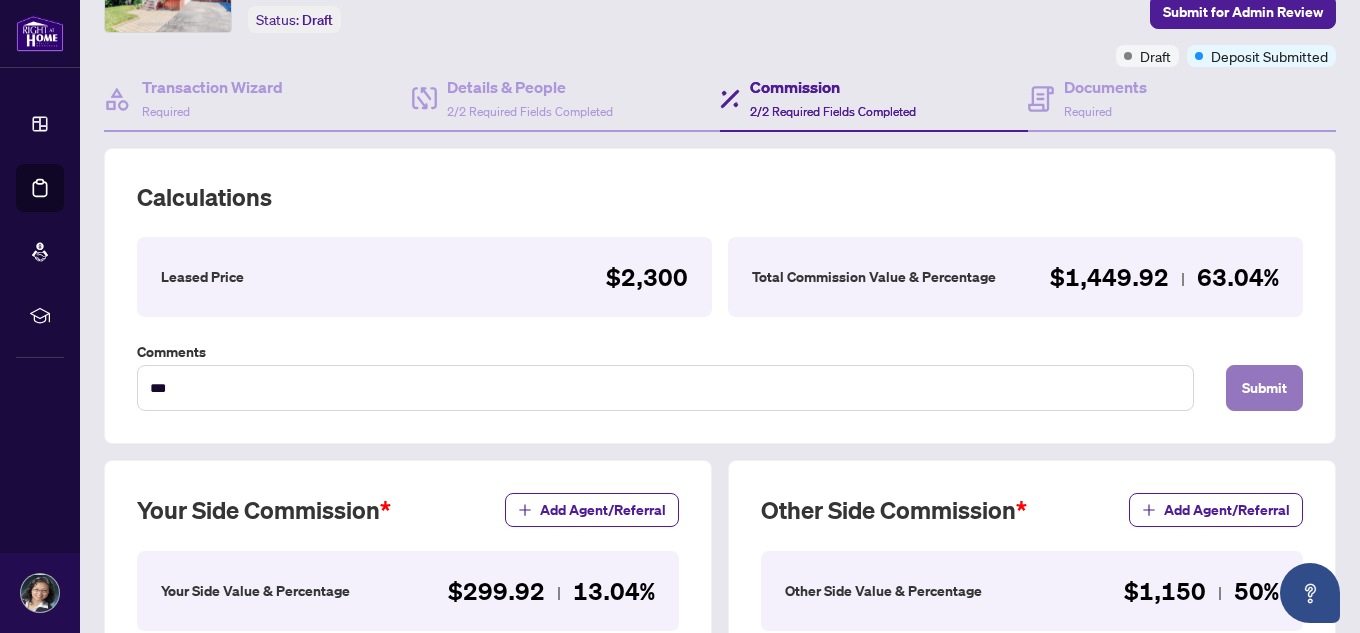 click on "Submit" at bounding box center [1264, 388] 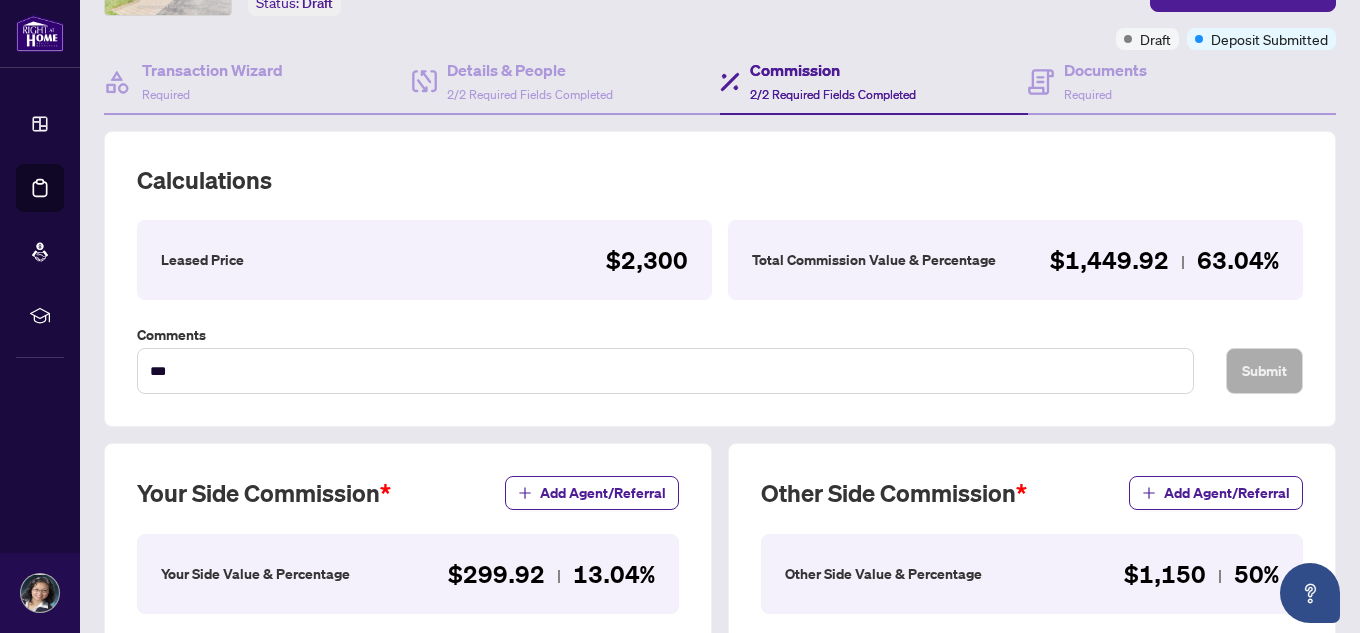 scroll, scrollTop: 0, scrollLeft: 0, axis: both 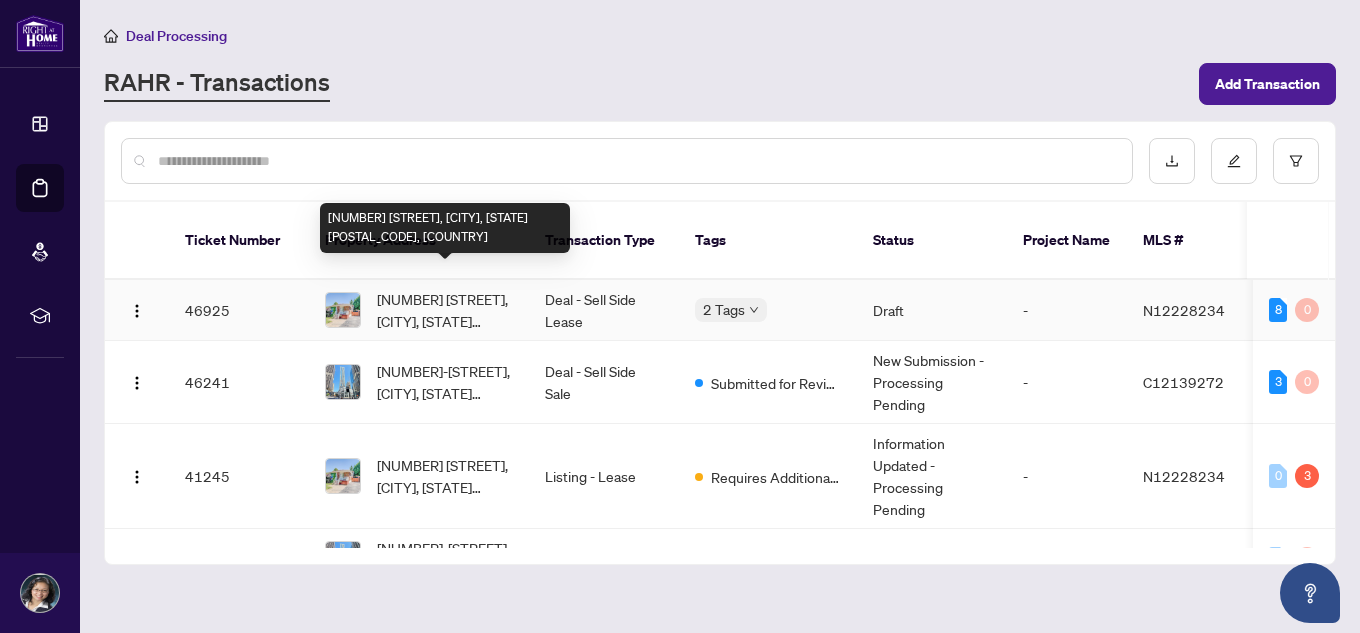 click on "[NUMBER] [STREET], [CITY], [STATE] [POSTAL_CODE], [COUNTRY]" at bounding box center (445, 310) 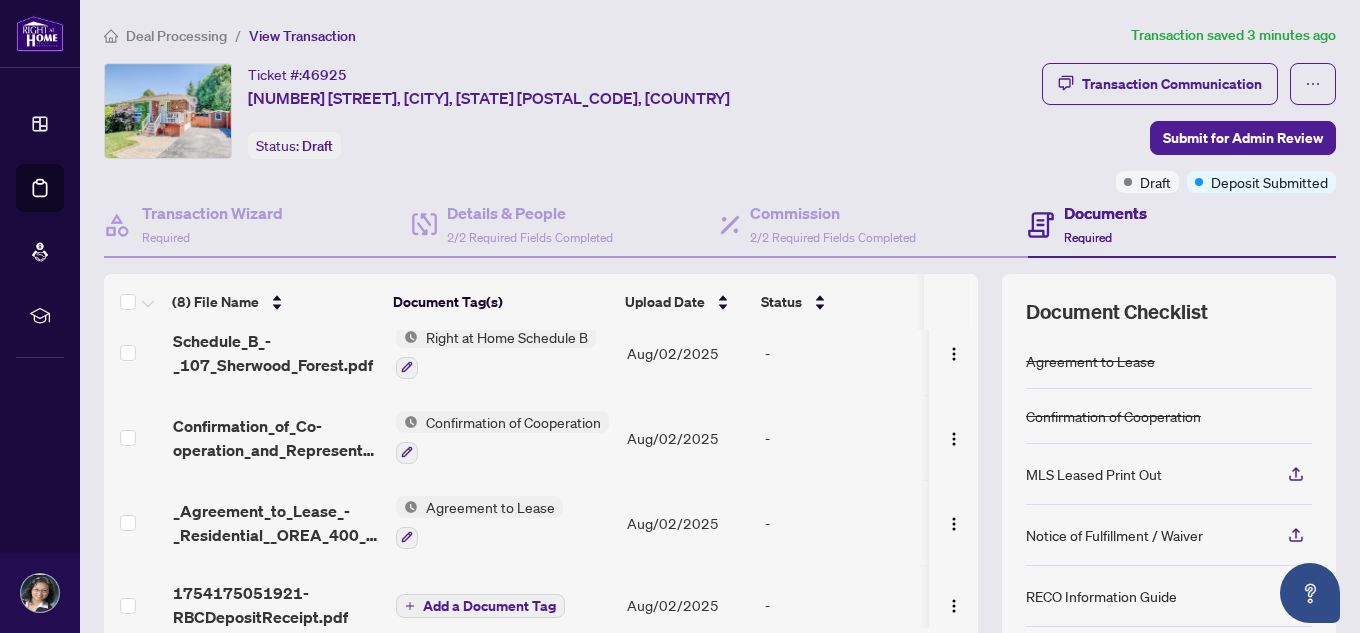 scroll, scrollTop: 347, scrollLeft: 0, axis: vertical 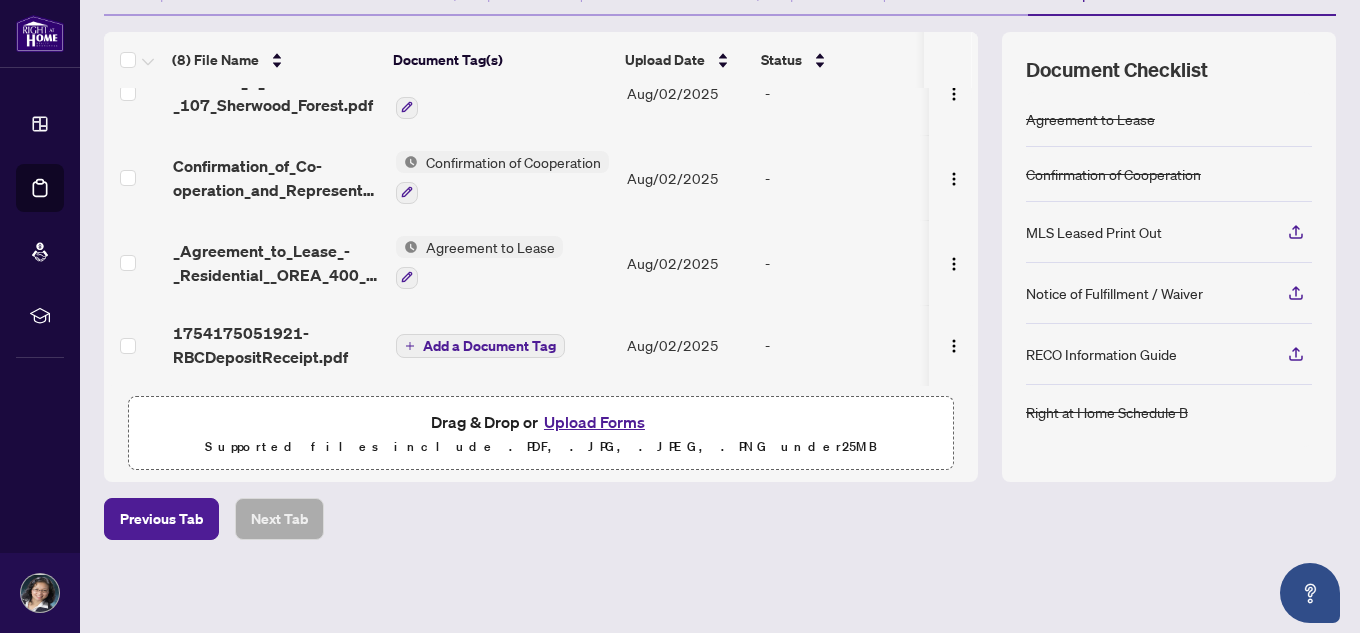 click on "Upload Forms" at bounding box center [594, 422] 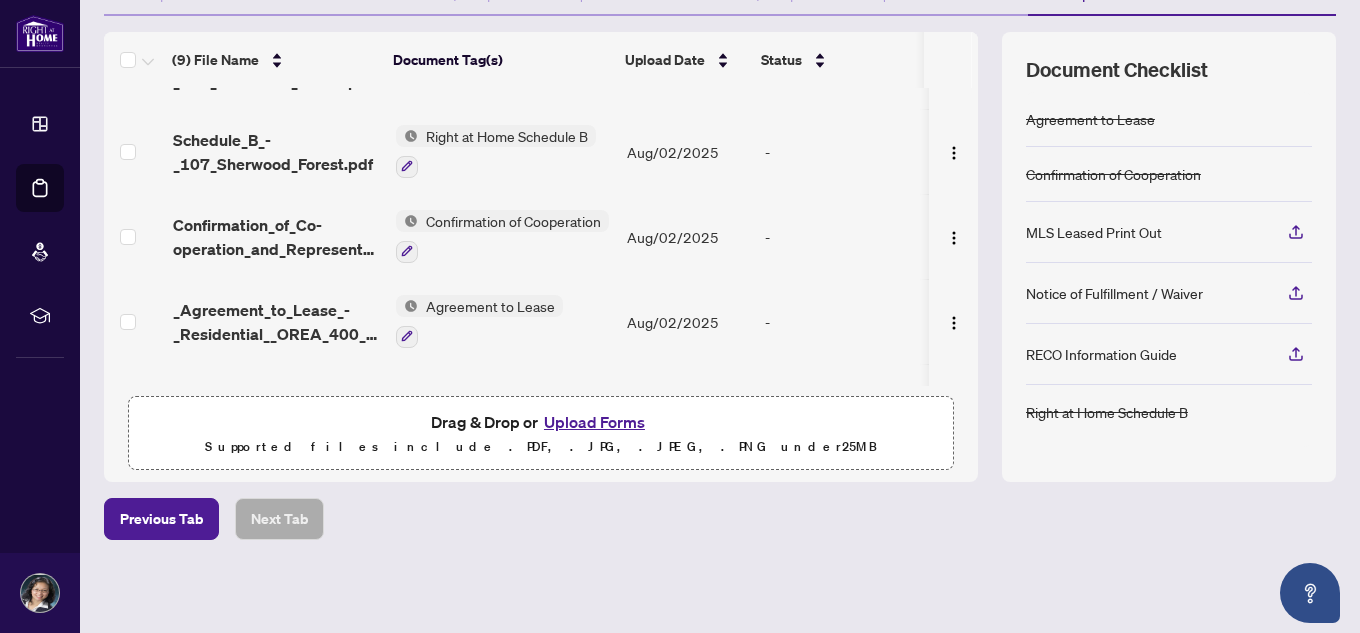 scroll, scrollTop: 0, scrollLeft: 0, axis: both 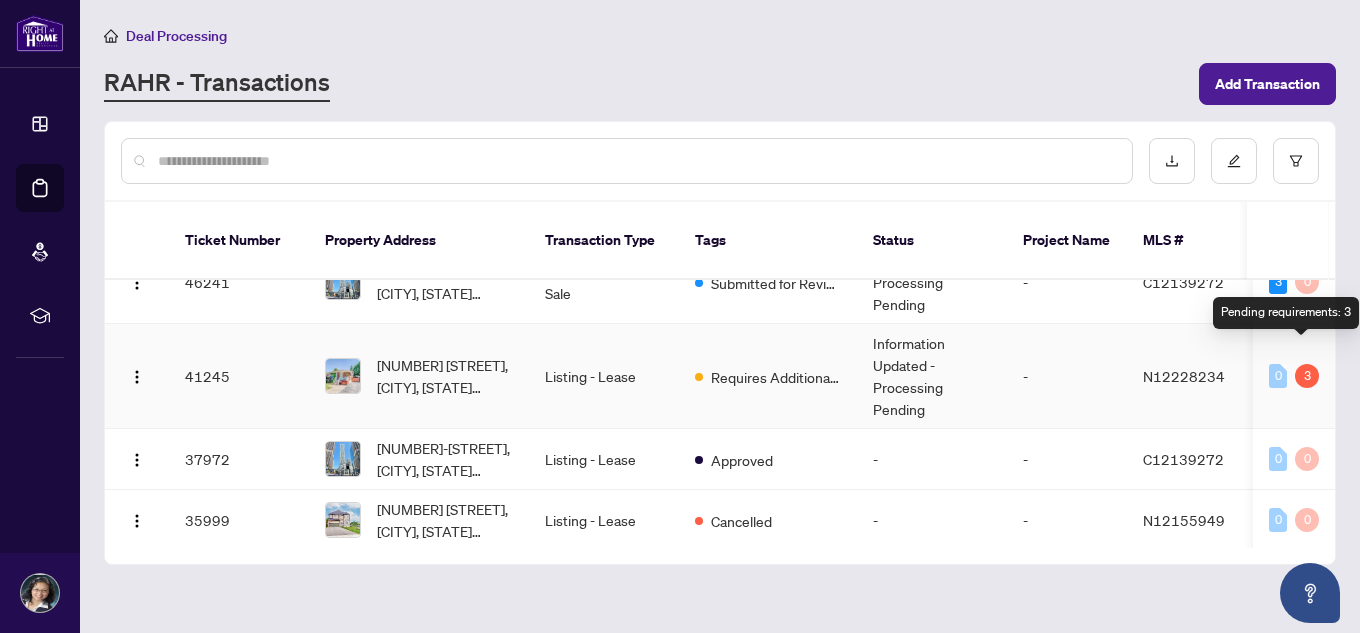 click on "3" at bounding box center [1307, 376] 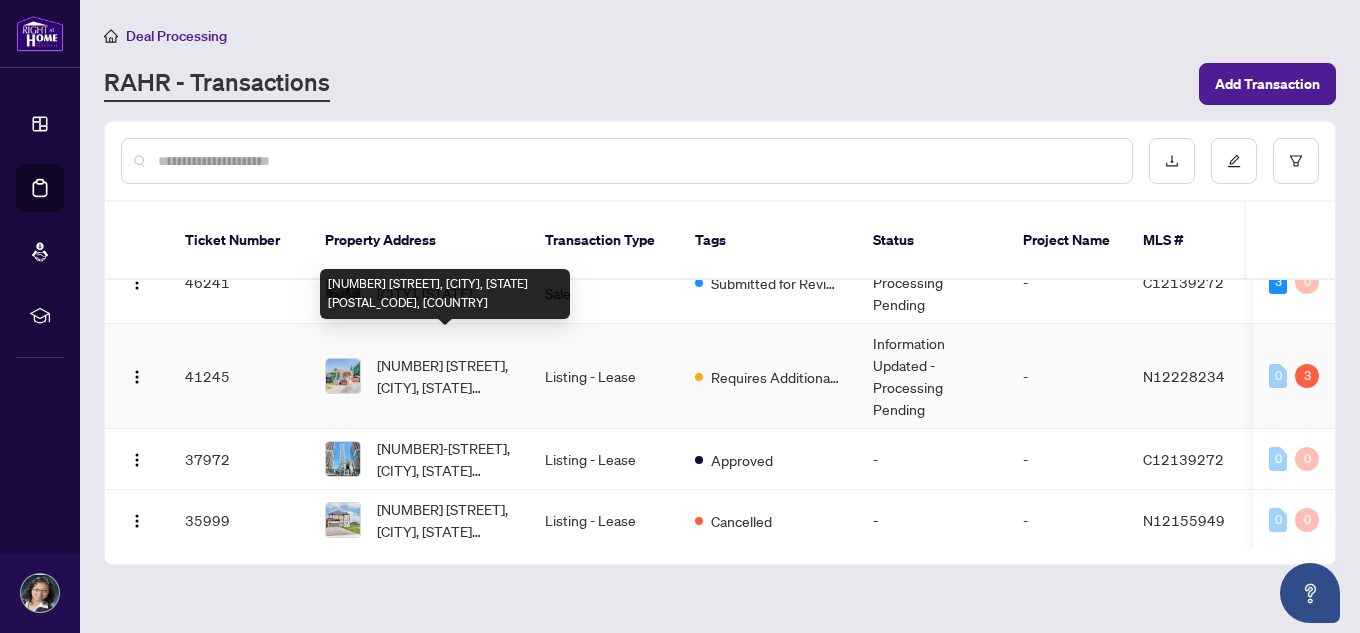 click on "[NUMBER] [STREET], [CITY], [STATE] [POSTAL_CODE], [COUNTRY]" at bounding box center [445, 376] 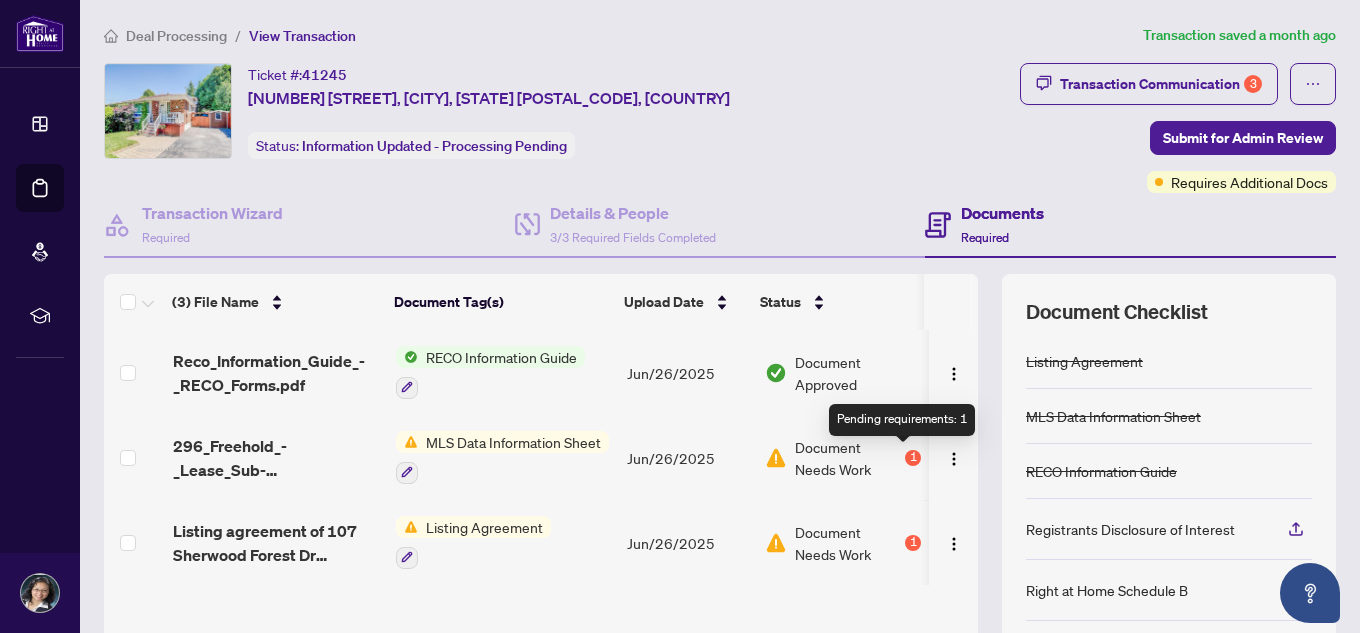 click on "1" at bounding box center [913, 458] 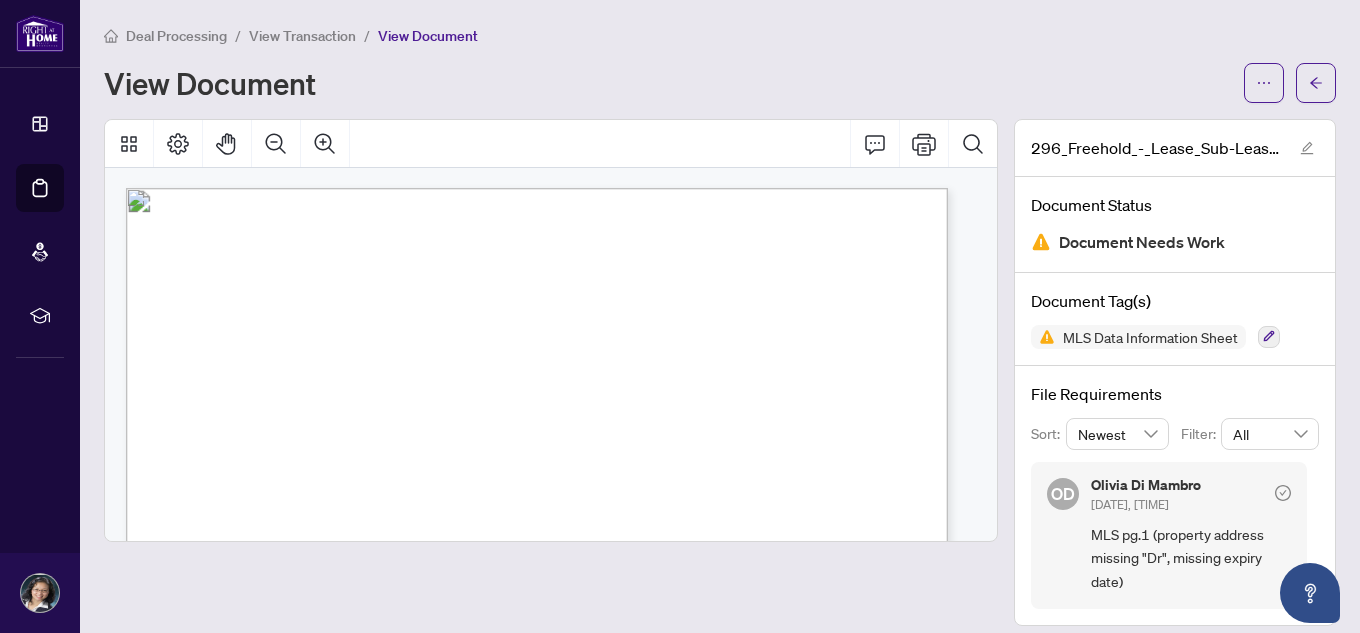 scroll, scrollTop: 100, scrollLeft: 0, axis: vertical 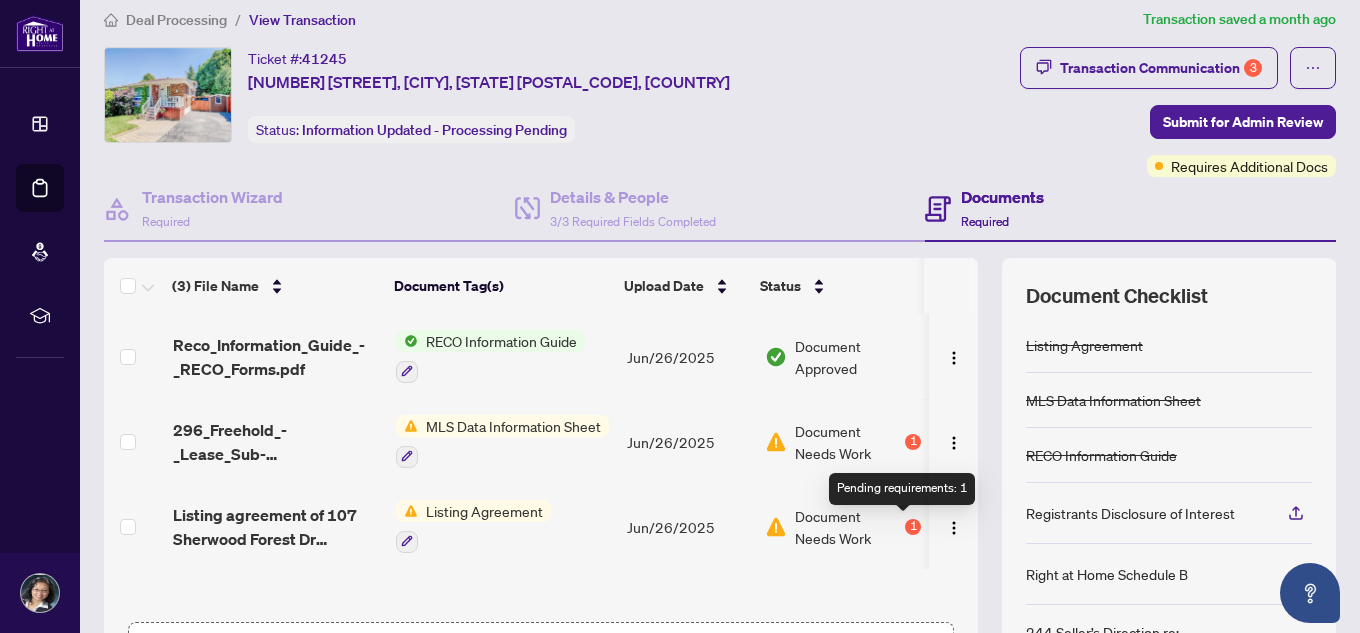 click on "1" at bounding box center [913, 527] 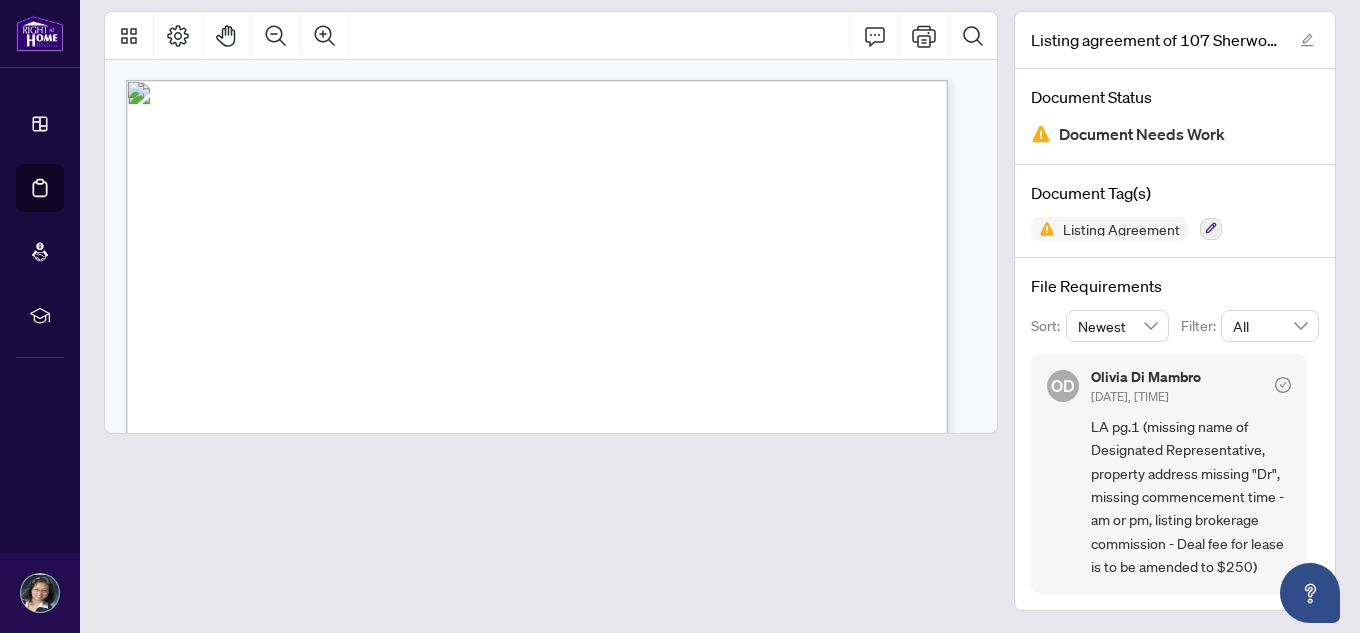 scroll, scrollTop: 109, scrollLeft: 0, axis: vertical 